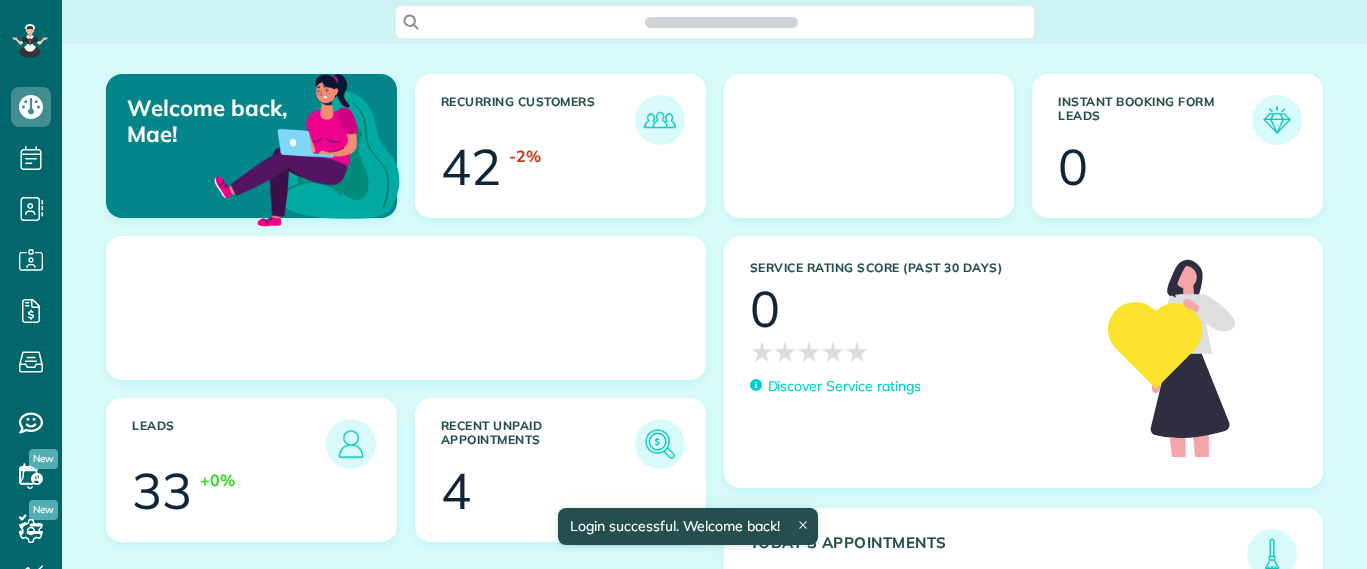 scroll, scrollTop: 0, scrollLeft: 0, axis: both 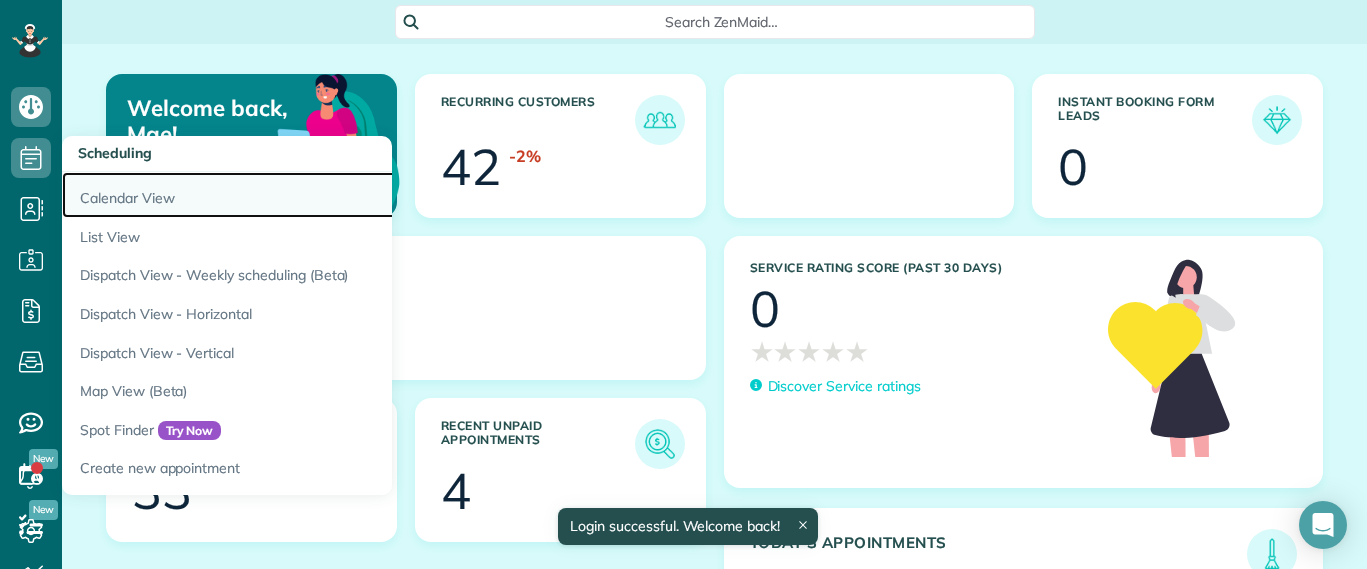 click on "Calendar View" at bounding box center [312, 195] 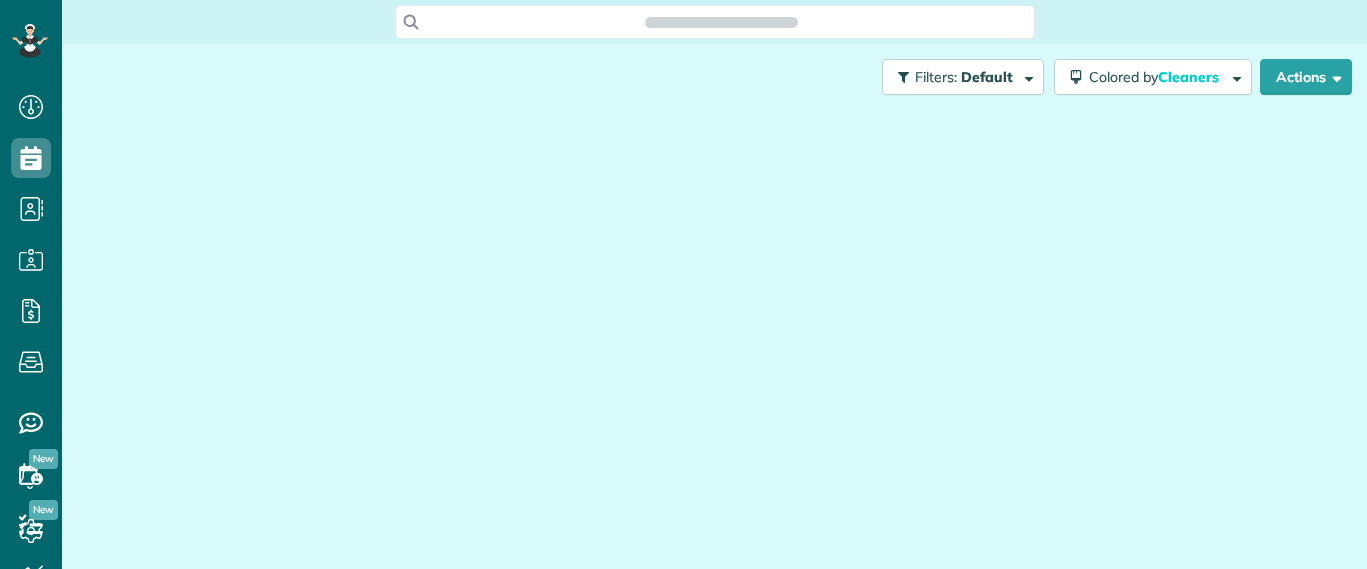 scroll, scrollTop: 0, scrollLeft: 0, axis: both 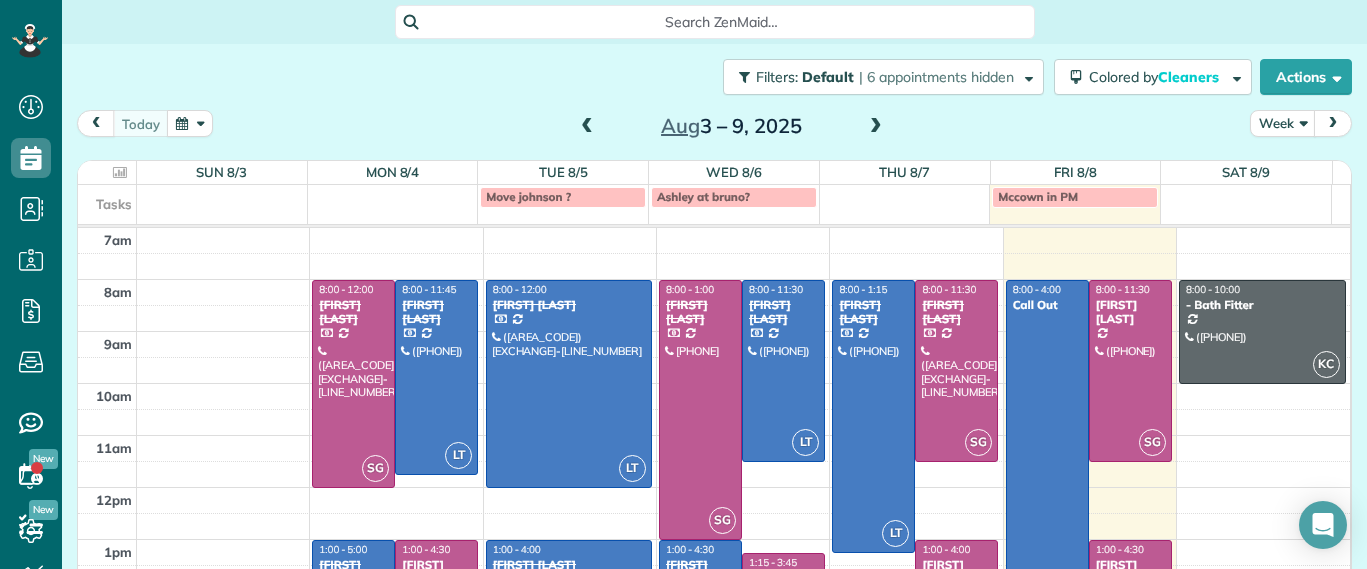 click at bounding box center [1333, 123] 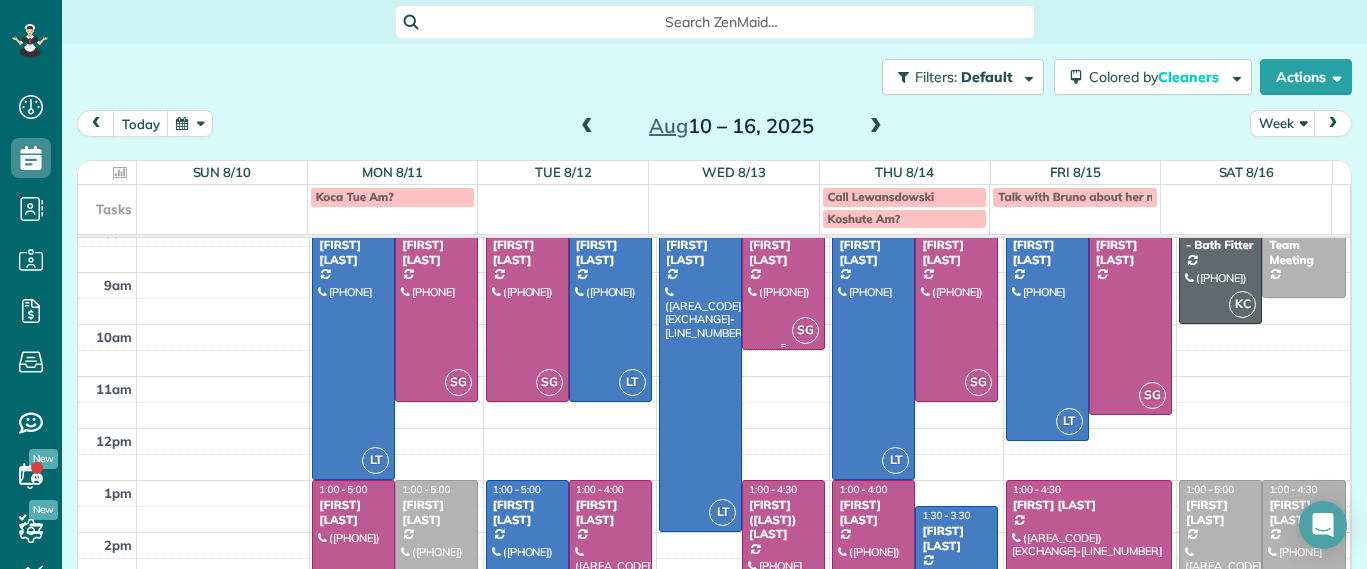 scroll, scrollTop: 125, scrollLeft: 0, axis: vertical 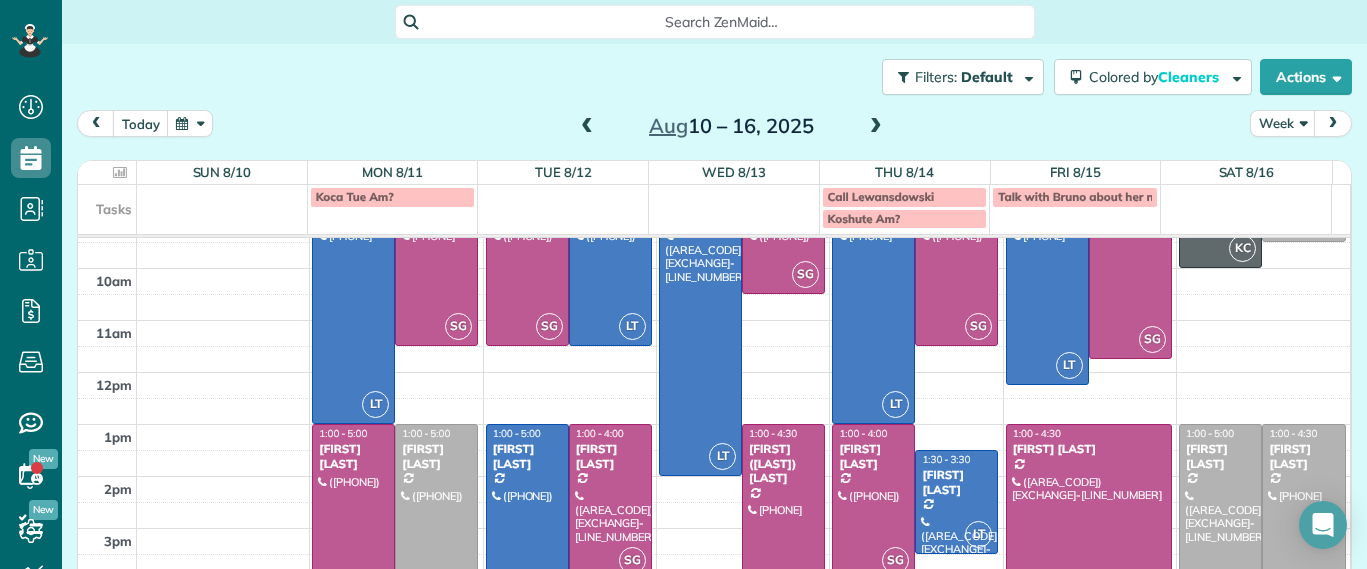 click on "Hannah Koca" at bounding box center [436, 456] 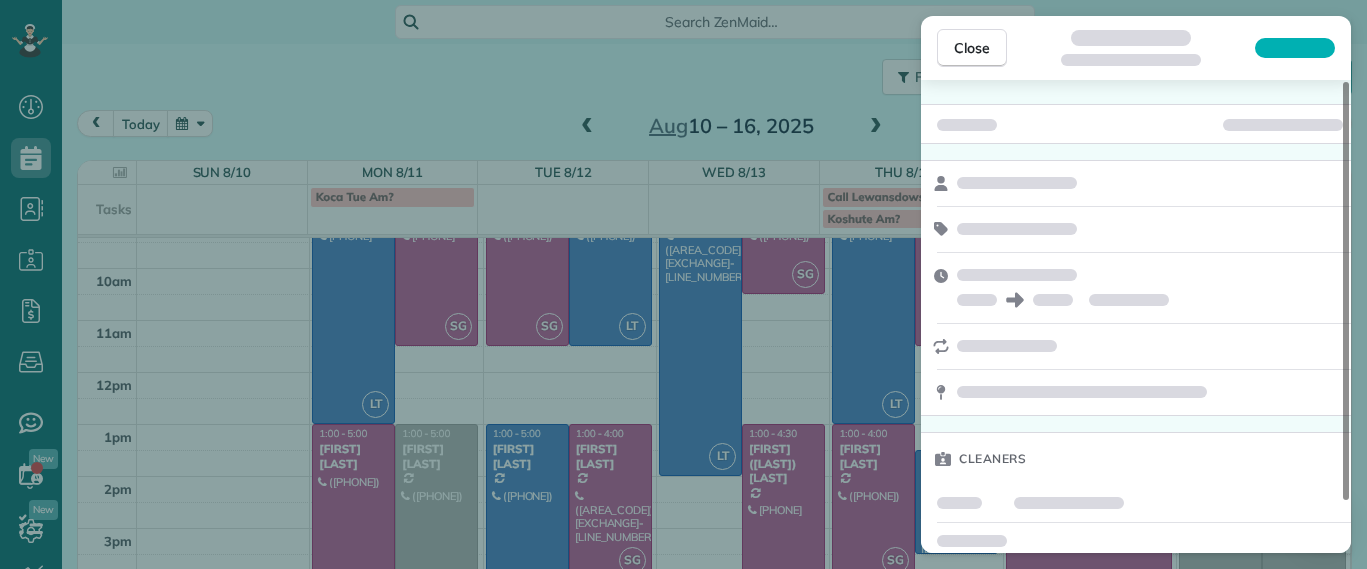 click on "Close   Cleaners" at bounding box center (683, 284) 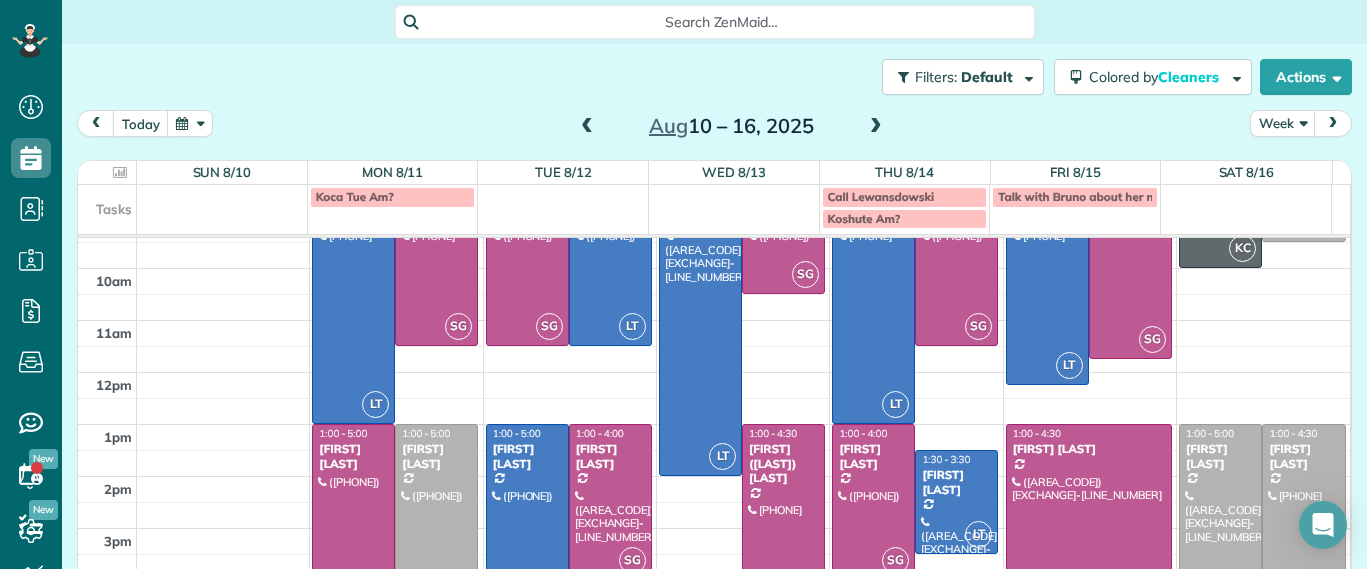 click on "Hannah Koca" at bounding box center [436, 456] 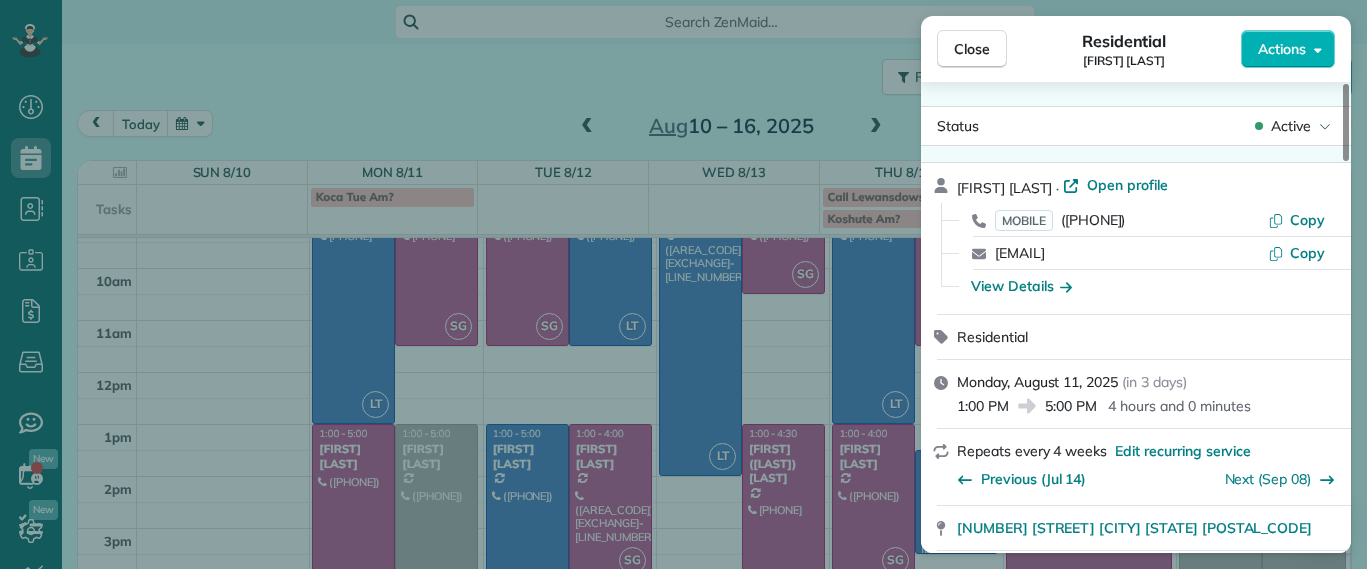 click on "Close Residential Hannah Koca Actions Status Active Hannah Koca · Open profile MOBILE (804) 833-0595 Copy hannah.koca@gmail.com Copy View Details Residential Monday, August 11, 2025 ( in 3 days ) 1:00 PM 5:00 PM 4 hours and 0 minutes Repeats every 4 weeks Edit recurring service Previous (Jul 14) Next (Sep 08) 1620 Nottoway Avenue Richmond Virginia 23227 Service was not rated yet Setup ratings Cleaners Time in and out Assign Invite Cleaners No cleaners assigned yet Checklist Try Now Keep this appointment up to your standards. Stay on top of every detail, keep your cleaners organised, and your client happy. Assign a checklist Watch a 5 min demo Billing Billing actions Service Service Price (1x $208.00) $208.00 Add an item Overcharge $0.00 Discount $0.00 Coupon discount - Primary tax - Secondary tax - Total appointment price $208.00 Tips collected $0.00 Unpaid Mark as paid Total including tip $208.00 Get paid online in no-time! Send an invoice and reward your cleaners with tips Charge customer credit card - 2 5" at bounding box center [683, 284] 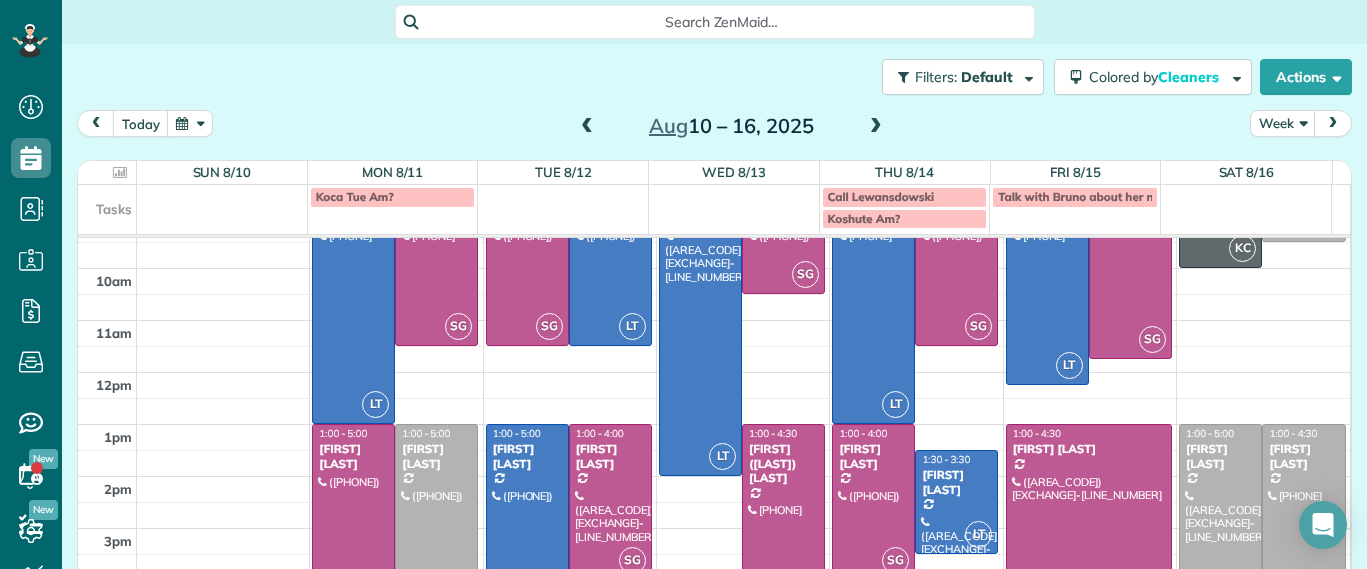 scroll, scrollTop: 0, scrollLeft: 0, axis: both 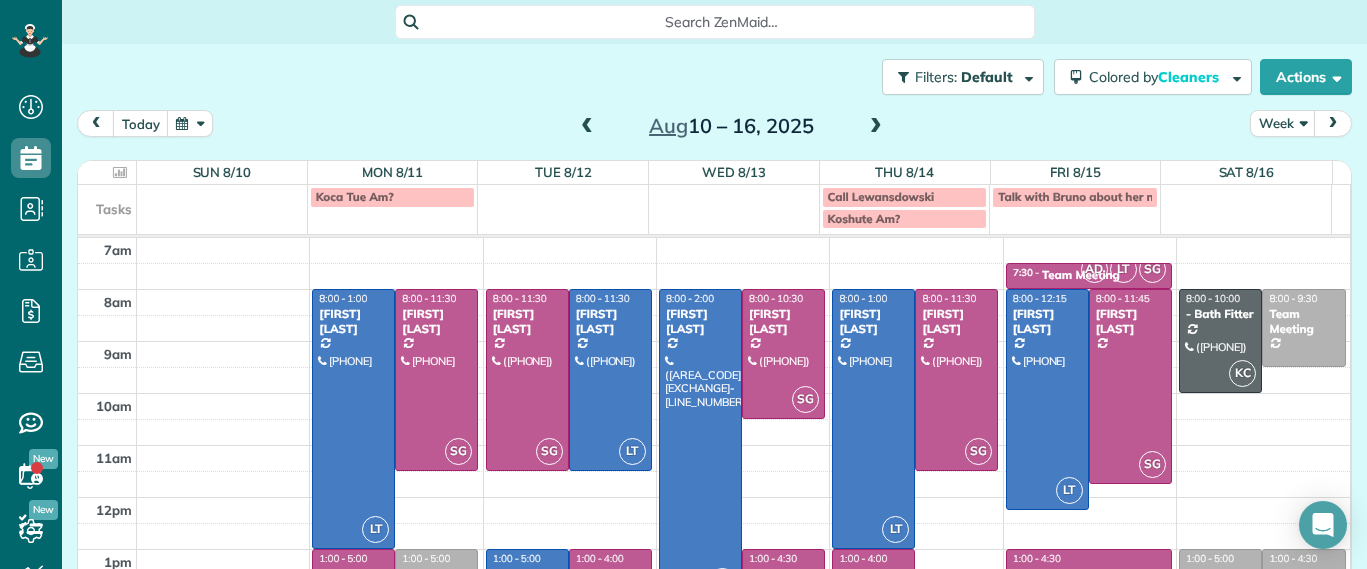click at bounding box center [587, 127] 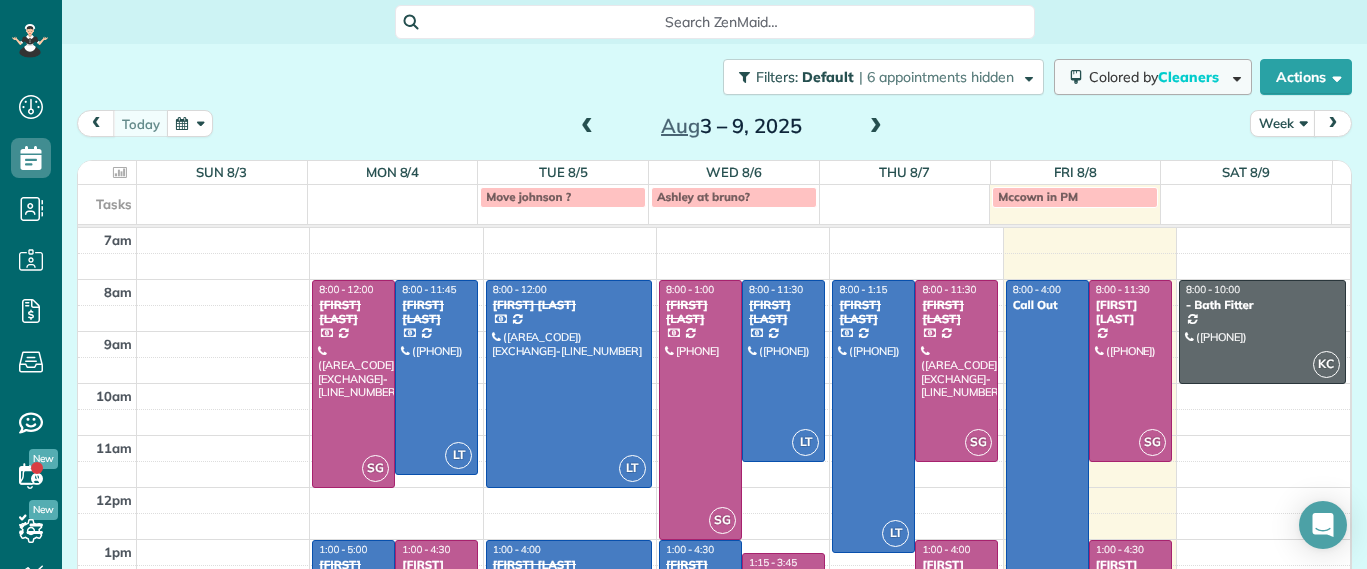 click on "Colored by  Cleaners" at bounding box center (1153, 77) 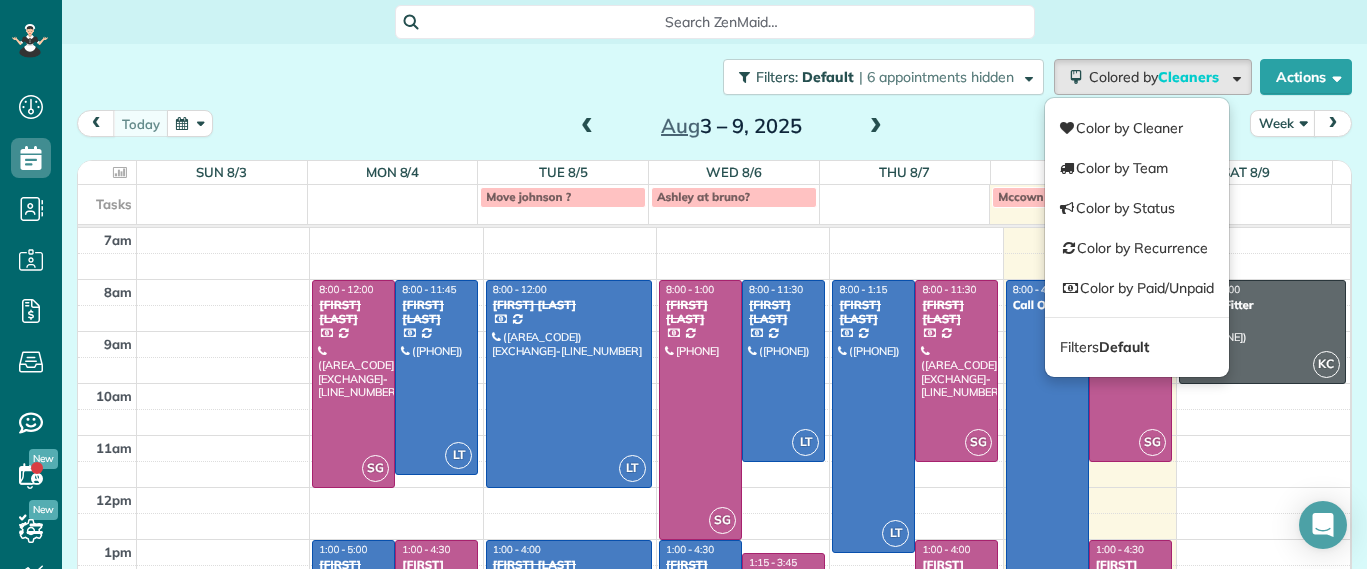 click on "today   Week Aug  3 – 9, 2025" at bounding box center [714, 128] 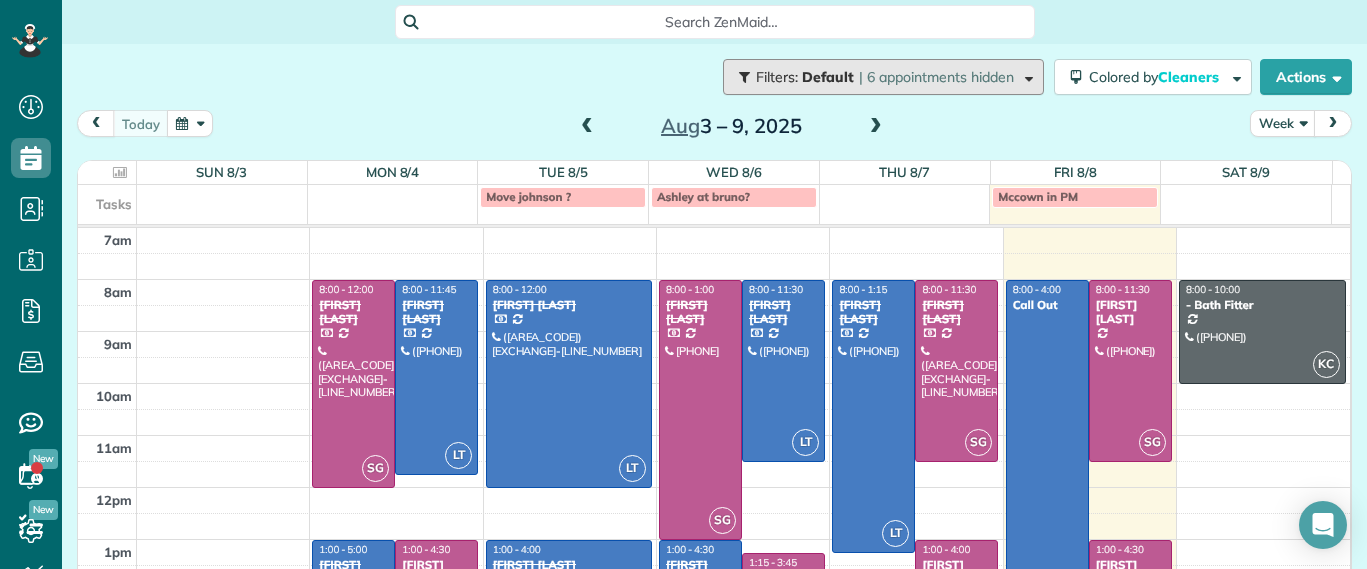 click on "Filters:   Default
|  6 appointments hidden" at bounding box center (883, 77) 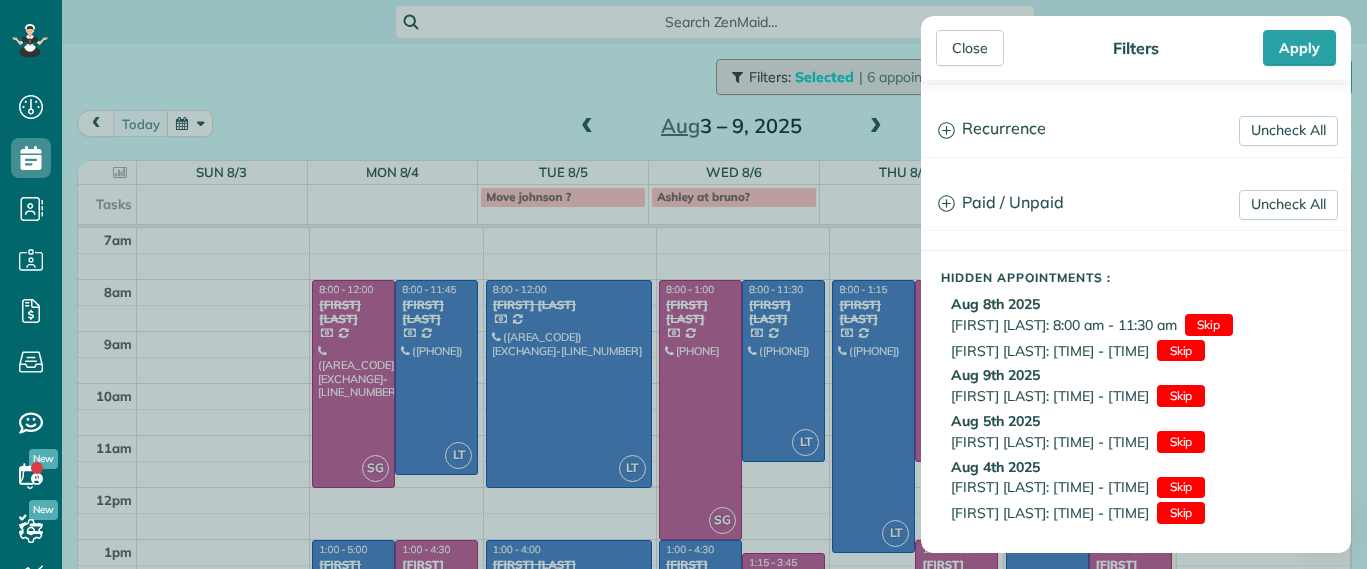 scroll, scrollTop: 153, scrollLeft: 0, axis: vertical 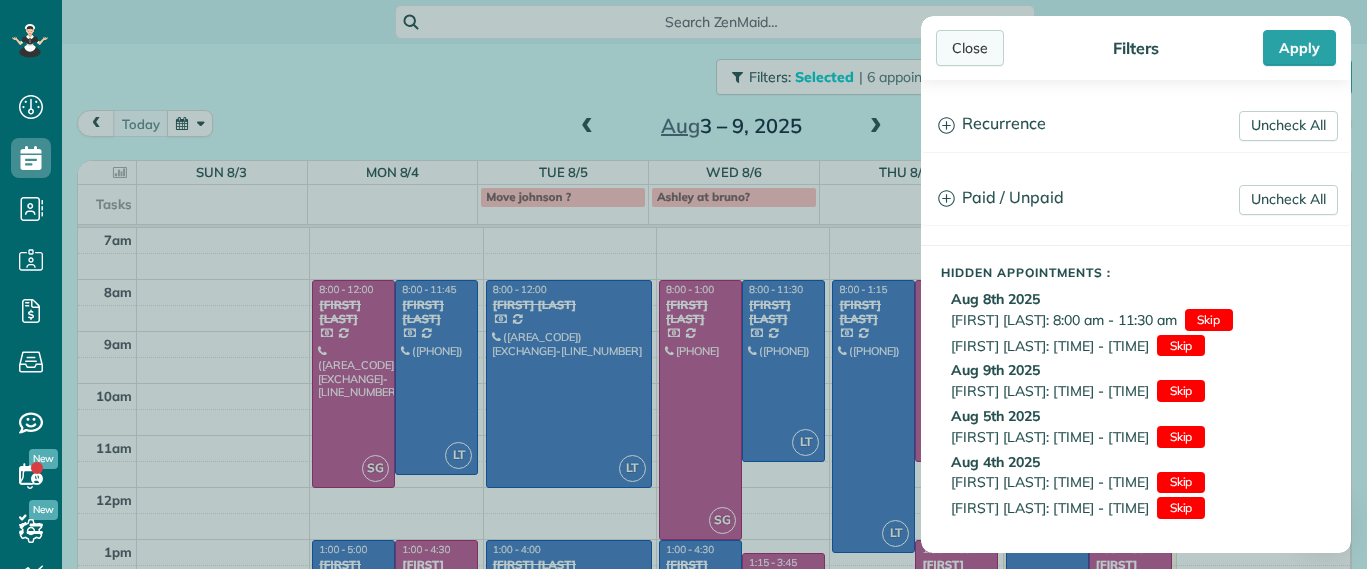 click on "Close" at bounding box center [970, 48] 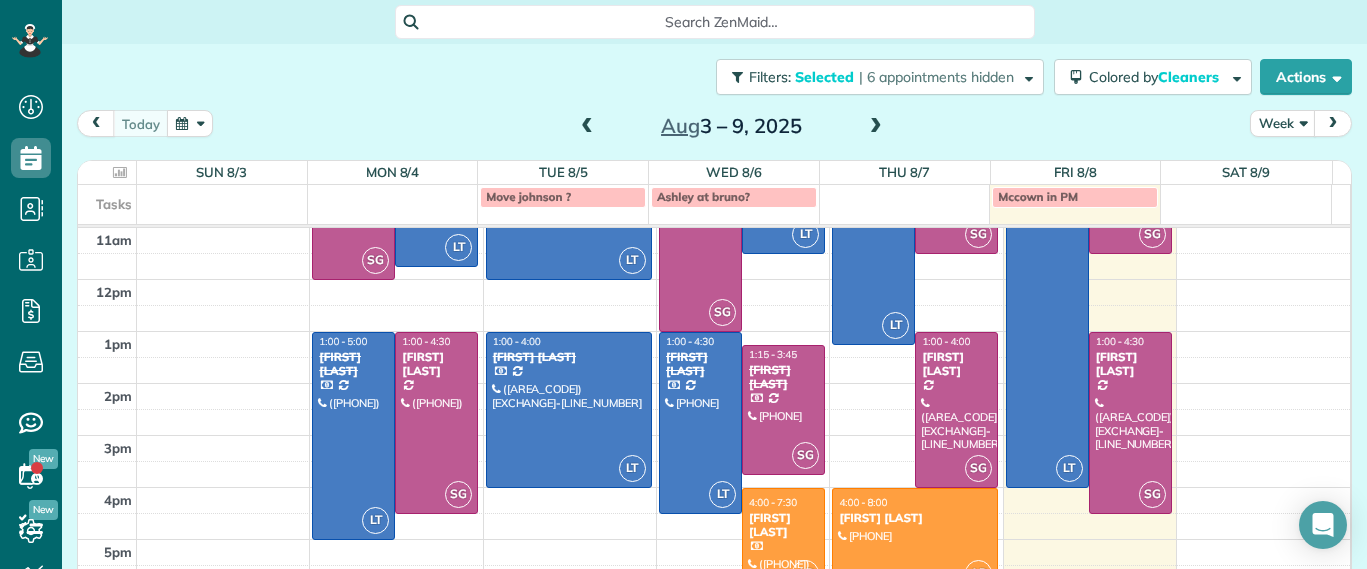 scroll, scrollTop: 225, scrollLeft: 0, axis: vertical 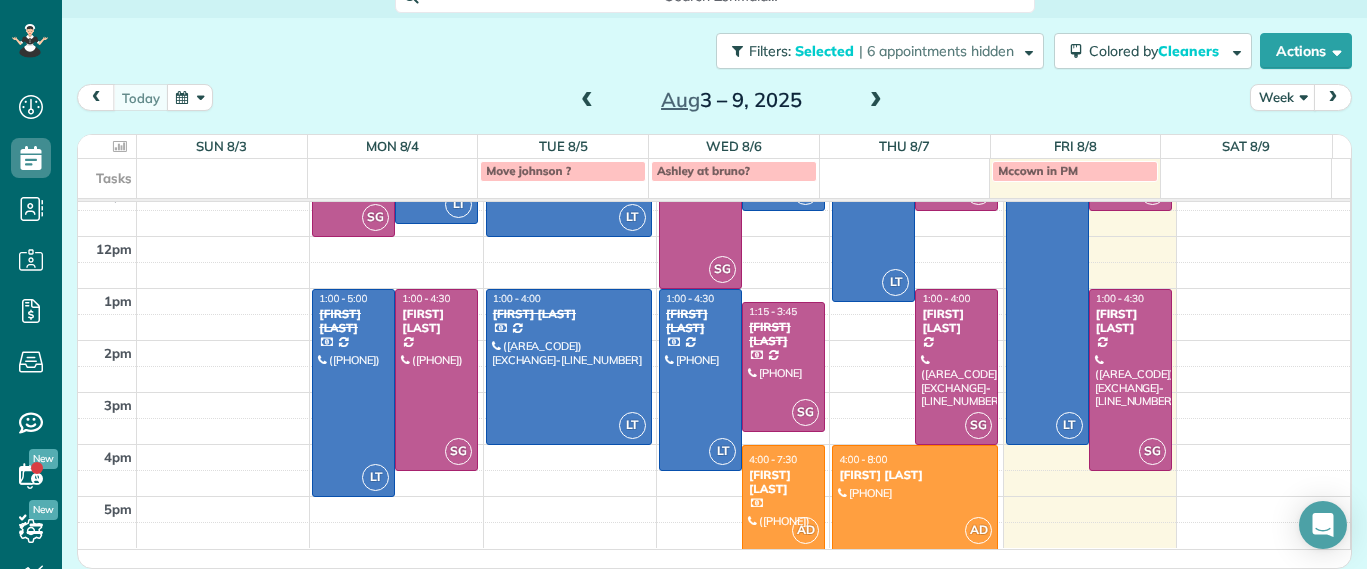 click at bounding box center [876, 101] 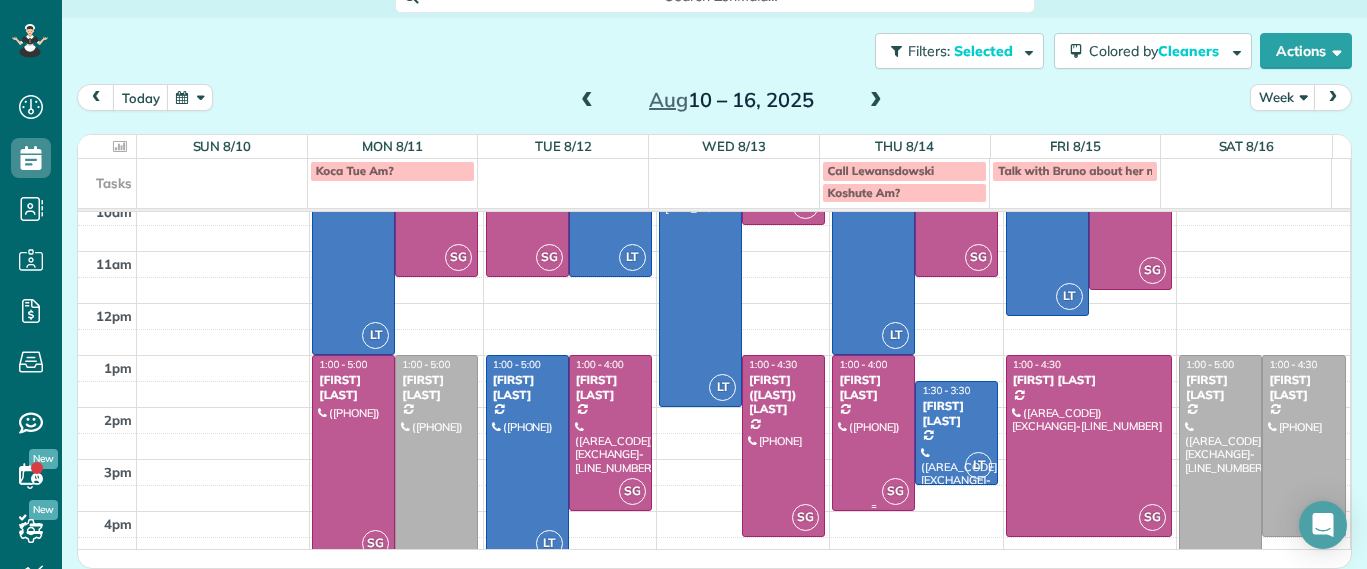scroll, scrollTop: 109, scrollLeft: 0, axis: vertical 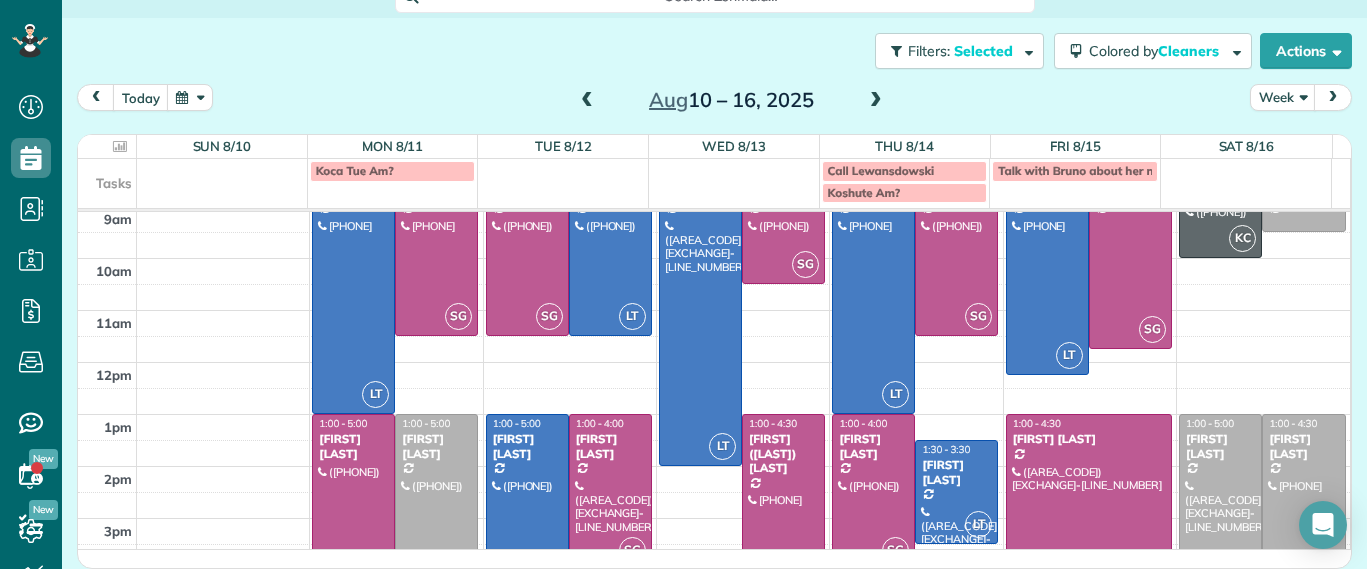 click at bounding box center (876, 101) 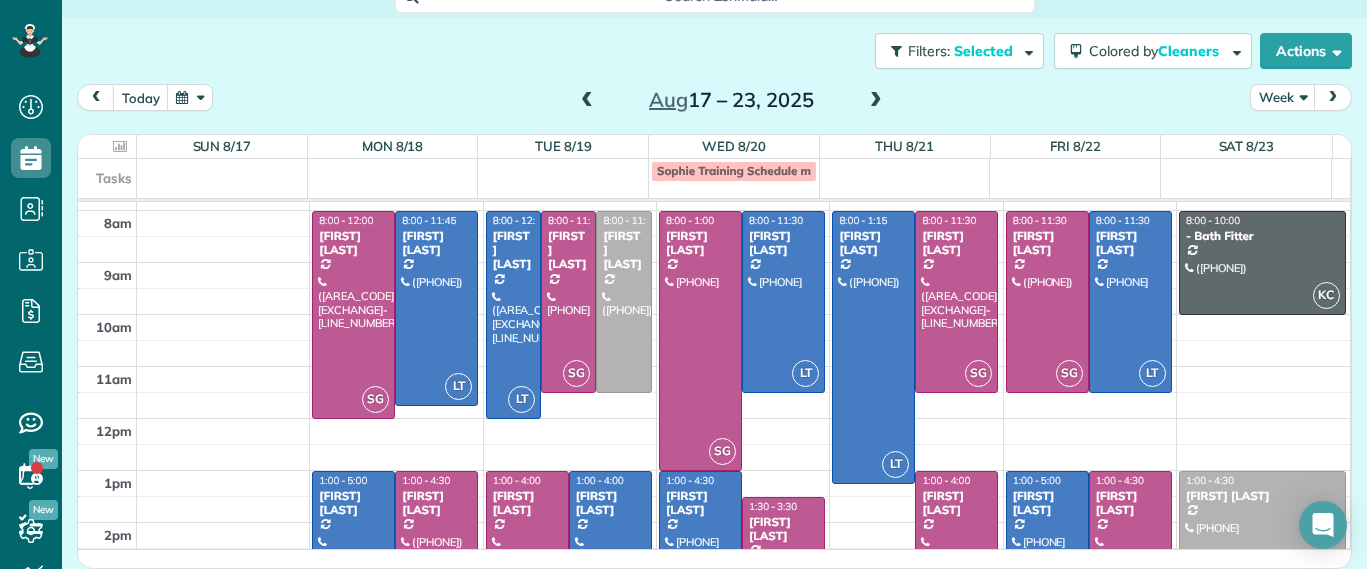 scroll, scrollTop: 0, scrollLeft: 0, axis: both 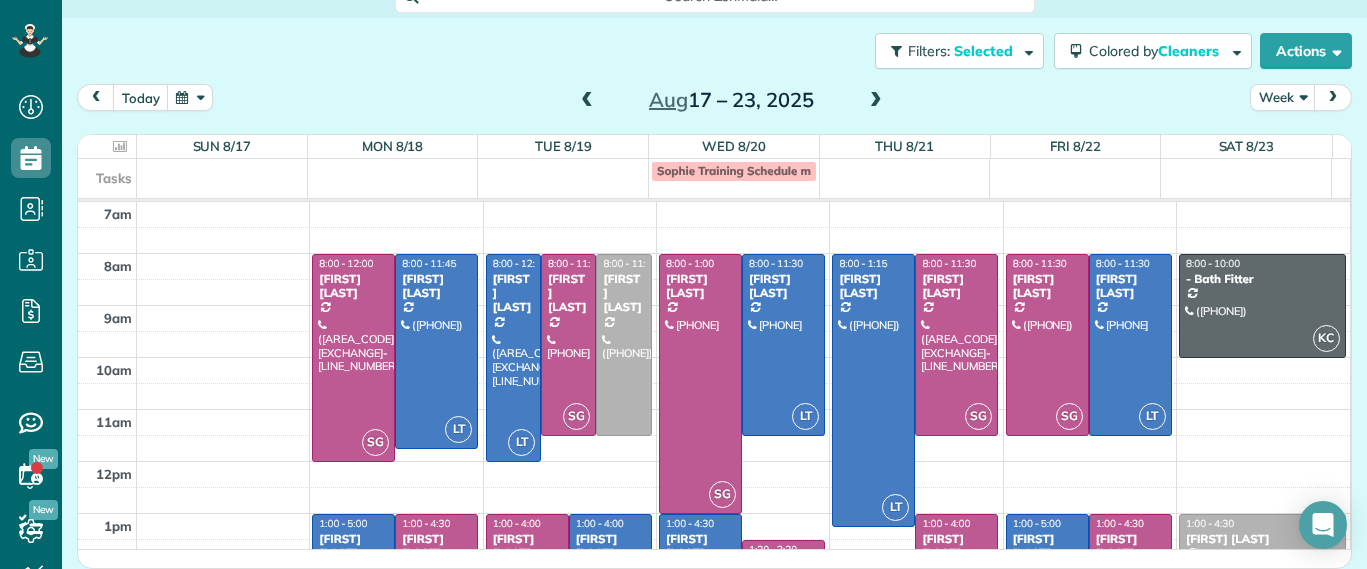 click on "Aug  17 – 23, 2025" at bounding box center [731, 100] 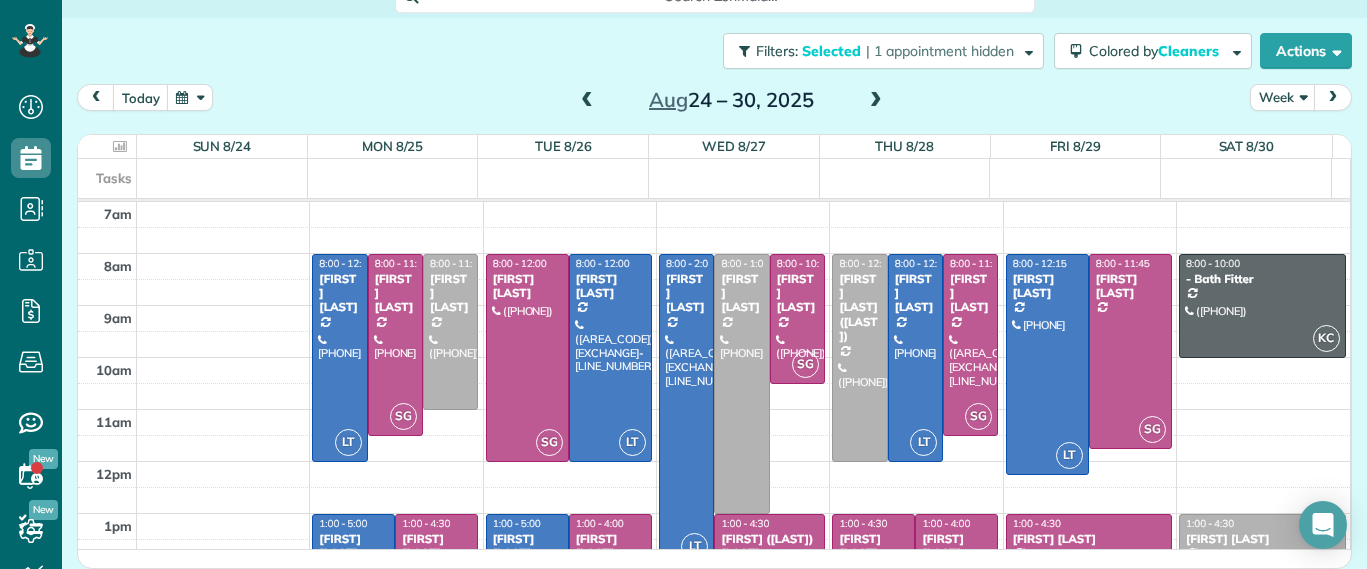 click at bounding box center [587, 101] 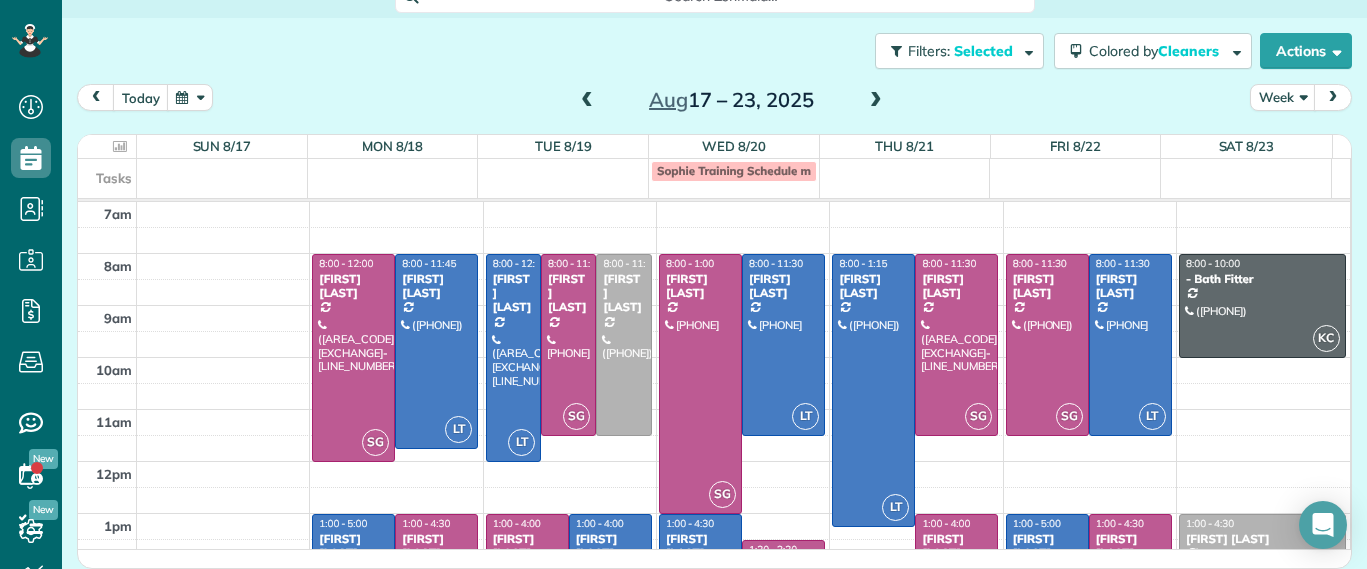 drag, startPoint x: 573, startPoint y: 106, endPoint x: 429, endPoint y: 89, distance: 145 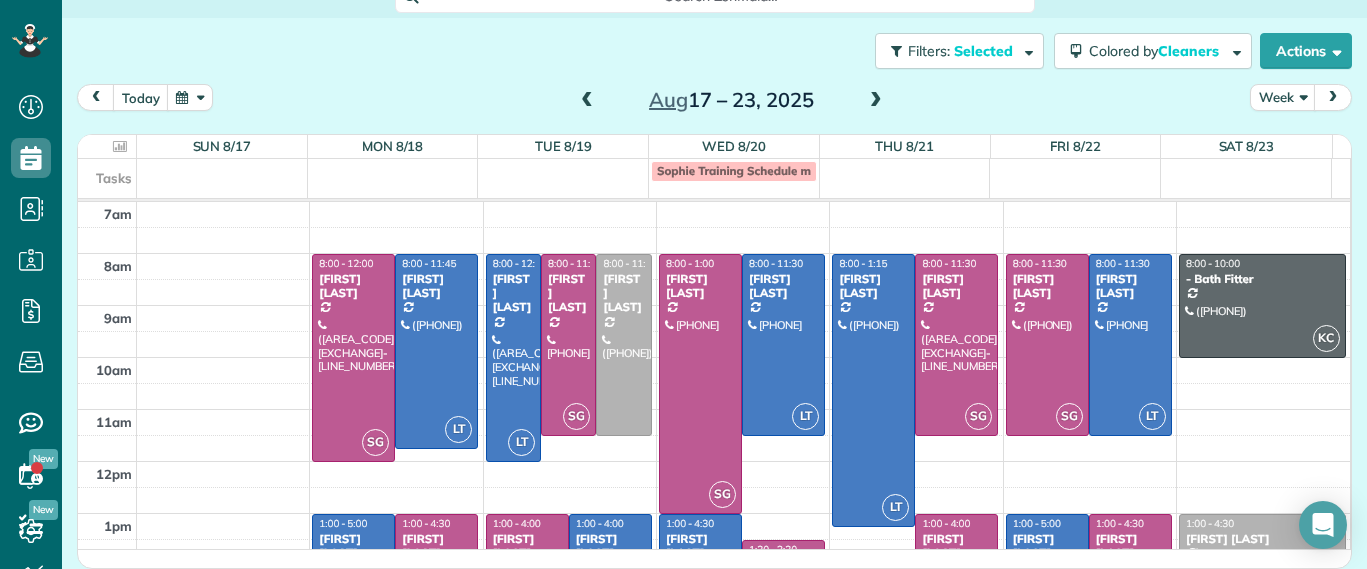 click on "today   Week Aug  17 – 23, 2025" at bounding box center [714, 102] 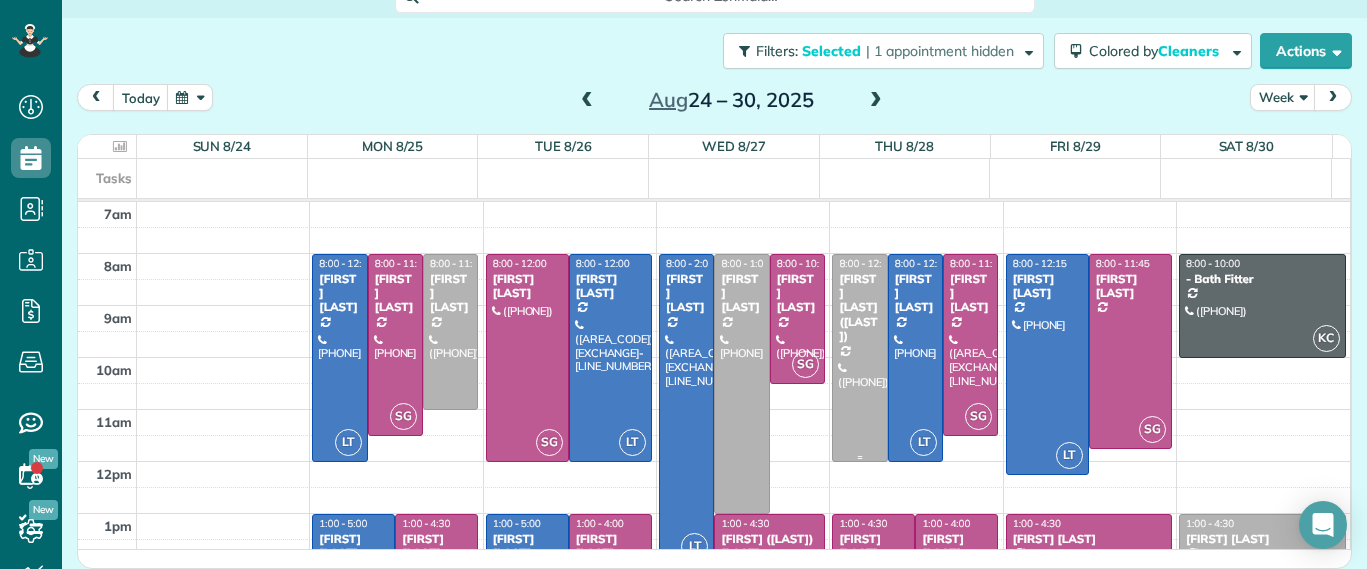 click on "[FIRST] [LAST] ([LAST])" at bounding box center (859, 308) 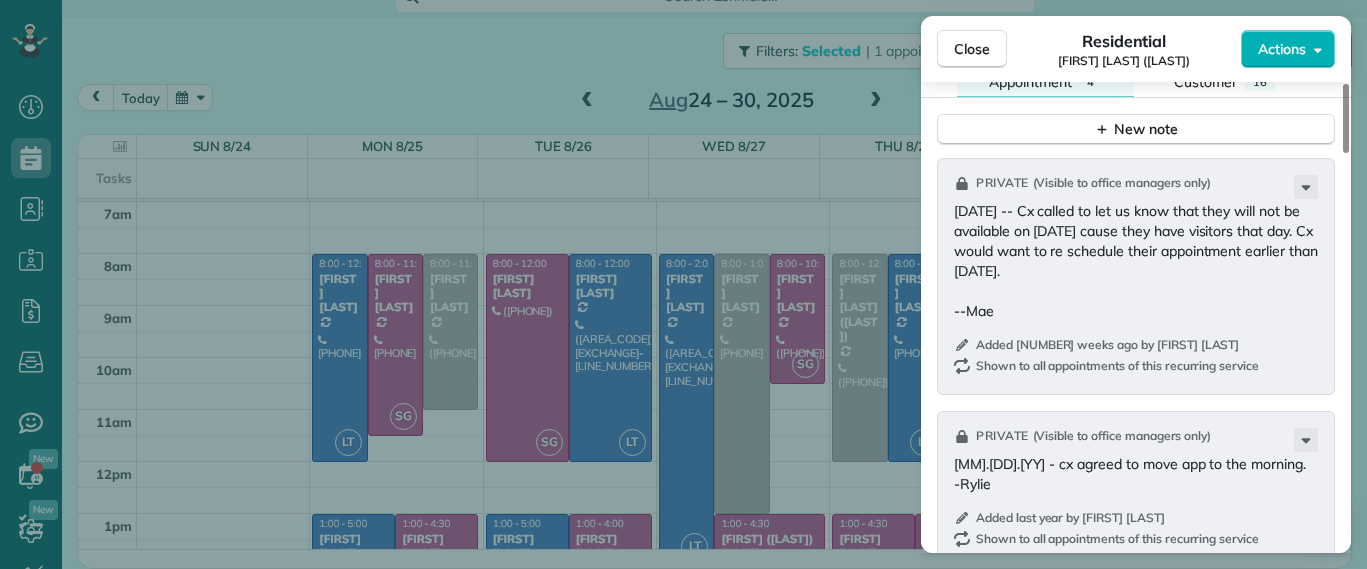 scroll, scrollTop: 1877, scrollLeft: 0, axis: vertical 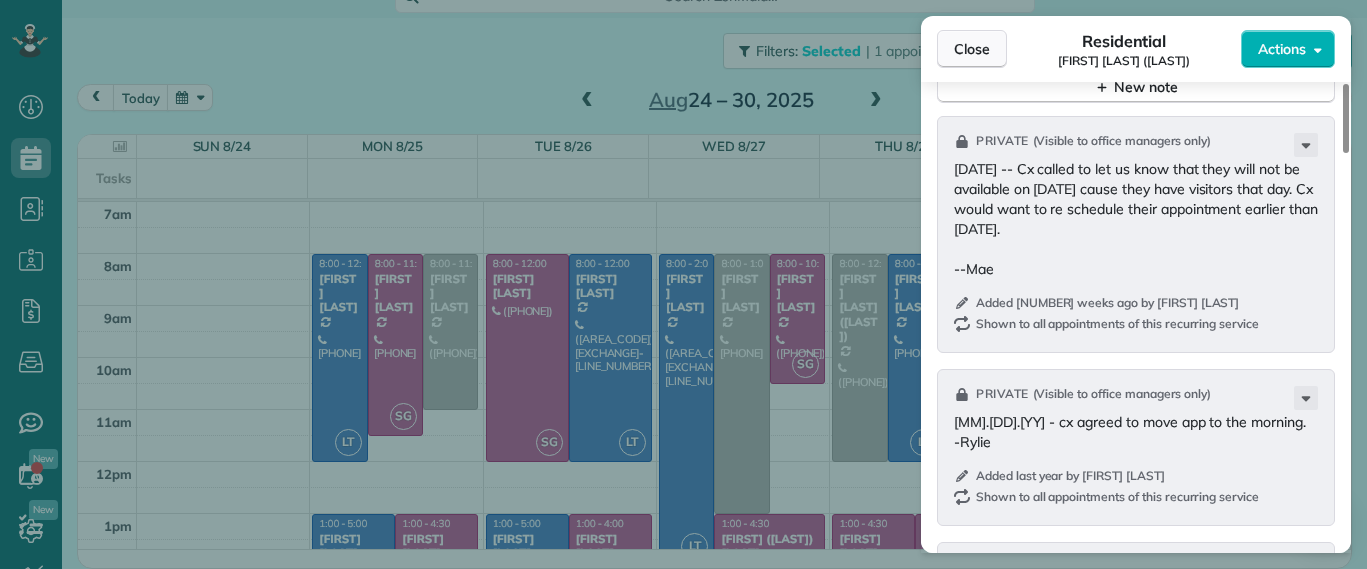 click on "Close" at bounding box center (972, 49) 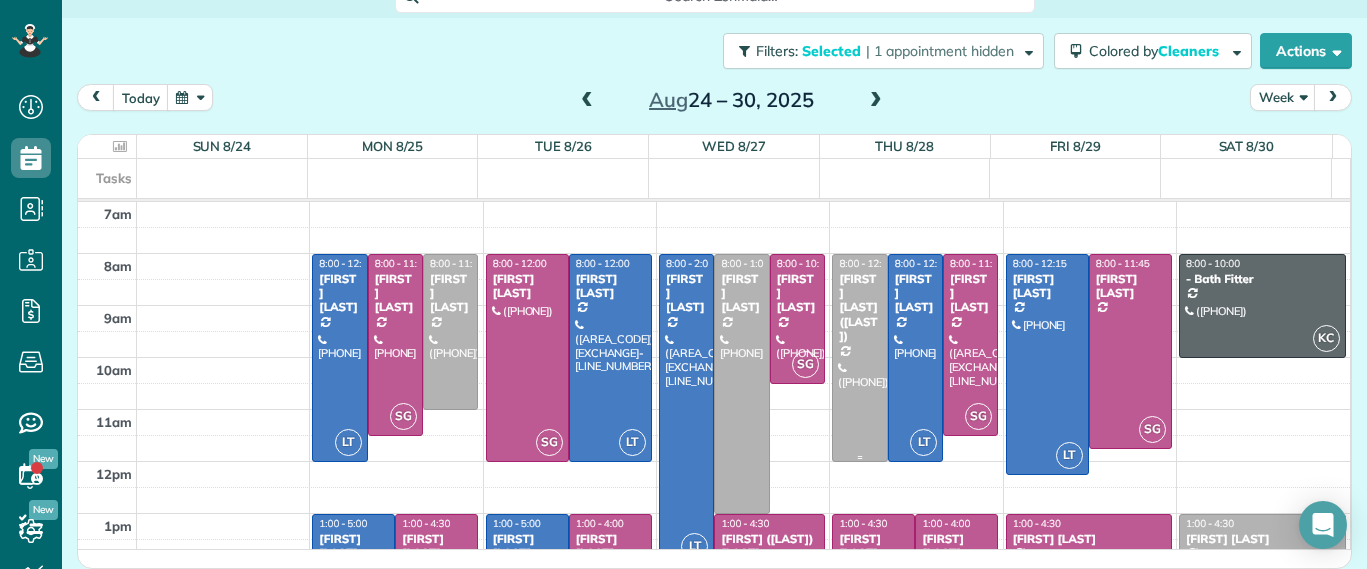 click on "[FIRST] [LAST] ([LAST])" at bounding box center (859, 308) 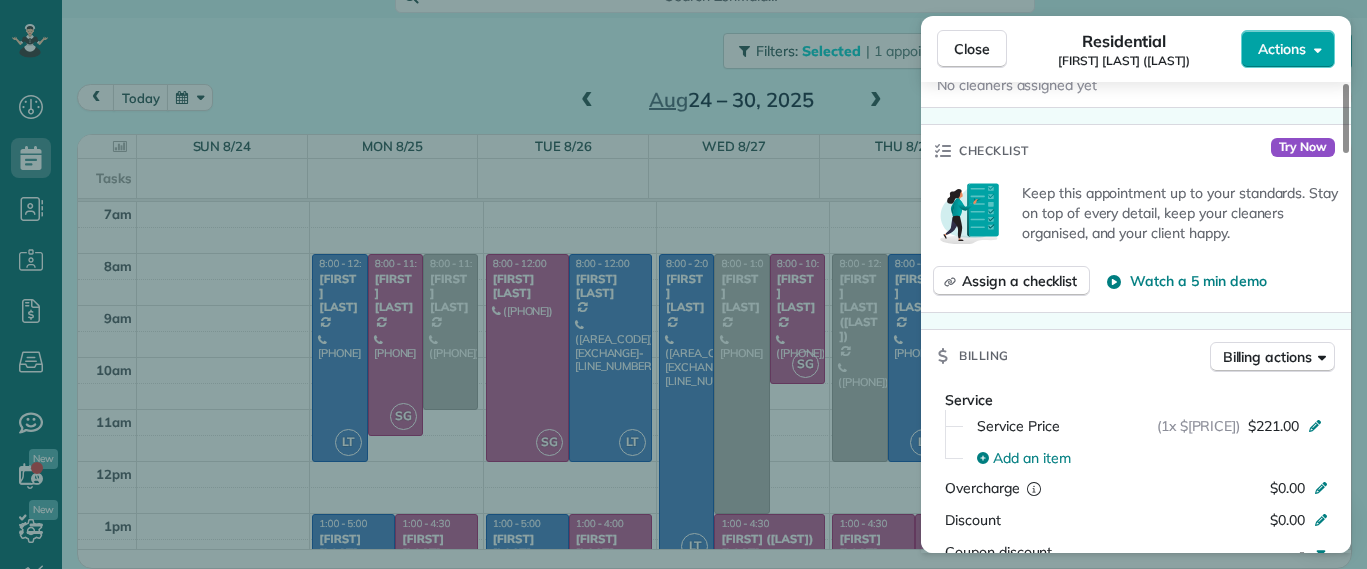 scroll, scrollTop: 0, scrollLeft: 0, axis: both 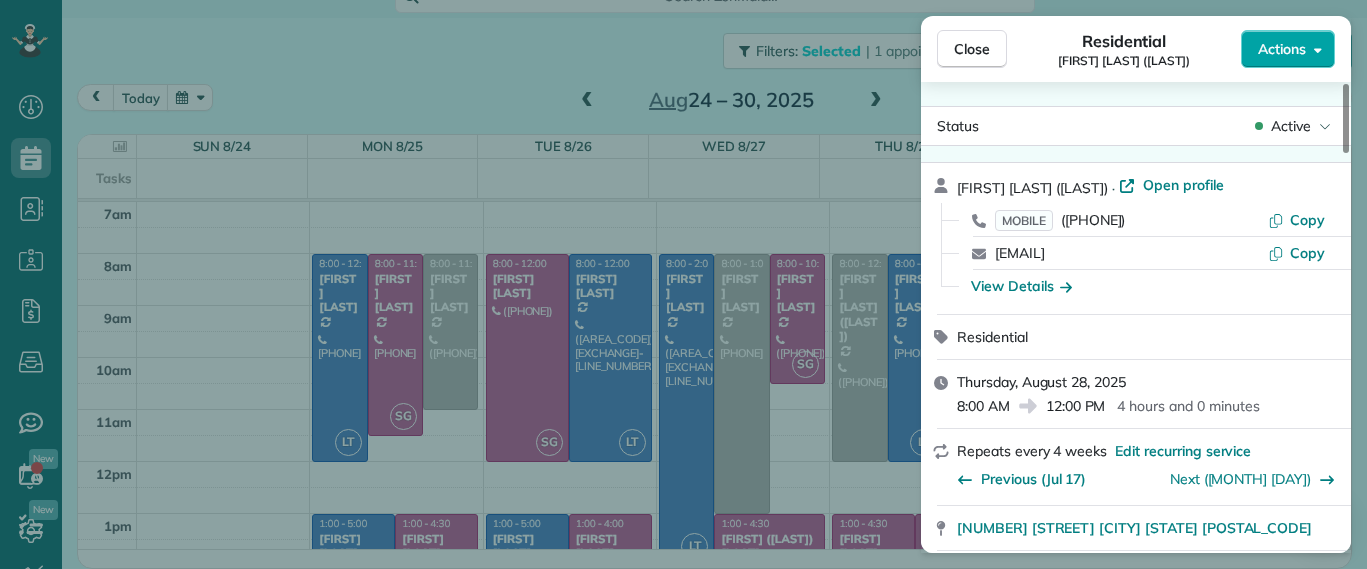 click on "Actions" at bounding box center (1282, 49) 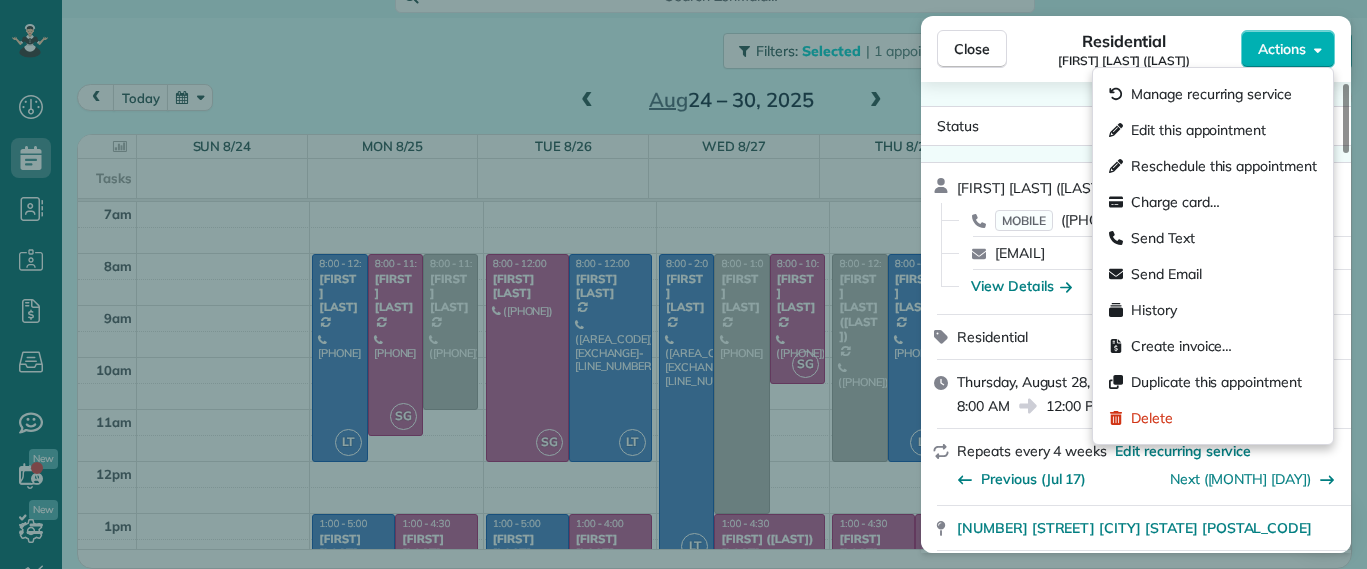 click on "Close Residential Chris Ludwig (Harrison) Actions" at bounding box center (1136, 49) 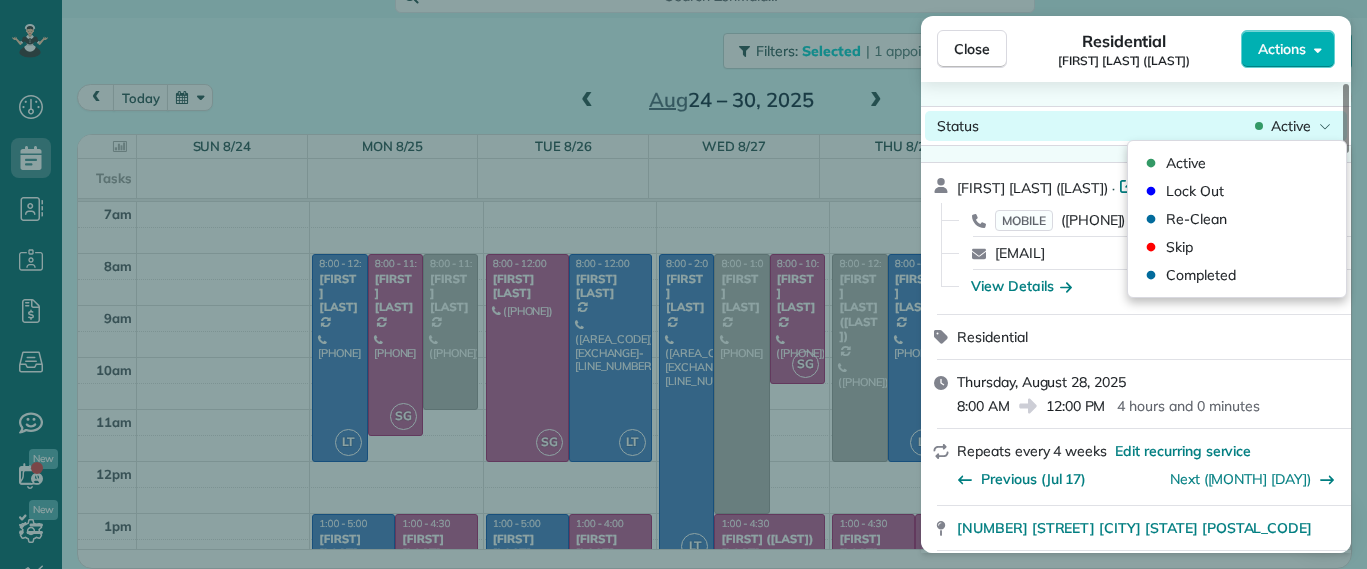 click on "Active" at bounding box center (1291, 126) 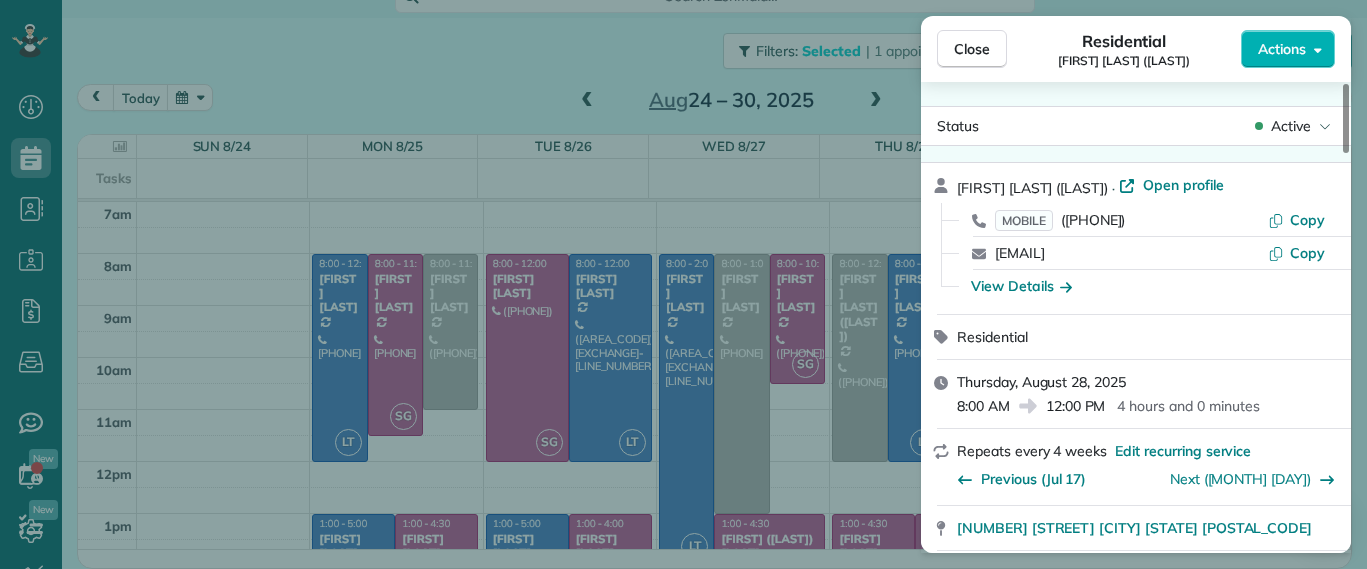 click on "Open profile" at bounding box center [1183, 185] 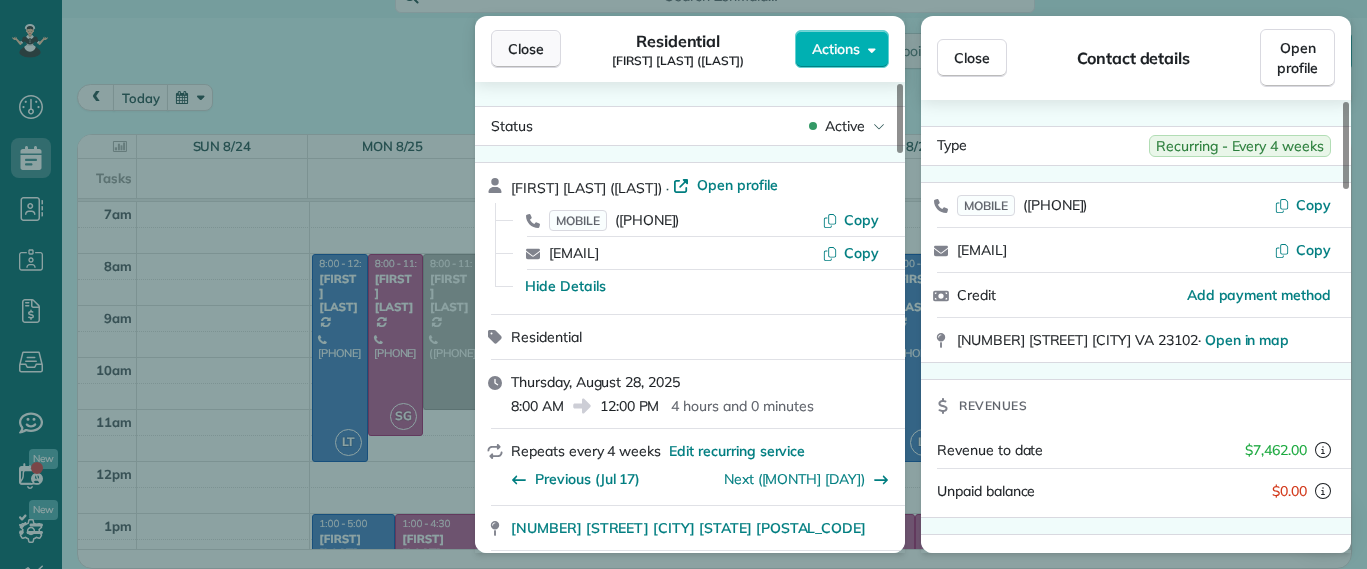 click on "Close" at bounding box center (526, 49) 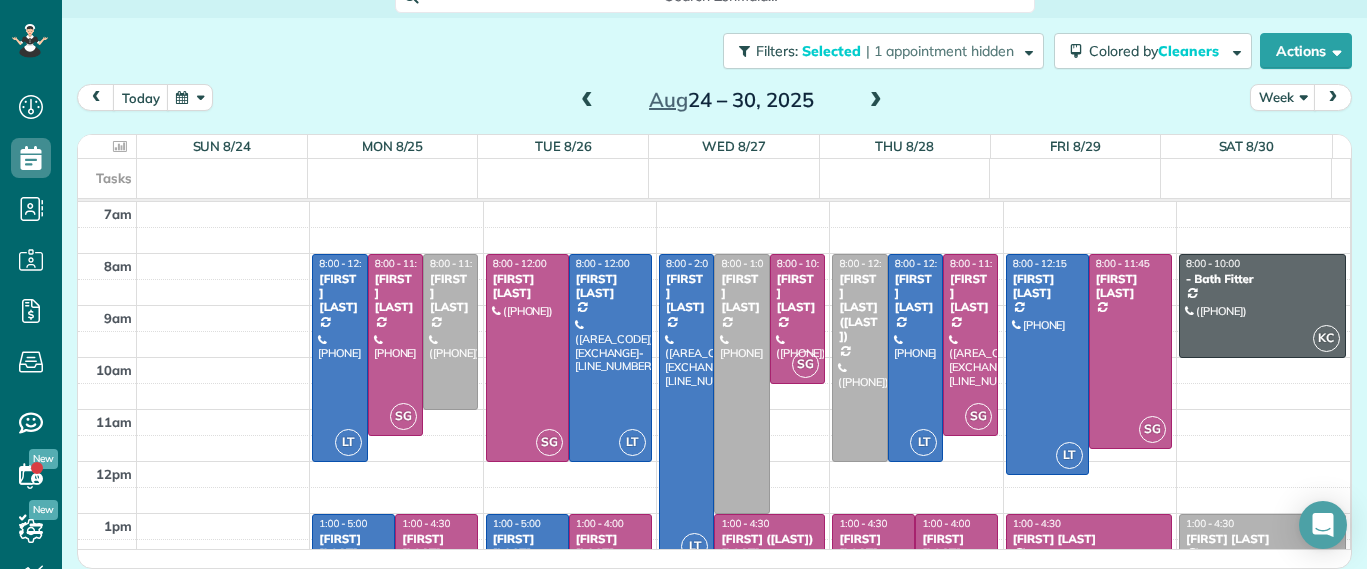 click at bounding box center [587, 101] 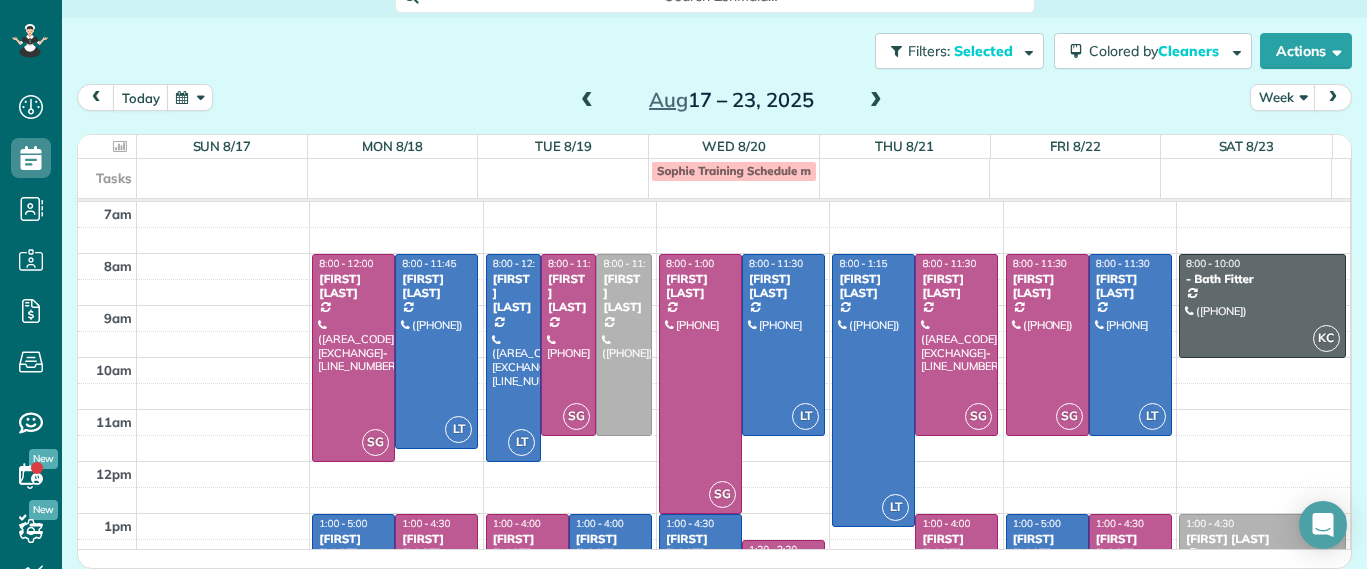 click at bounding box center [876, 101] 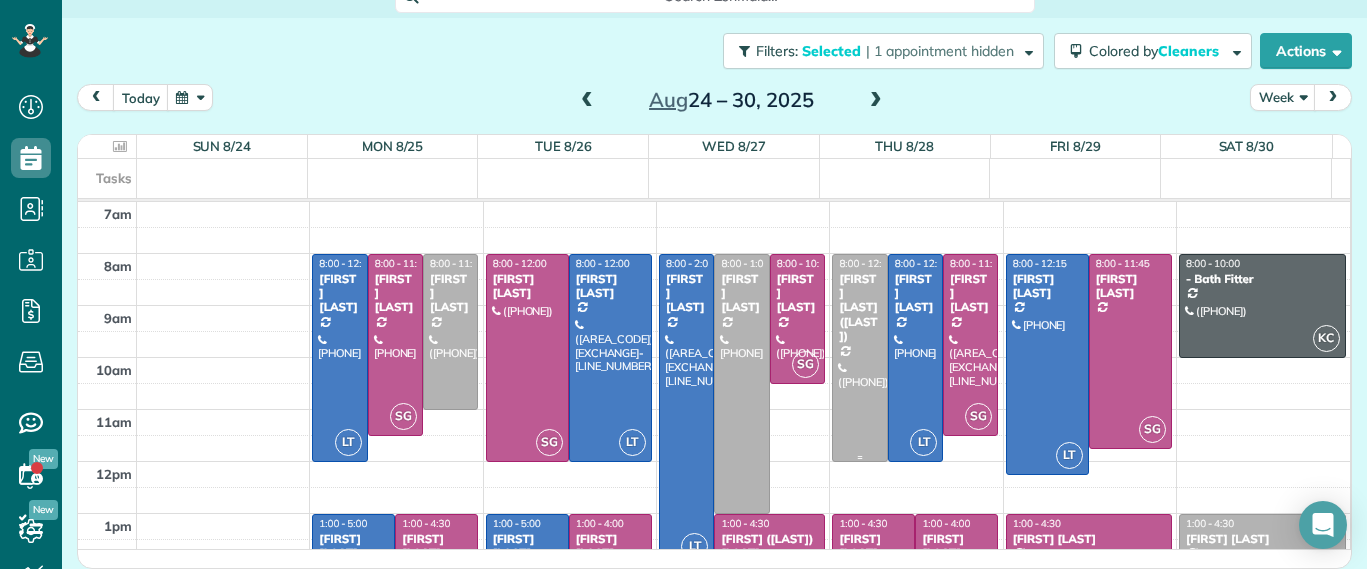click on "[FIRST] [LAST] ([LAST])" at bounding box center (859, 308) 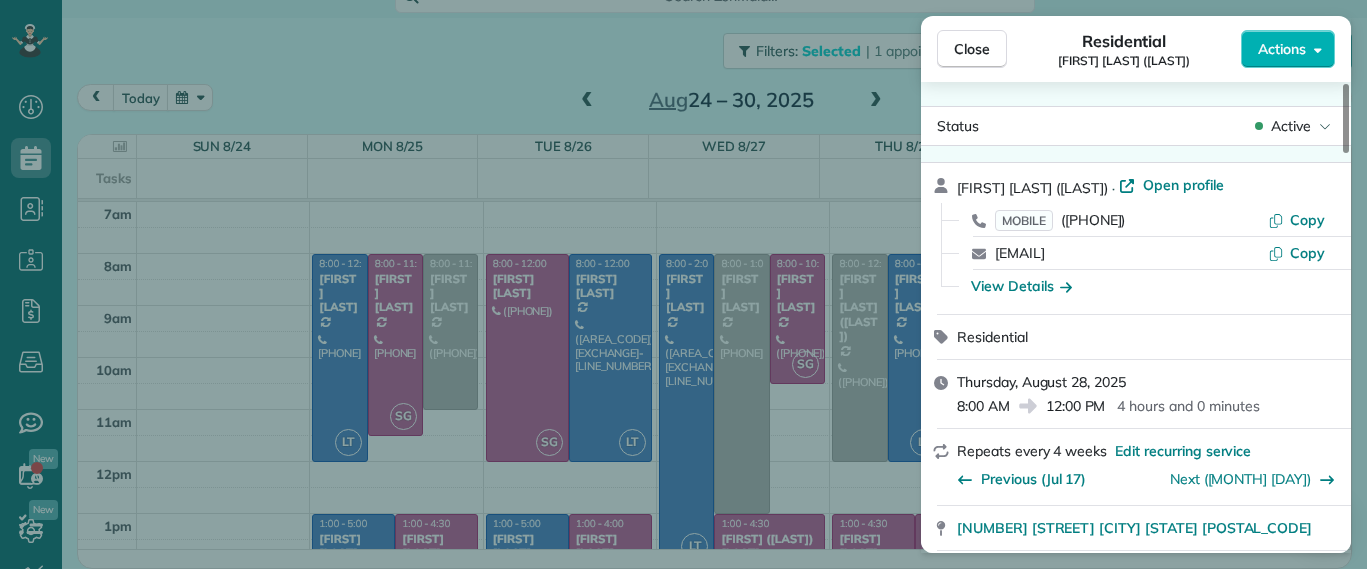 scroll, scrollTop: 500, scrollLeft: 0, axis: vertical 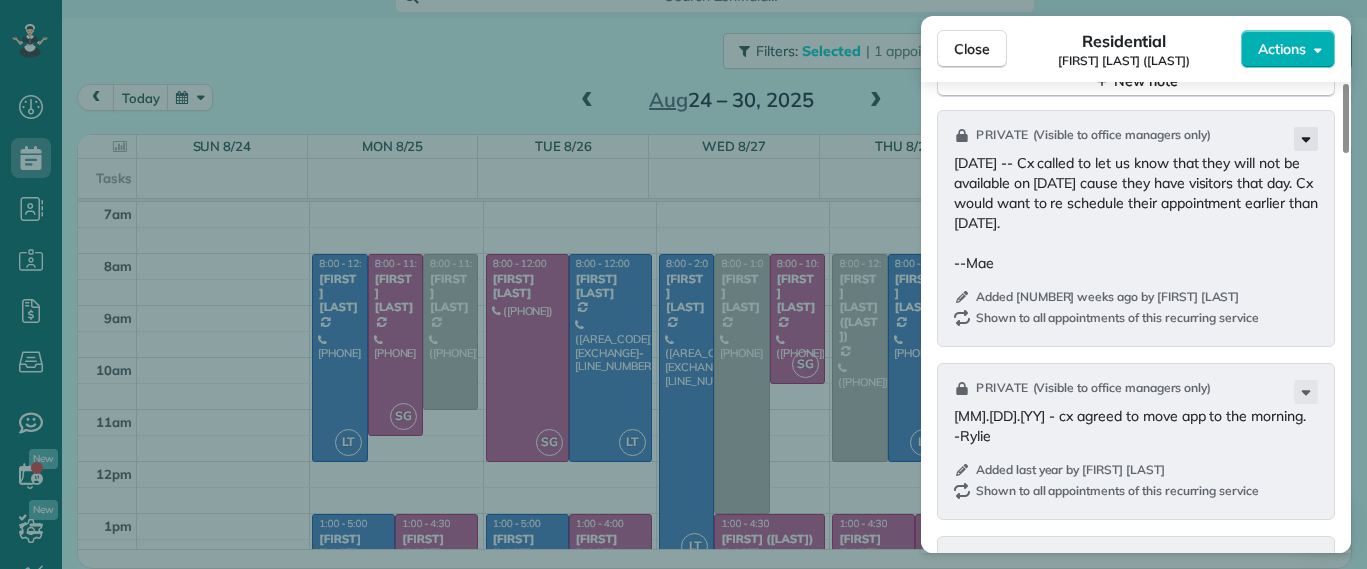 click 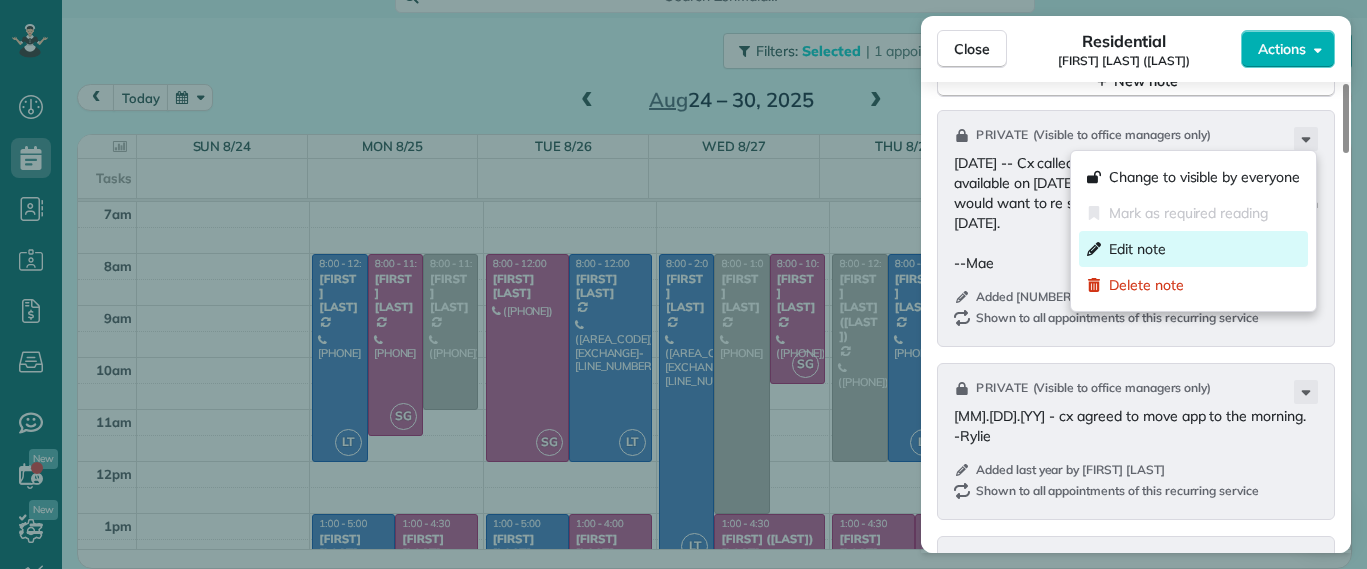 click on "Edit note" at bounding box center [1193, 249] 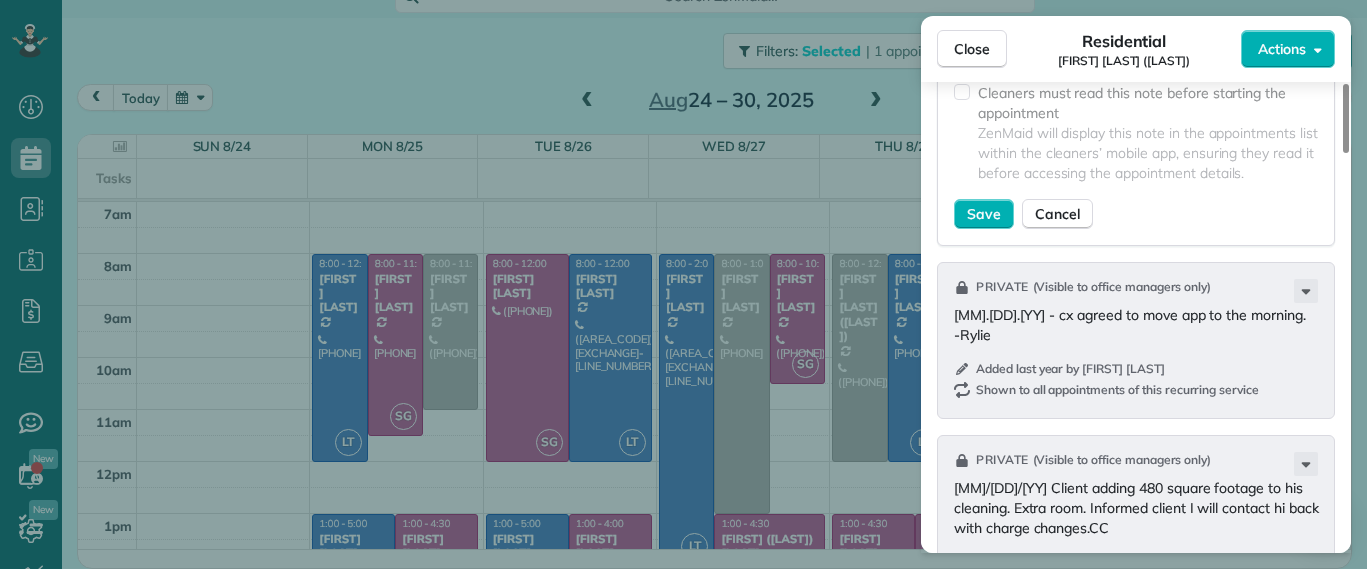 scroll, scrollTop: 1758, scrollLeft: 0, axis: vertical 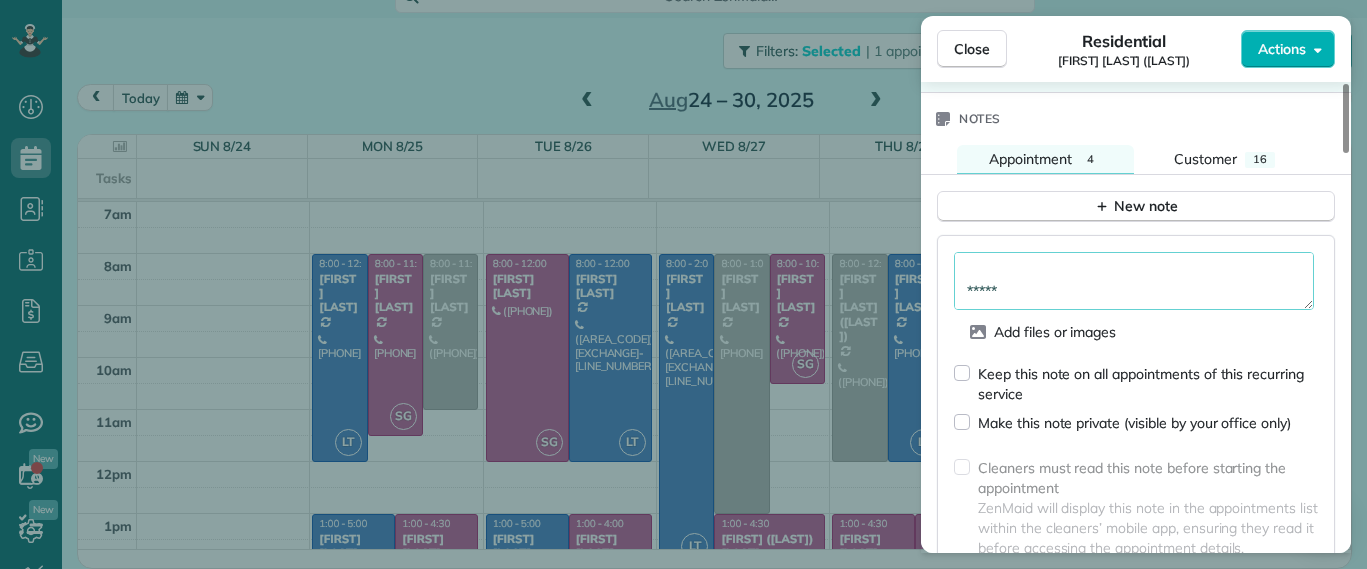 click on "**********" at bounding box center (1134, 281) 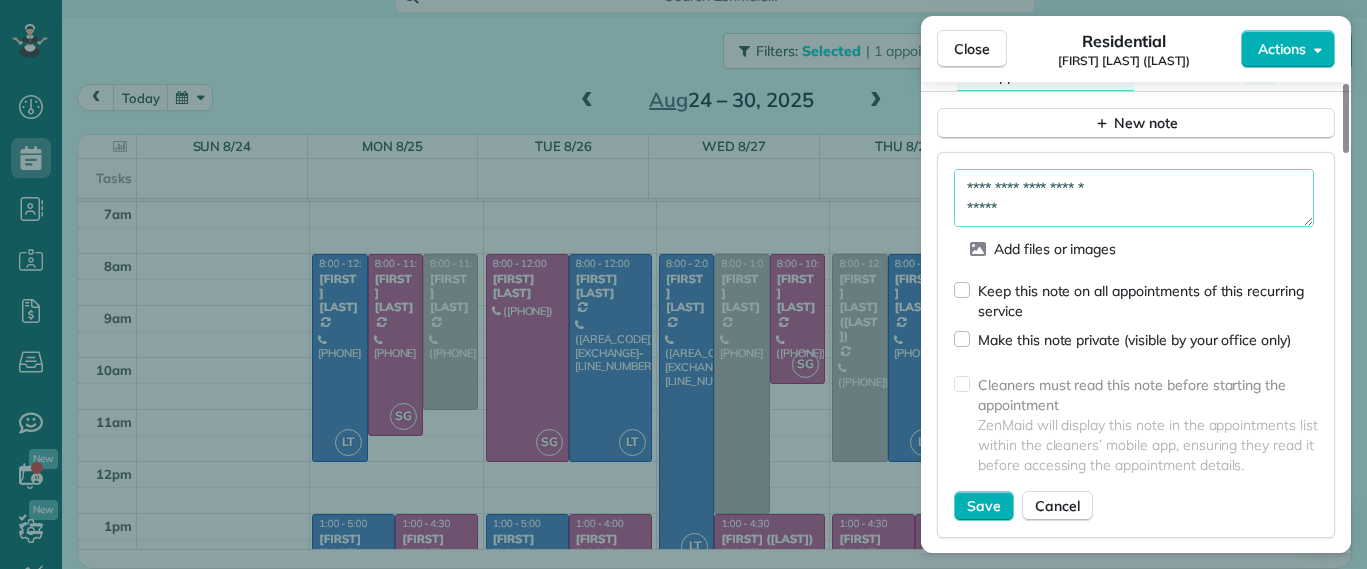 scroll, scrollTop: 1883, scrollLeft: 0, axis: vertical 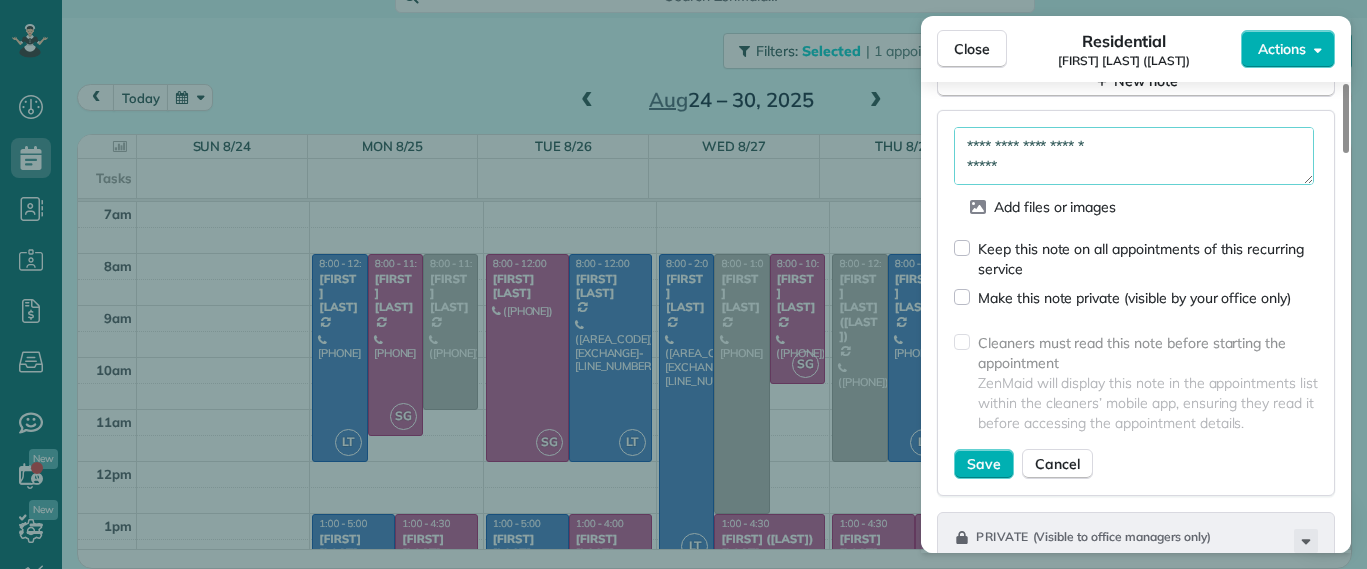 click on "**********" at bounding box center [1134, 156] 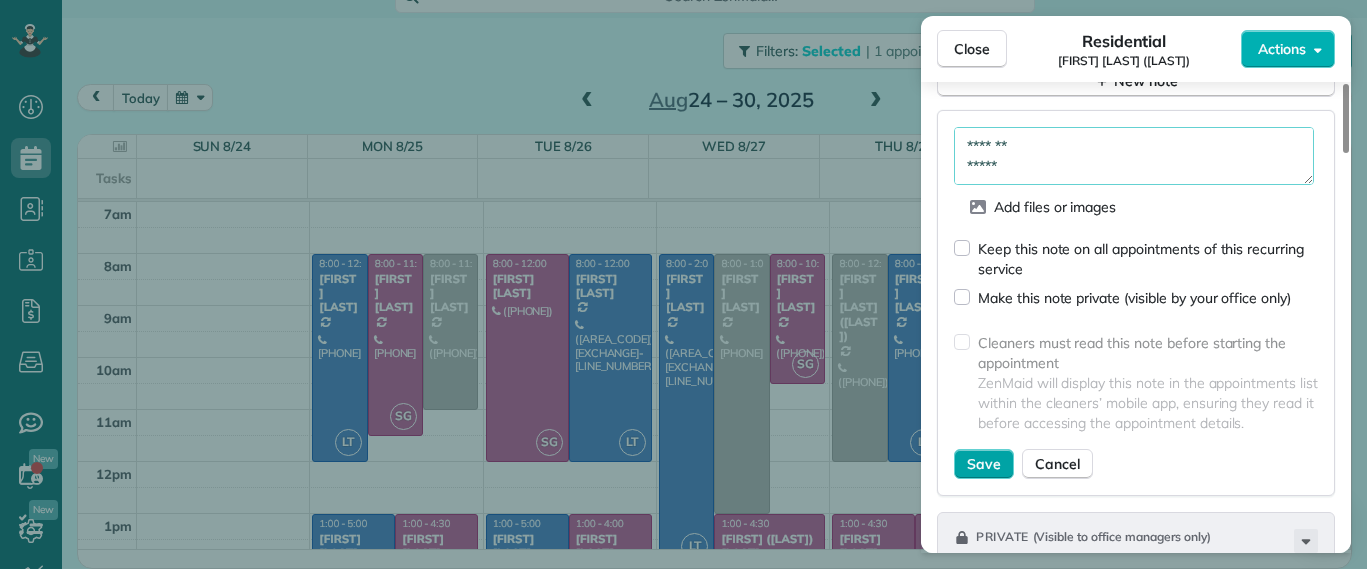 type on "**********" 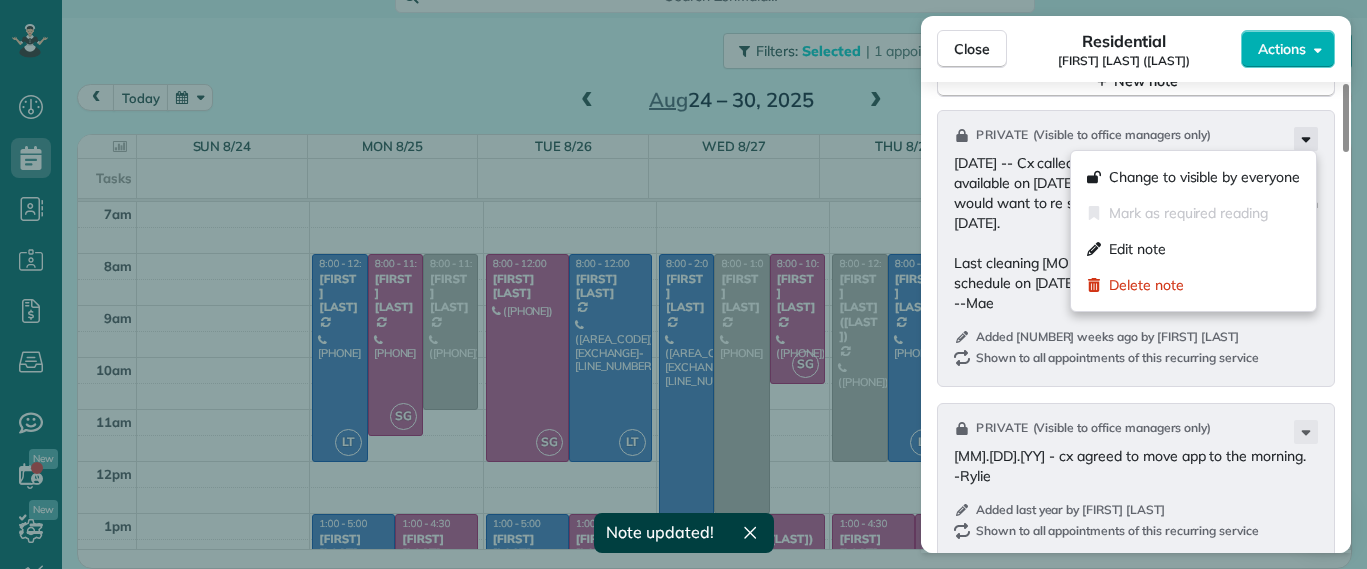 click 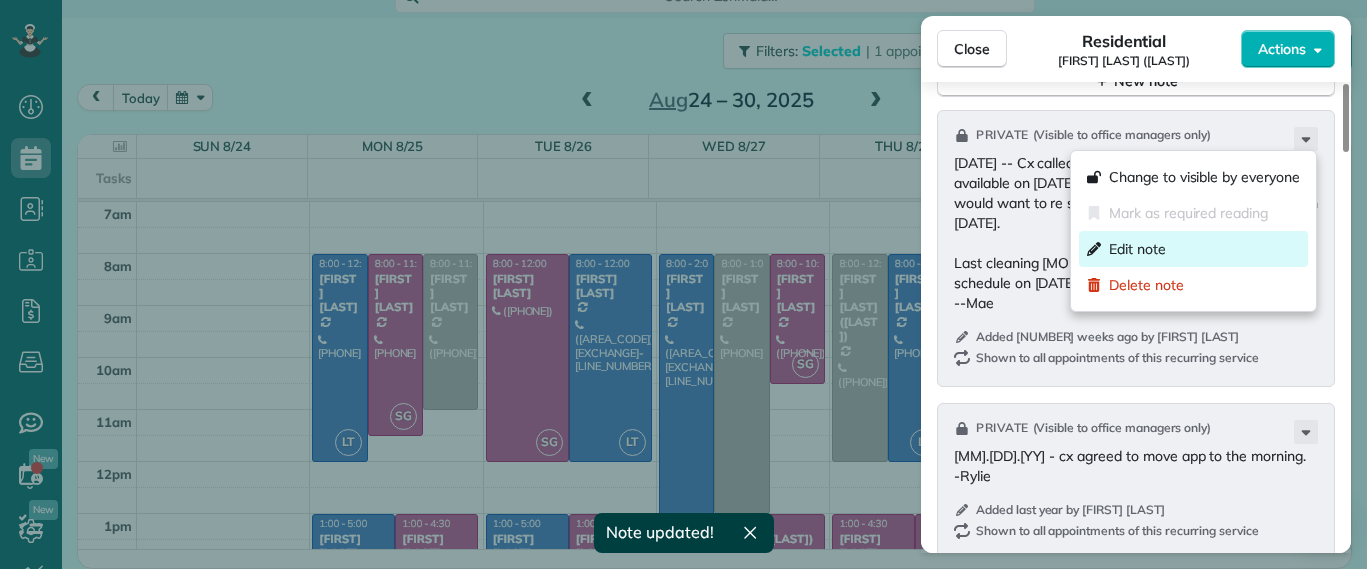 click on "Edit note" at bounding box center [1137, 249] 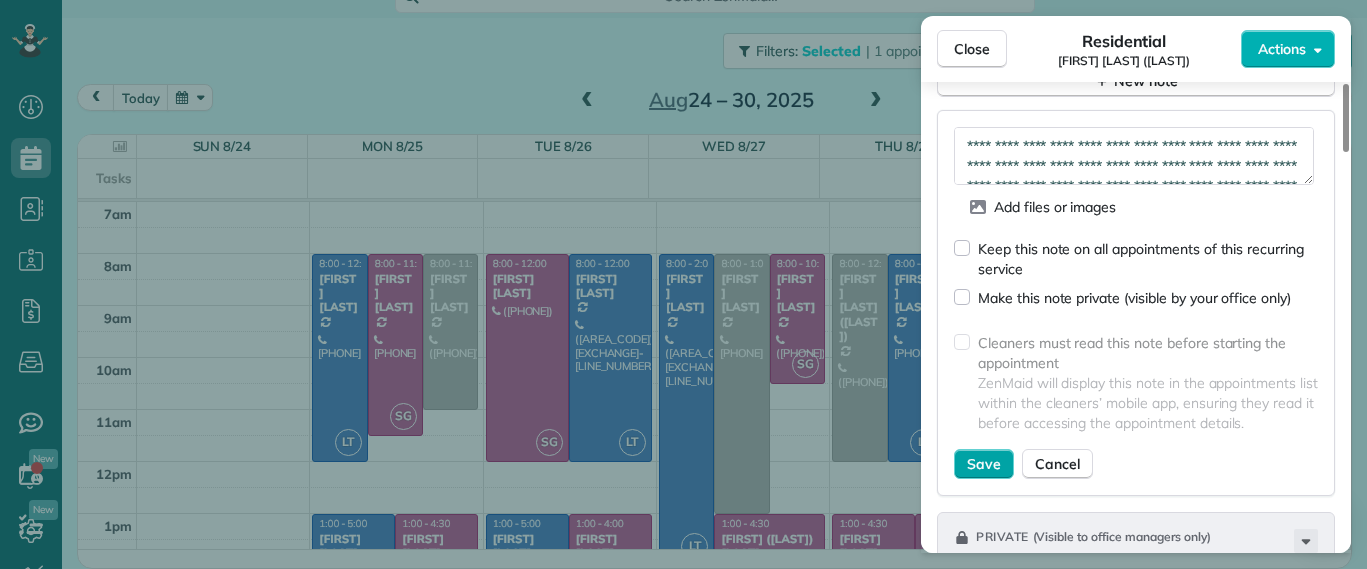 click on "Save" at bounding box center [984, 464] 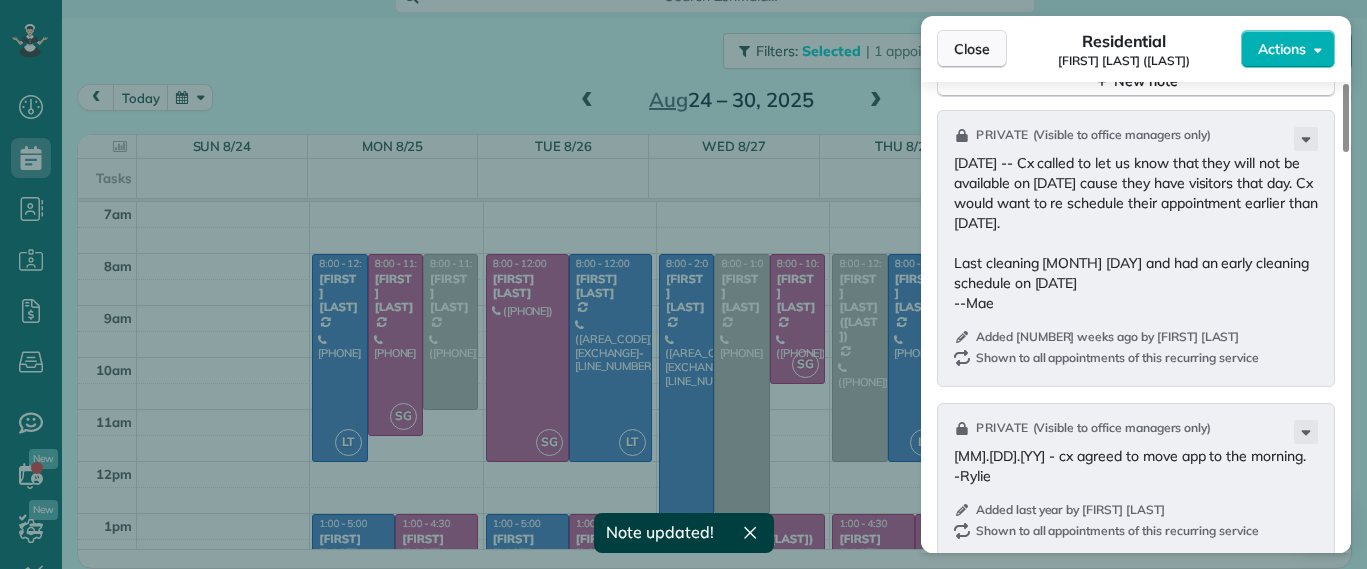 click on "Close" at bounding box center (972, 49) 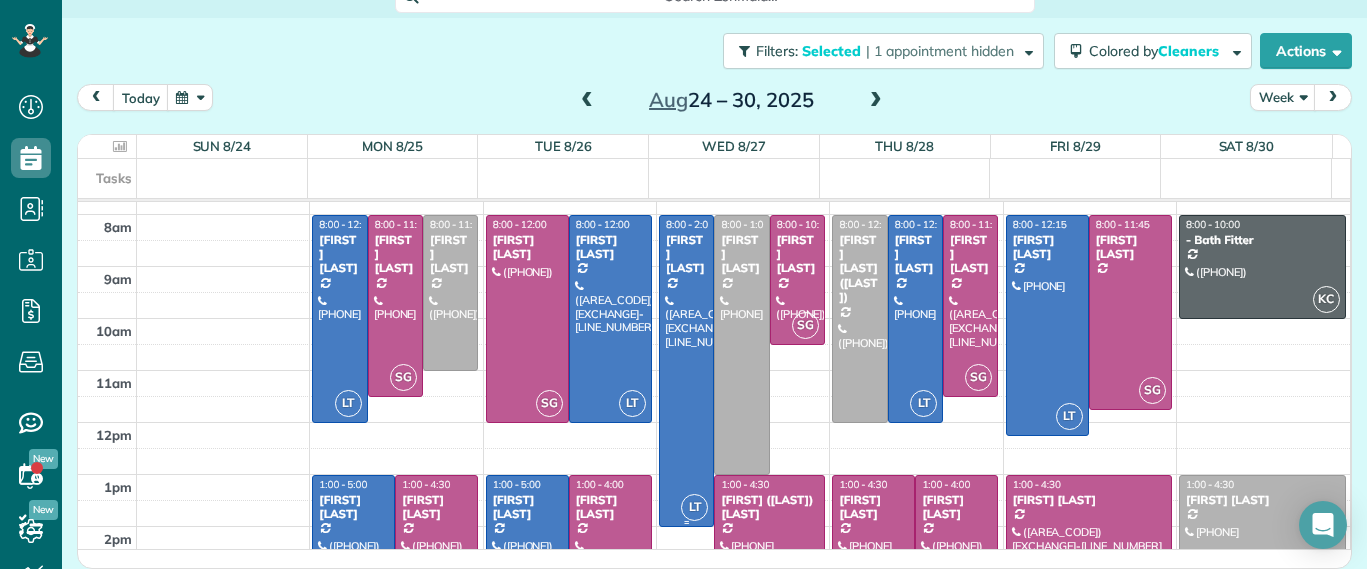 scroll, scrollTop: 0, scrollLeft: 0, axis: both 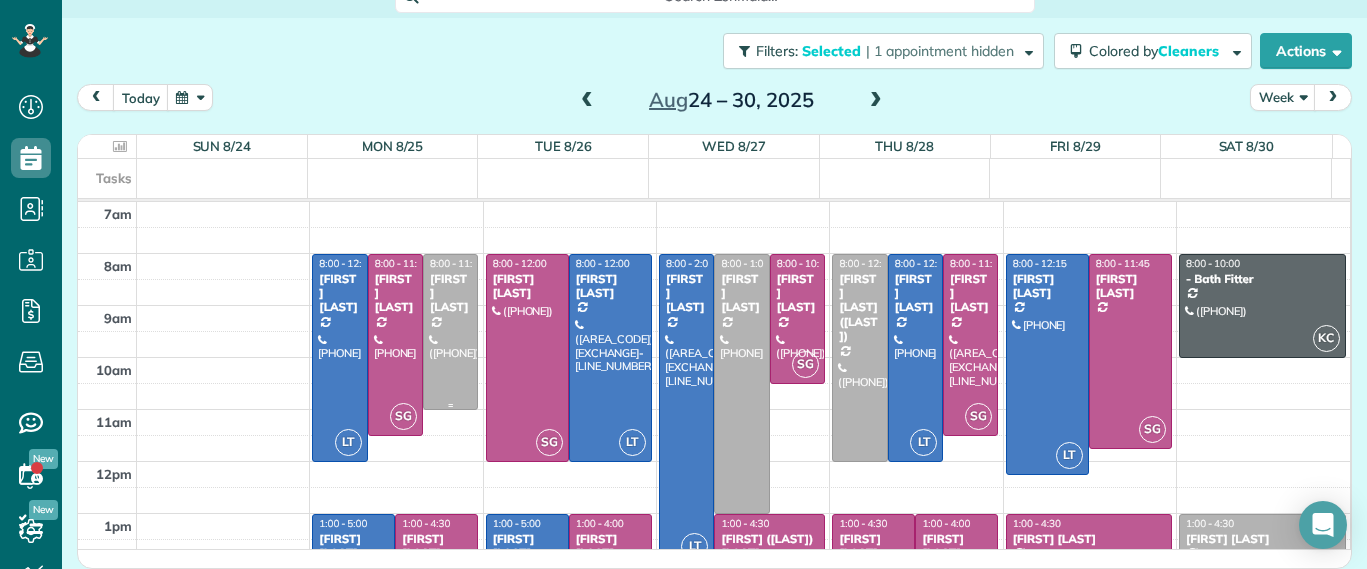 click at bounding box center (450, 332) 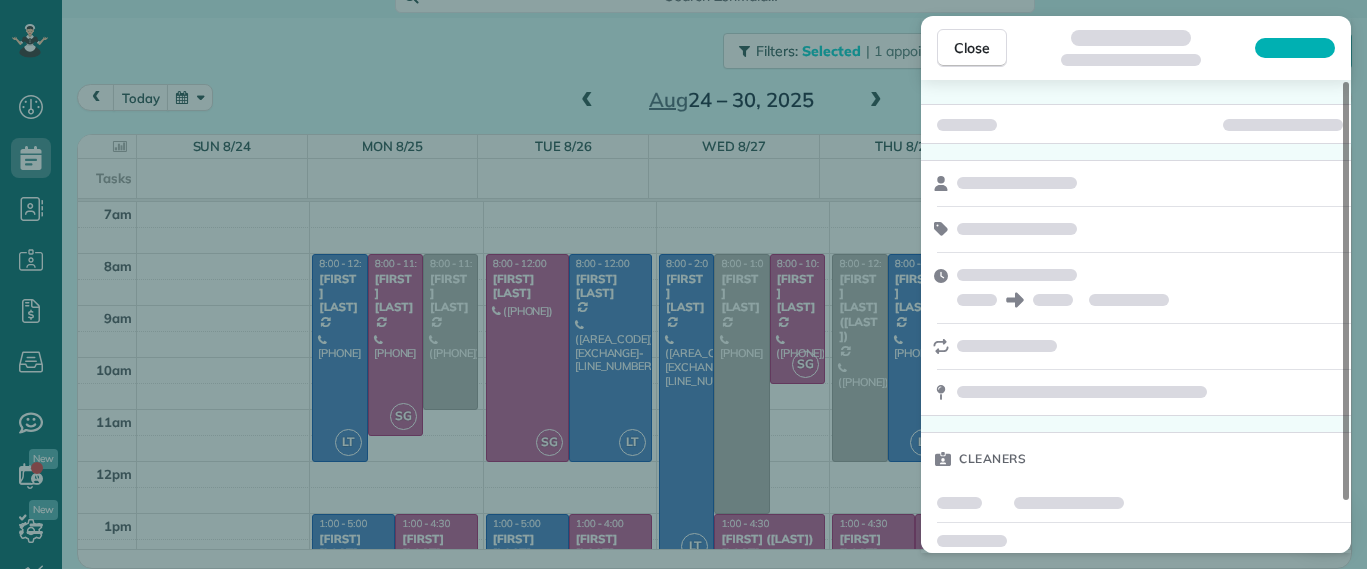 click on "Close   Cleaners" at bounding box center [683, 284] 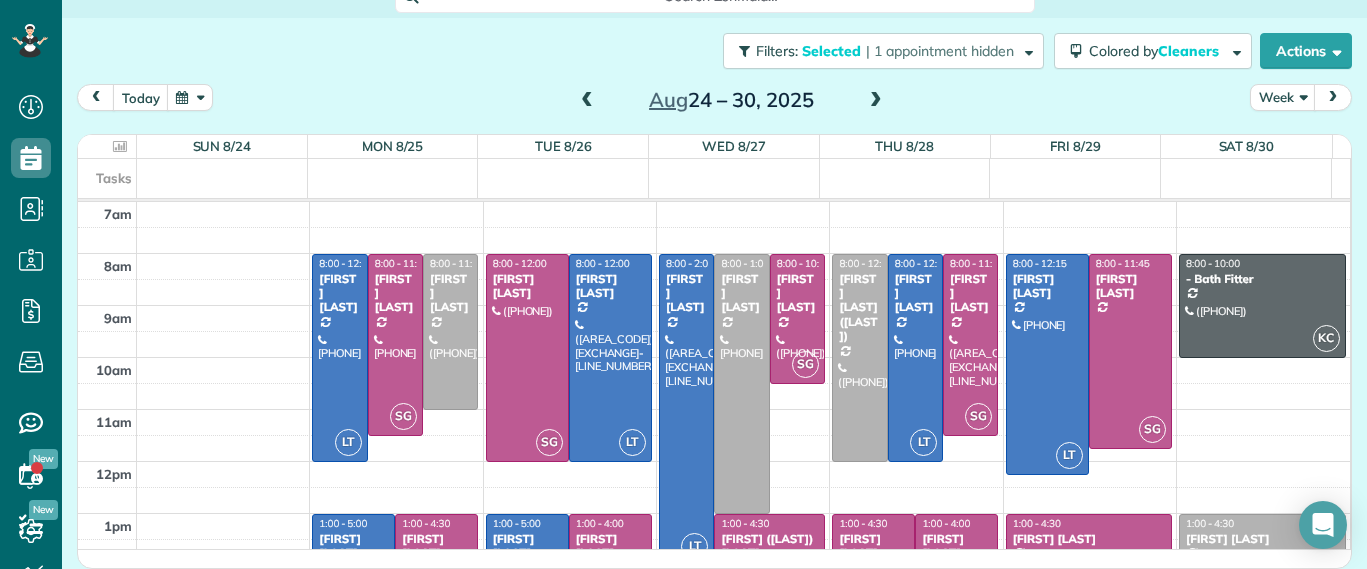 click at bounding box center (587, 101) 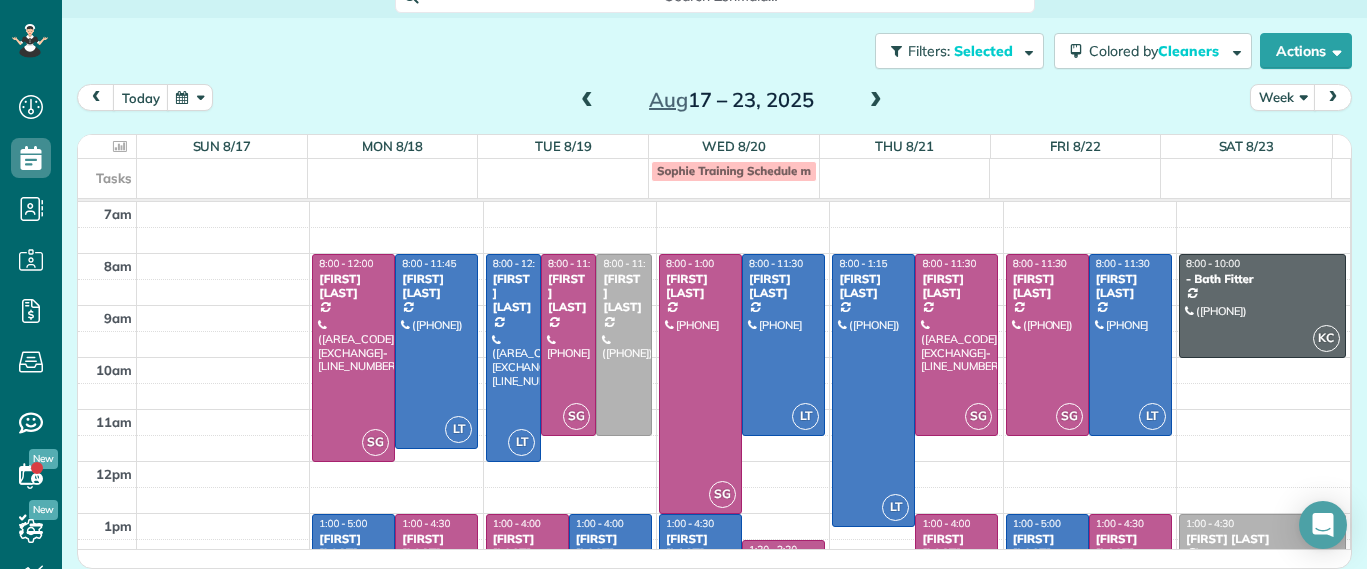 click at bounding box center [587, 101] 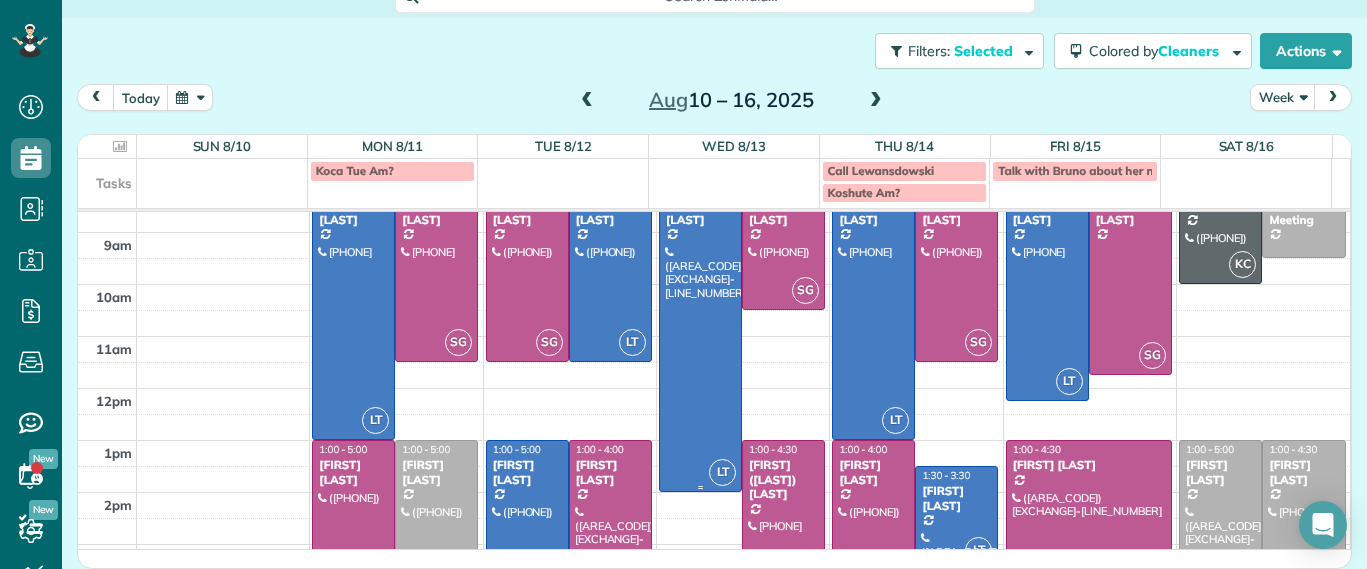 scroll, scrollTop: 0, scrollLeft: 0, axis: both 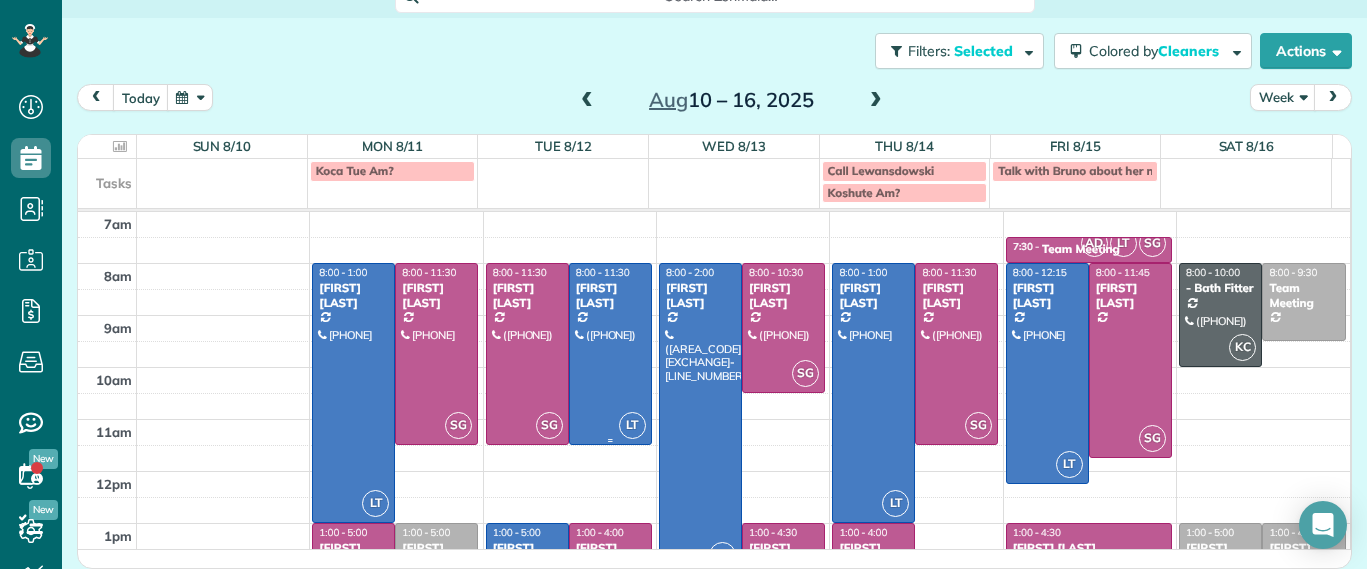 click at bounding box center (610, 354) 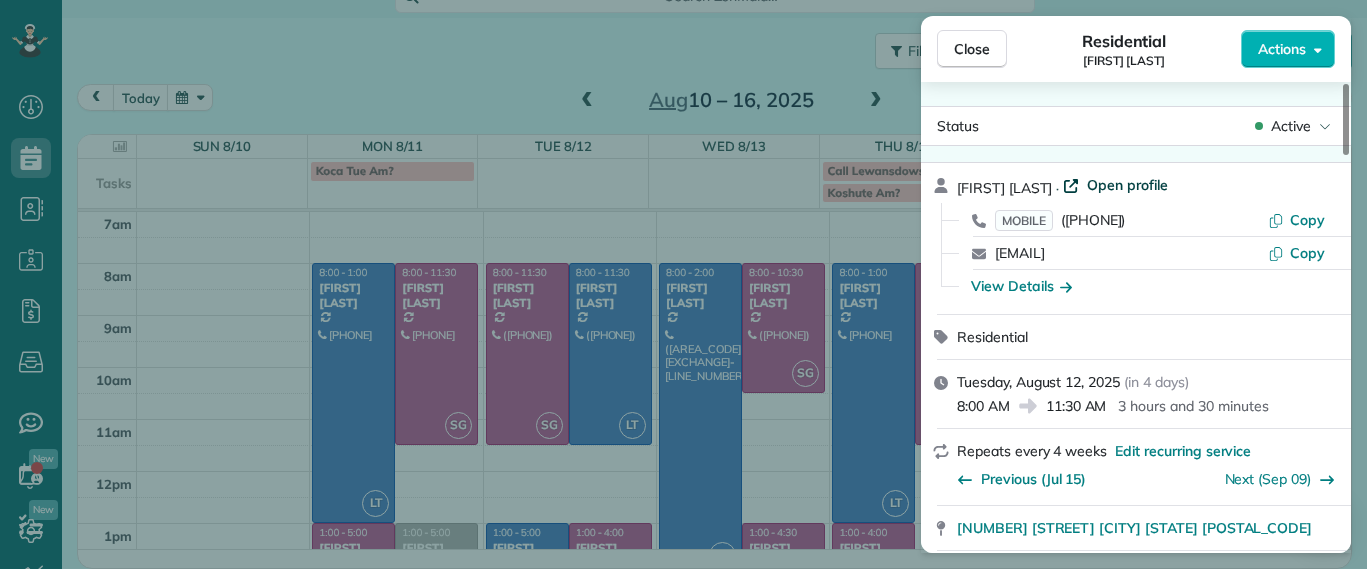 click on "Open profile" at bounding box center (1127, 185) 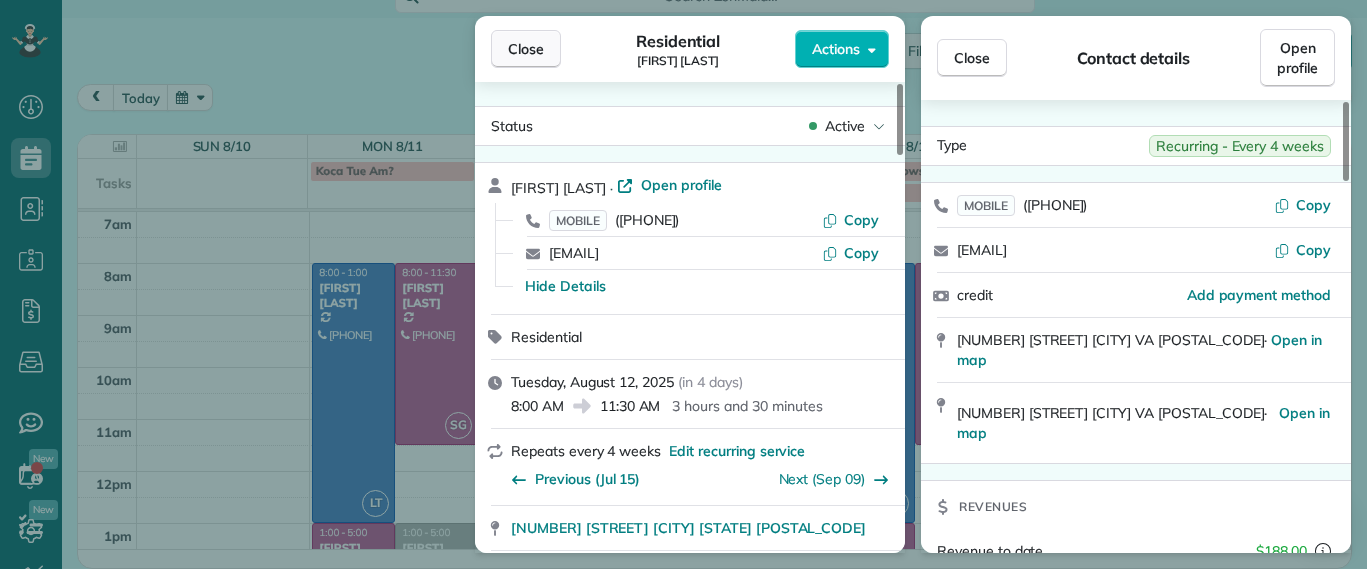 click on "Close" at bounding box center [526, 49] 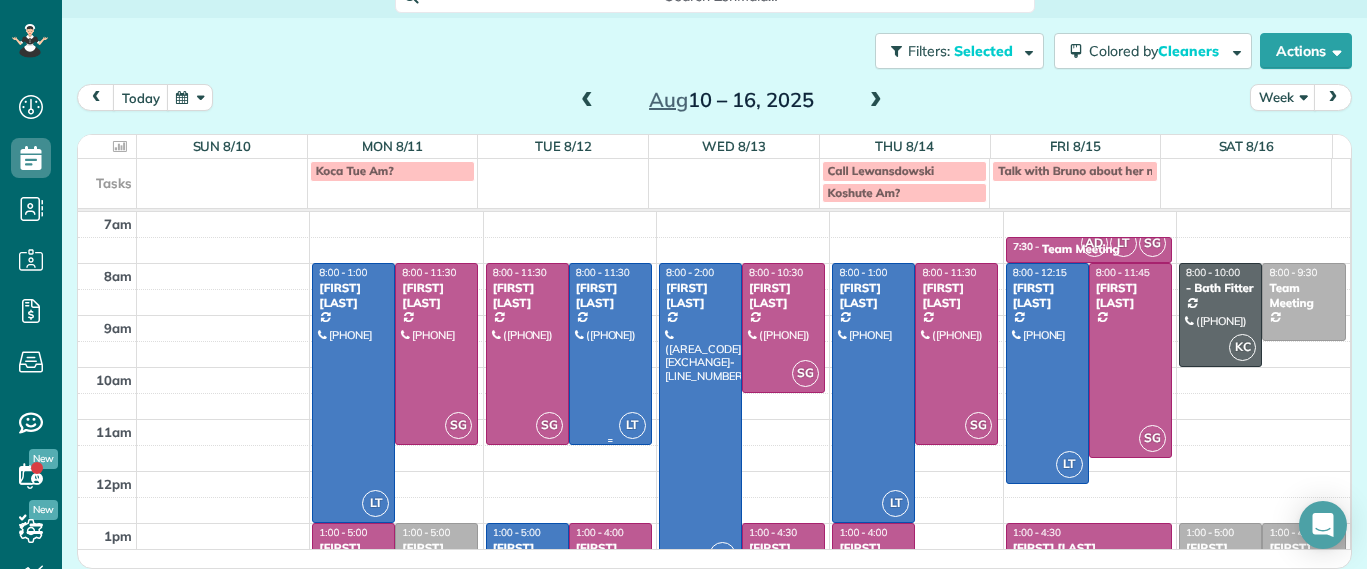 scroll, scrollTop: 234, scrollLeft: 0, axis: vertical 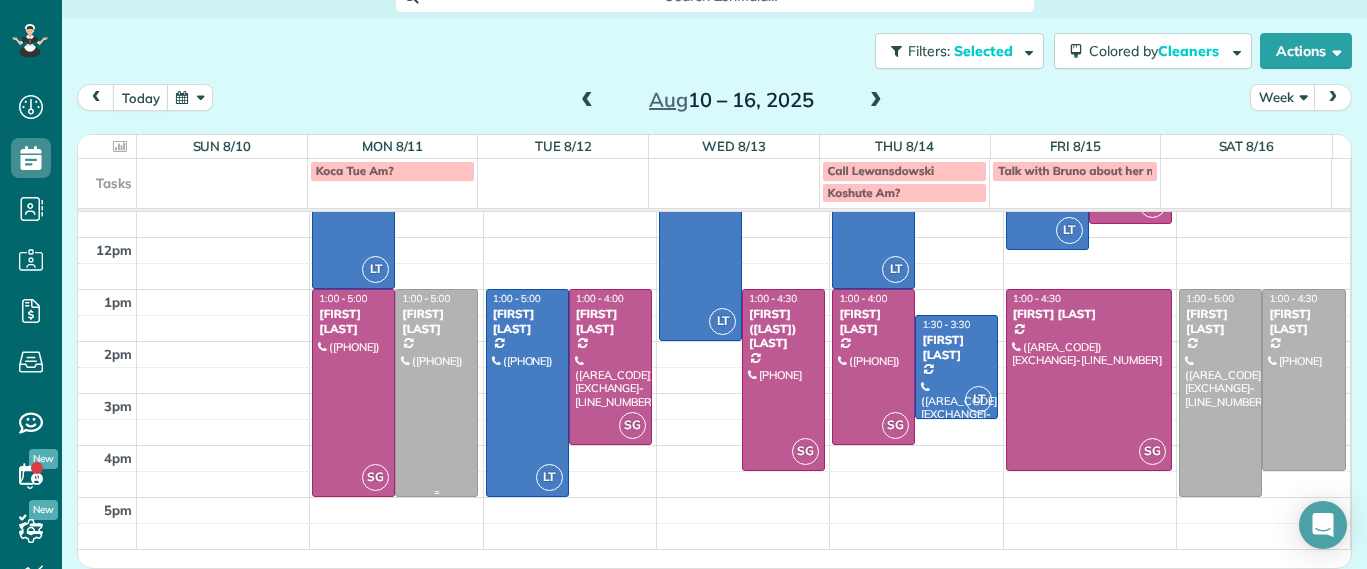 click at bounding box center (436, 393) 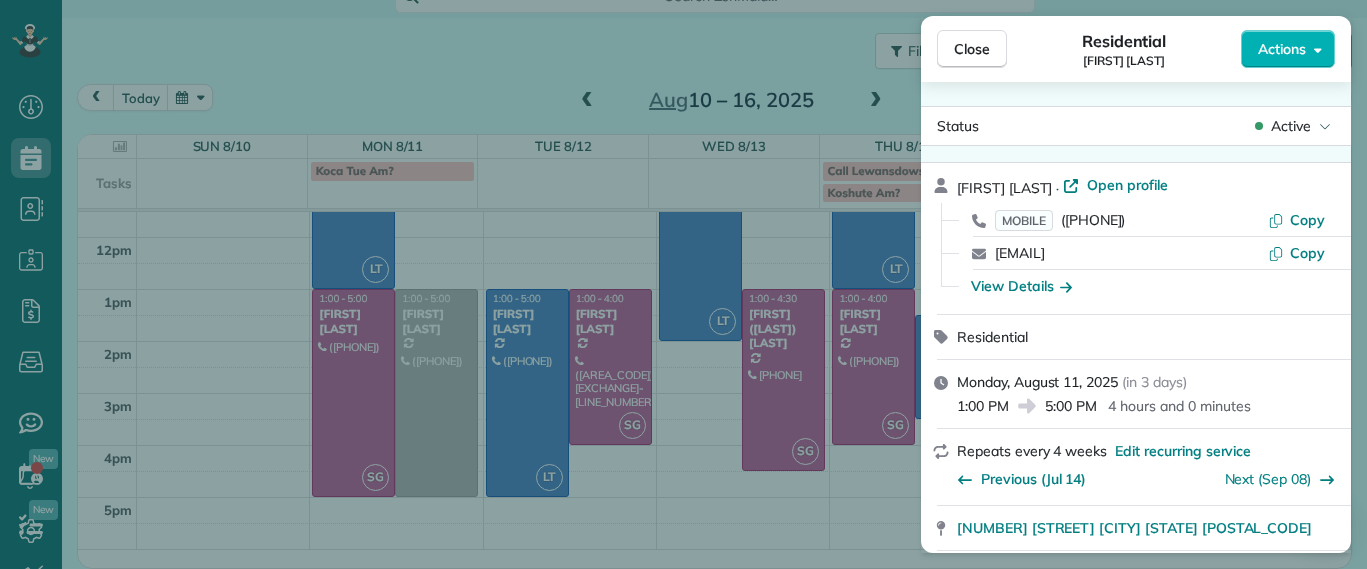 click on "Close Residential Hannah Koca Actions Status Active Hannah Koca · Open profile MOBILE (804) 833-0595 Copy hannah.koca@gmail.com Copy View Details Residential Monday, August 11, 2025 ( in 3 days ) 1:00 PM 5:00 PM 4 hours and 0 minutes Repeats every 4 weeks Edit recurring service Previous (Jul 14) Next (Sep 08) 1620 Nottoway Avenue Richmond Virginia 23227 Service was not rated yet Setup ratings Cleaners Time in and out Assign Invite Cleaners No cleaners assigned yet Checklist Try Now Keep this appointment up to your standards. Stay on top of every detail, keep your cleaners organised, and your client happy. Assign a checklist Watch a 5 min demo Billing Billing actions Service Service Price (1x $208.00) $208.00 Add an item Overcharge $0.00 Discount $0.00 Coupon discount - Primary tax - Secondary tax - Total appointment price $208.00 Tips collected $0.00 Unpaid Mark as paid Total including tip $208.00 Get paid online in no-time! Send an invoice and reward your cleaners with tips Charge customer credit card - 2 5" at bounding box center (683, 284) 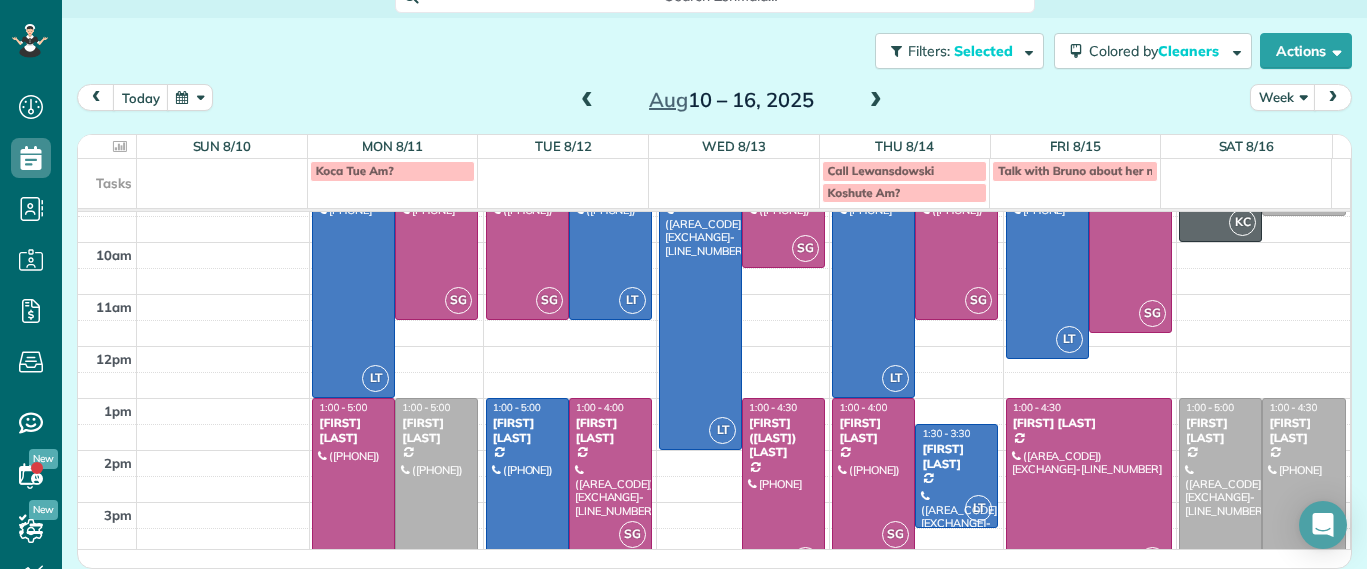 scroll, scrollTop: 0, scrollLeft: 0, axis: both 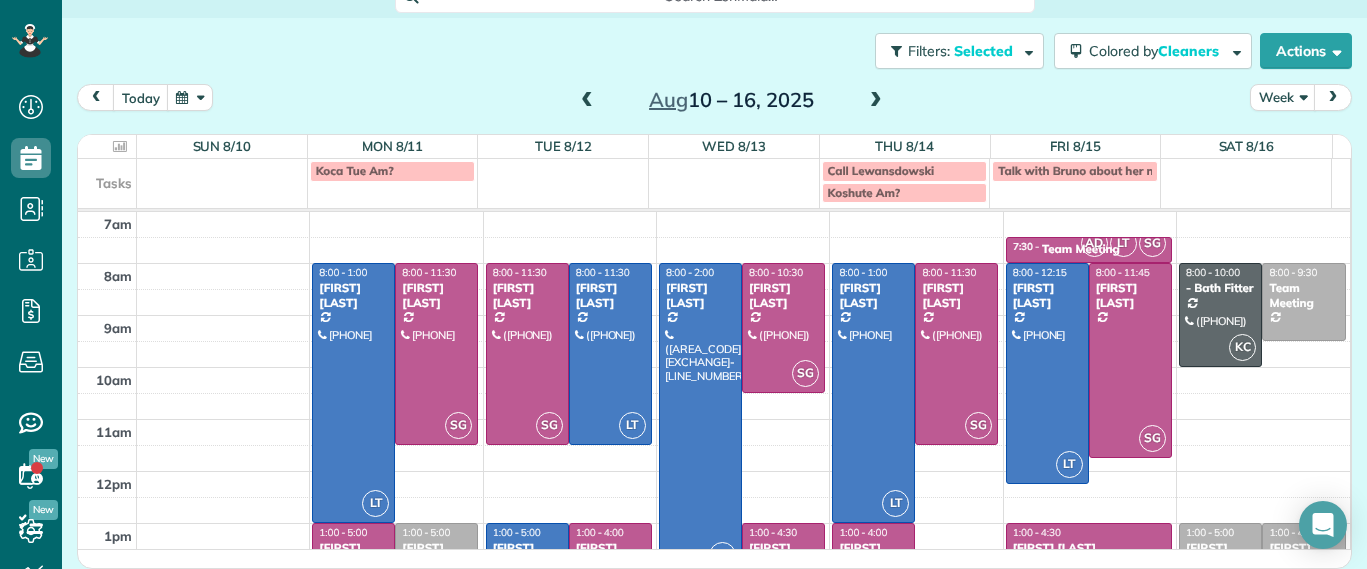 click on "Koca Tue Am?" at bounding box center (355, 170) 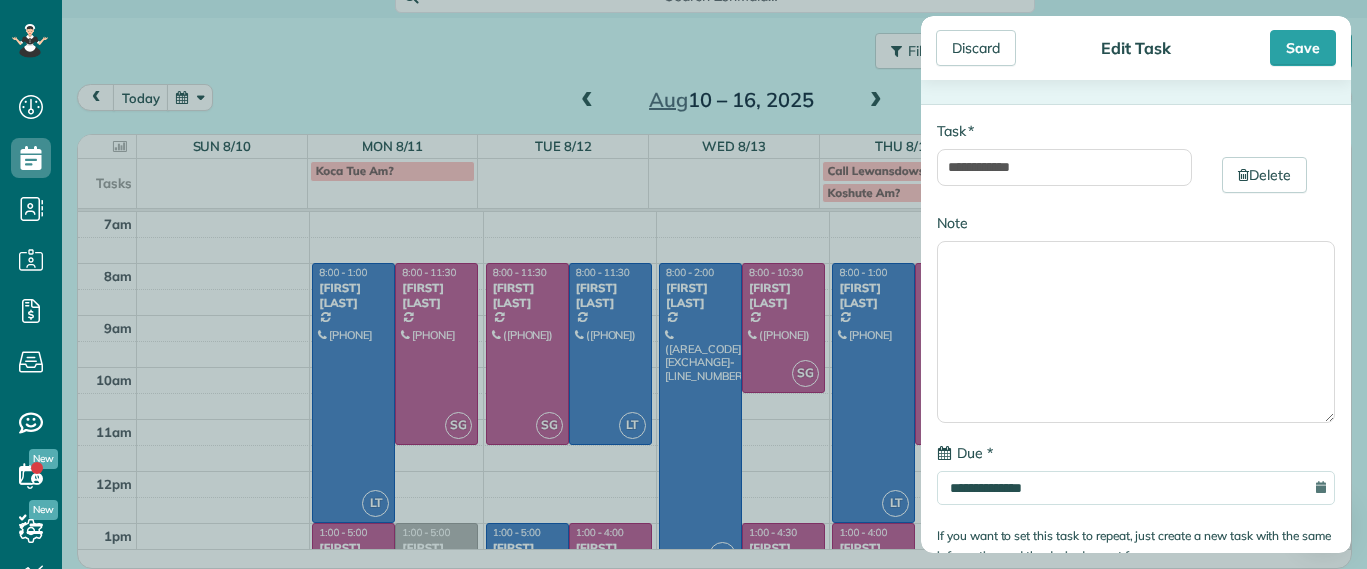 click on "**********" at bounding box center (683, 284) 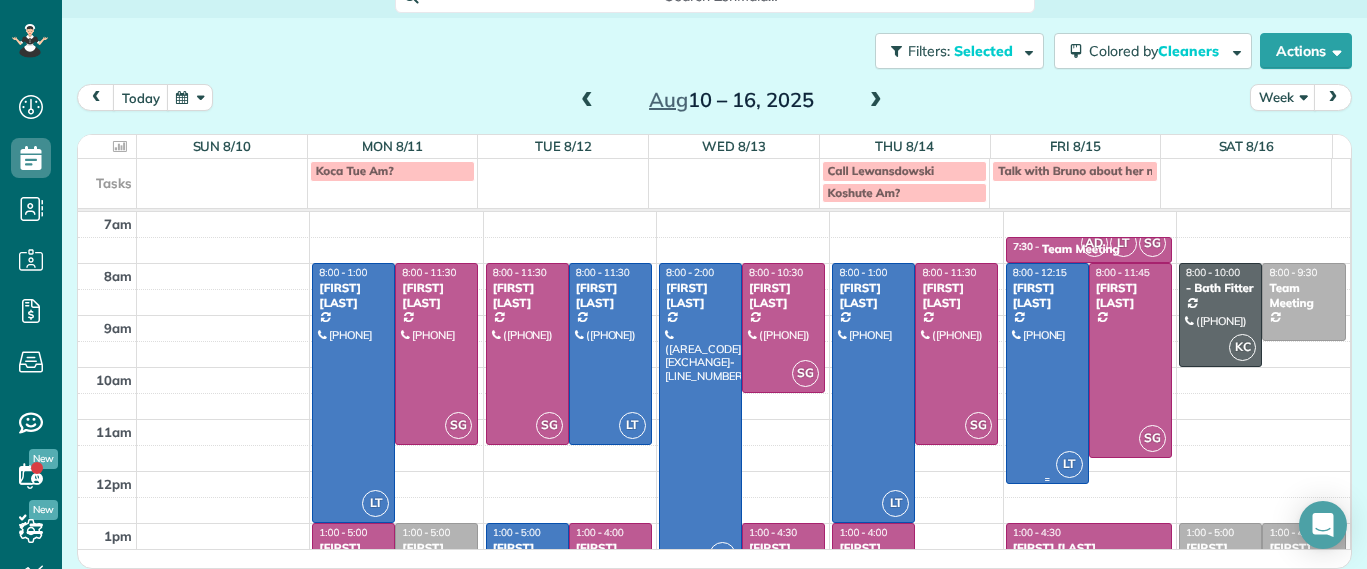 click at bounding box center [1047, 373] 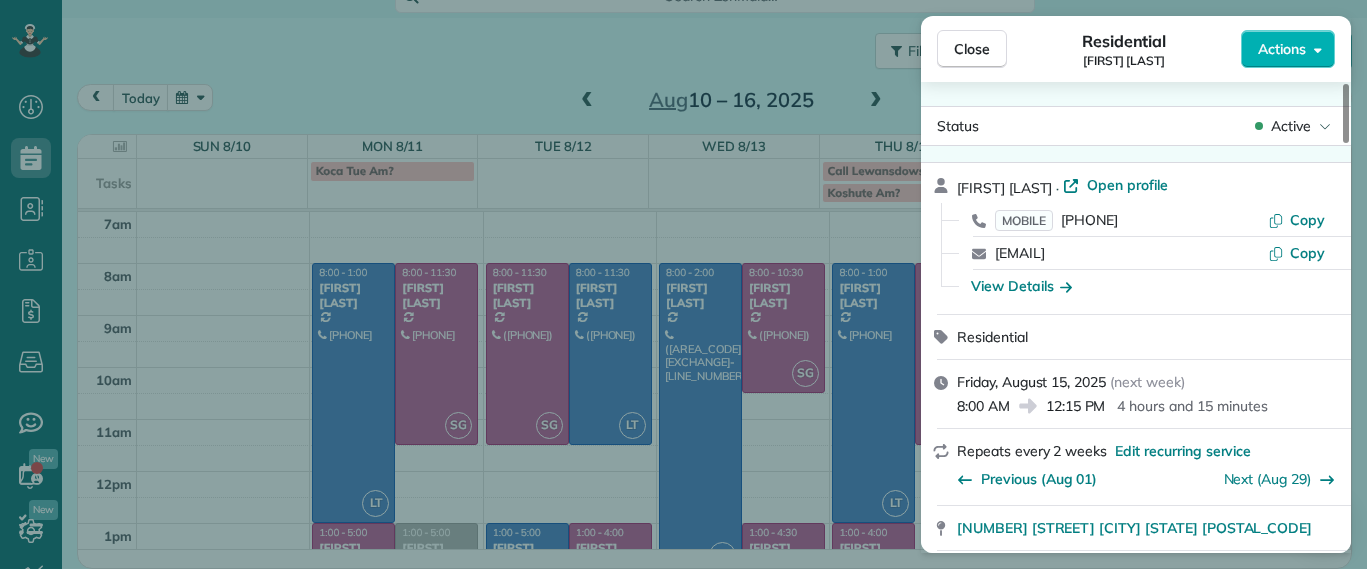 click on "Open profile" at bounding box center [1127, 185] 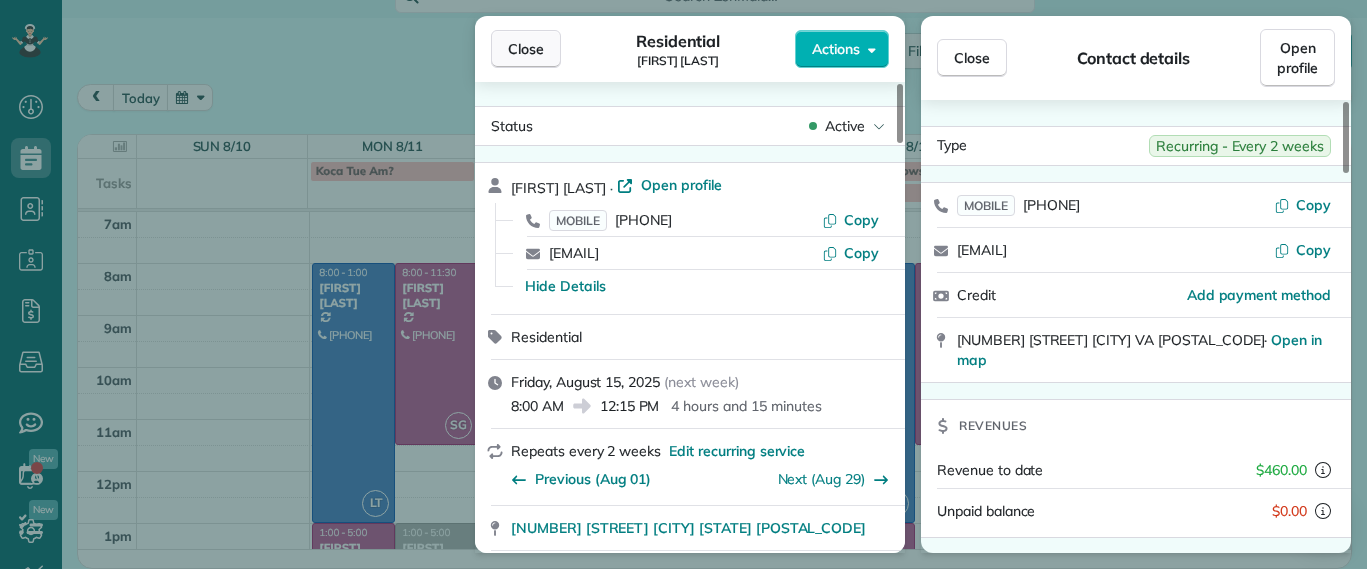 click on "Close" at bounding box center (526, 49) 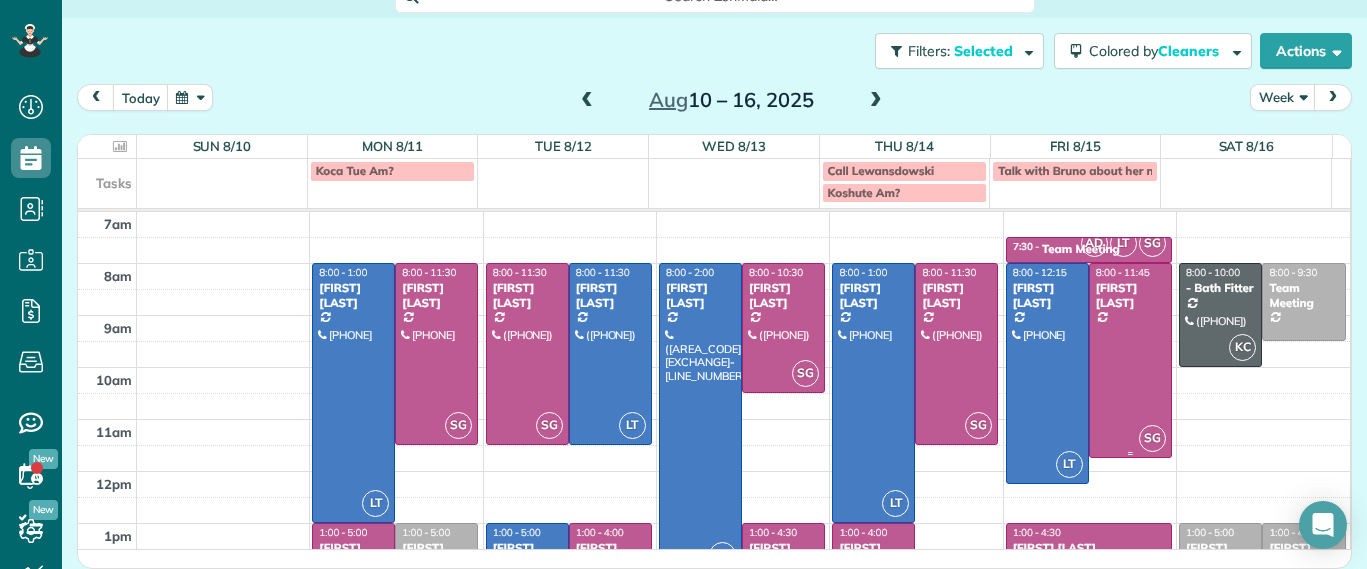 click at bounding box center (1130, 360) 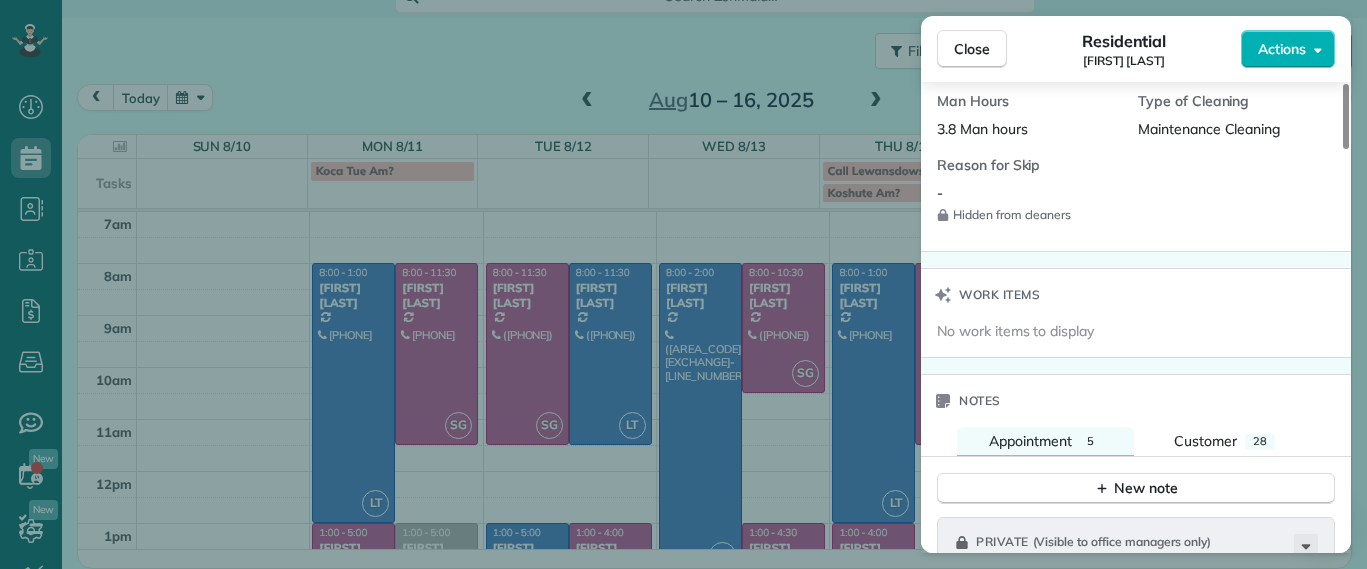 scroll, scrollTop: 2250, scrollLeft: 0, axis: vertical 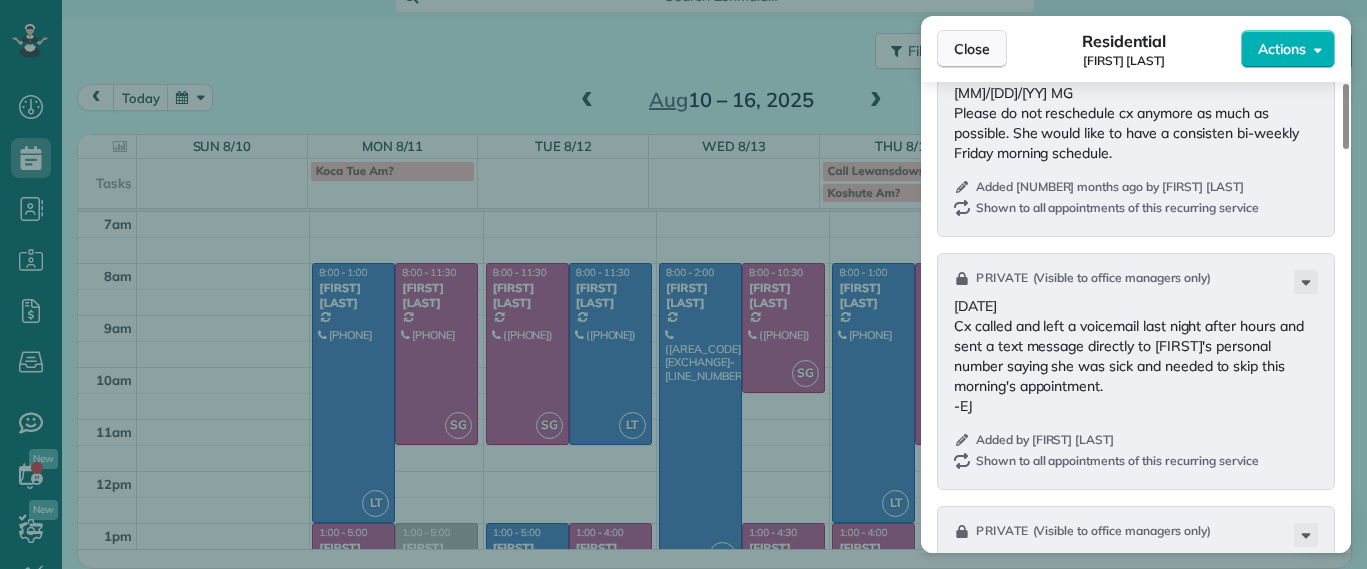 click on "Close" at bounding box center [972, 49] 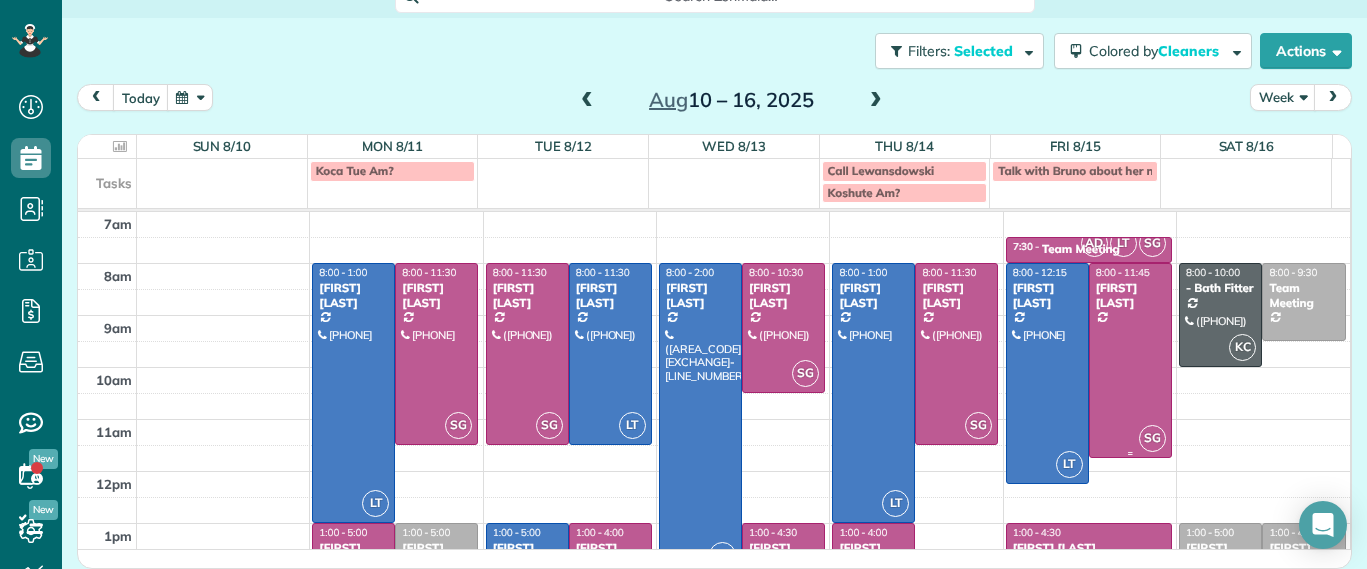 click at bounding box center (1130, 360) 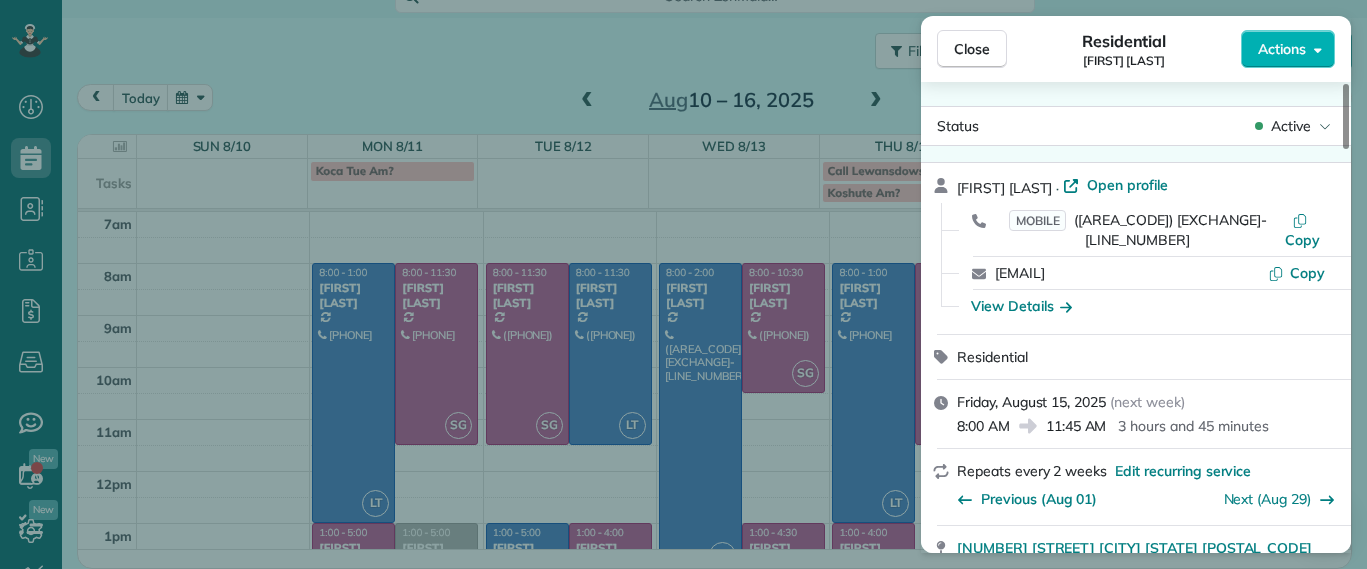 click on "Close Residential Jill McCormack Actions Status Active Jill McCormack · Open profile MOBILE (804) 304-6192 Copy jillmac3@gmail.com Copy View Details Residential Friday, August 15, 2025 ( next week ) 8:00 AM 11:45 AM 3 hours and 45 minutes Repeats every 2 weeks Edit recurring service Previous (Aug 01) Next (Aug 29) 1022 W 45th Street Richmond VA 23225 Service was not rated yet Setup ratings Cleaners Time in and out Assign Invite Cleaners Sophie   Gibbs 8:00 AM 11:45 AM Checklist Try Now Keep this appointment up to your standards. Stay on top of every detail, keep your cleaners organised, and your client happy. Assign a checklist Watch a 5 min demo Billing Billing actions Service Service Price (1x $194.00) $194.00 Add an item Overcharge $0.00 Discount $0.00 Coupon discount - Primary tax - Secondary tax - Total appointment price $194.00 Tips collected $0.00 Unpaid Mark as paid Total including tip $194.00 Get paid online in no-time! Send an invoice and reward your cleaners with tips Charge customer credit card -" at bounding box center (683, 284) 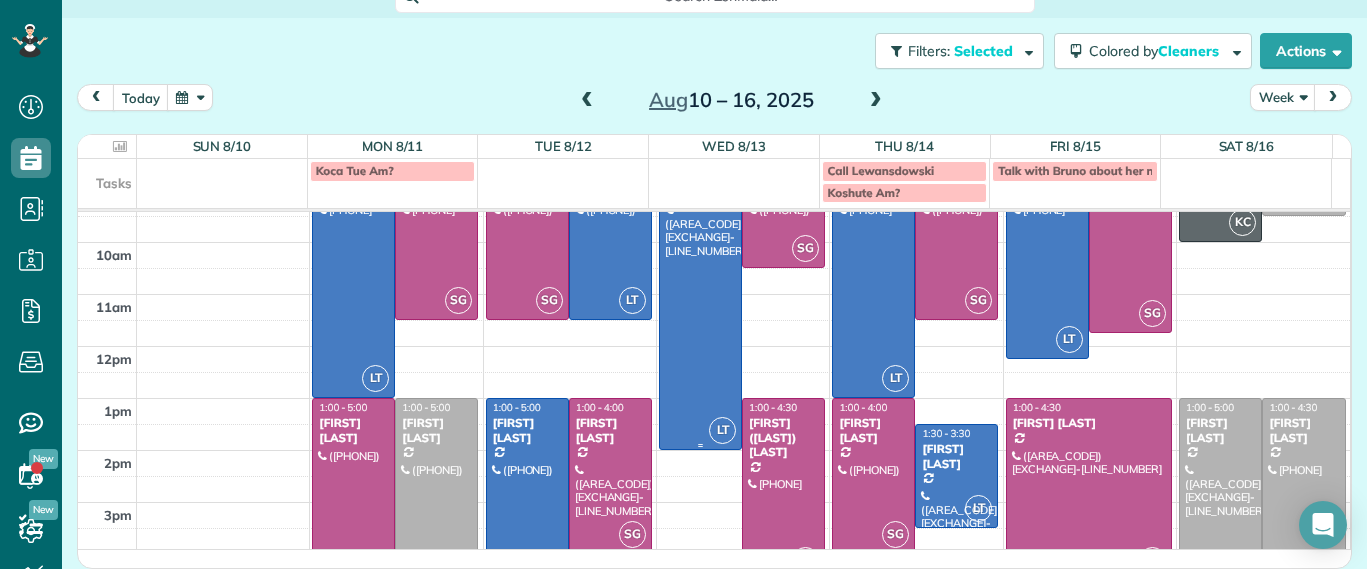 scroll, scrollTop: 0, scrollLeft: 0, axis: both 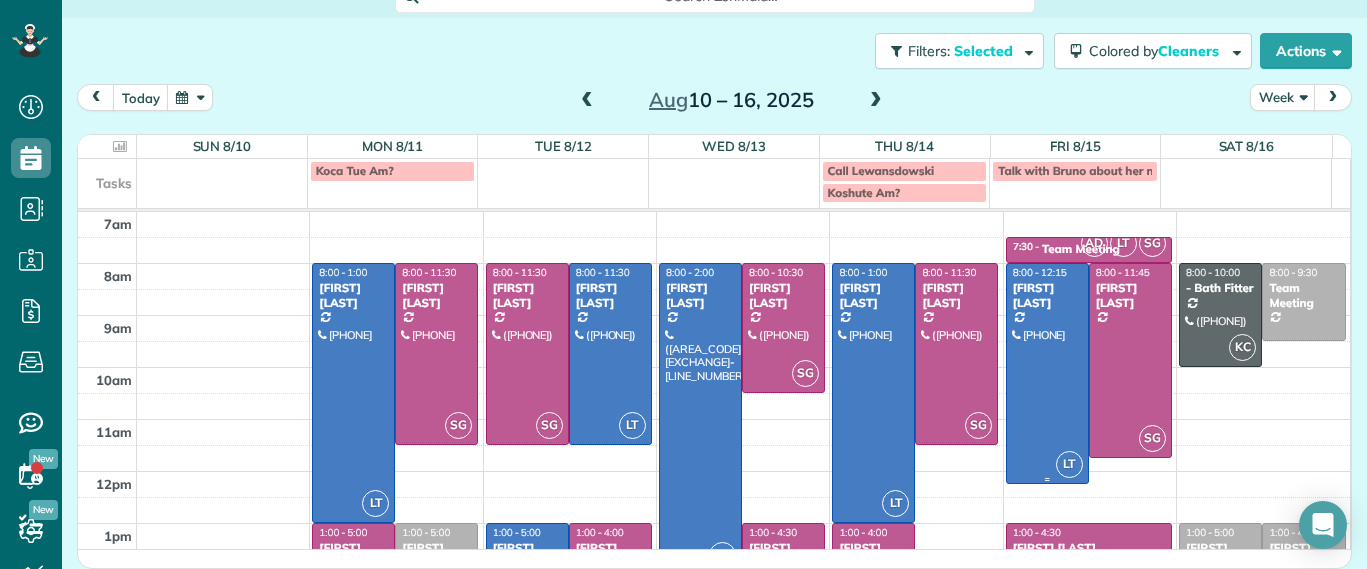 drag, startPoint x: 993, startPoint y: 373, endPoint x: 1036, endPoint y: 372, distance: 43.011627 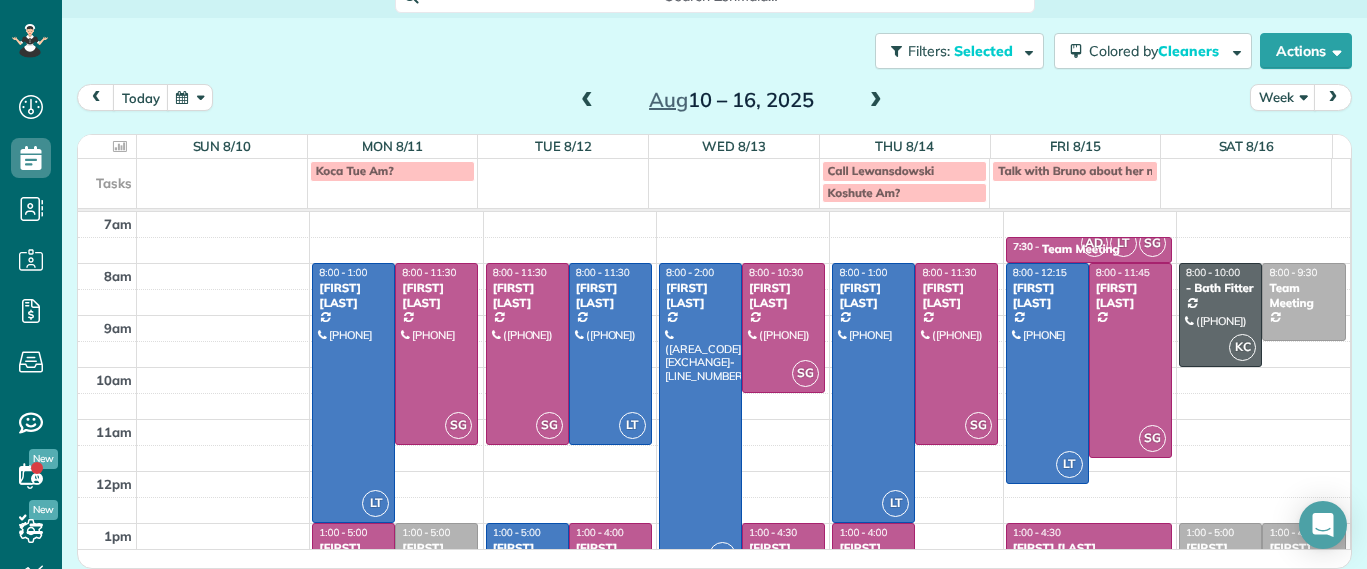 drag, startPoint x: 250, startPoint y: 156, endPoint x: 244, endPoint y: 168, distance: 13.416408 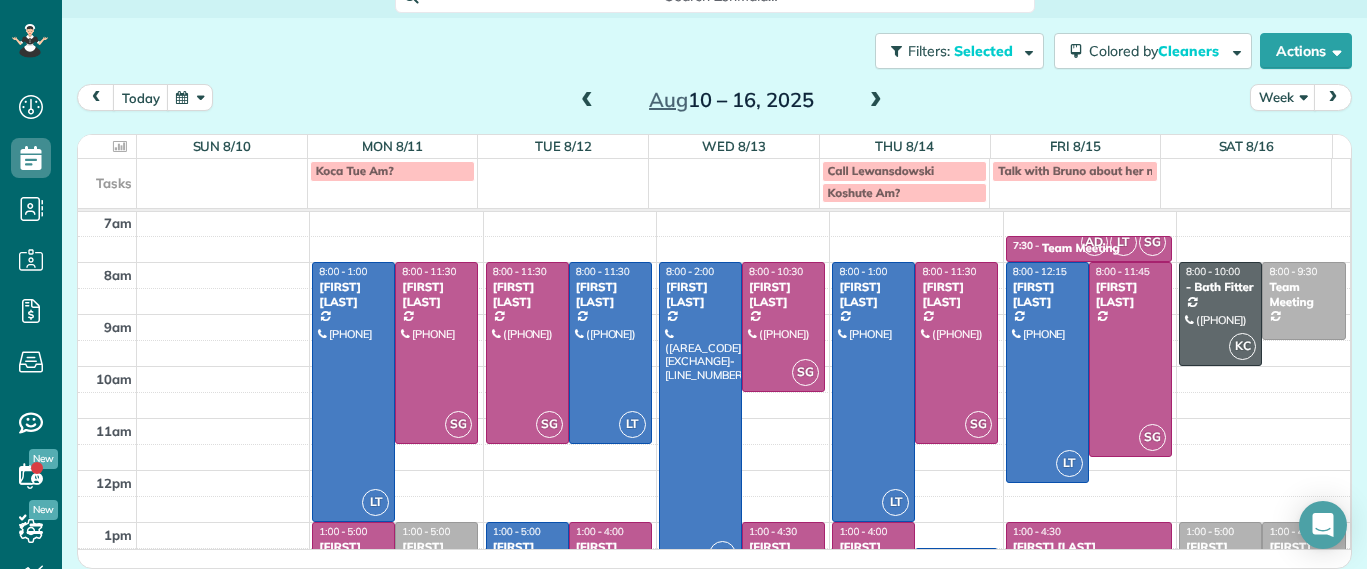 scroll, scrollTop: 0, scrollLeft: 0, axis: both 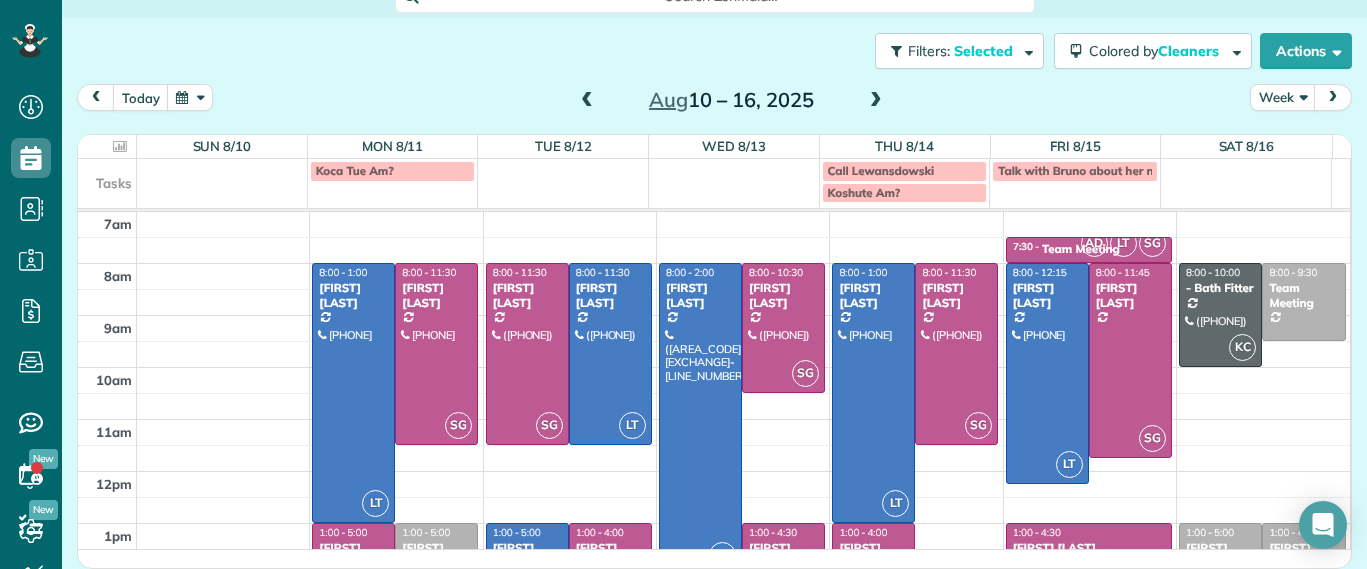 click at bounding box center (563, 181) 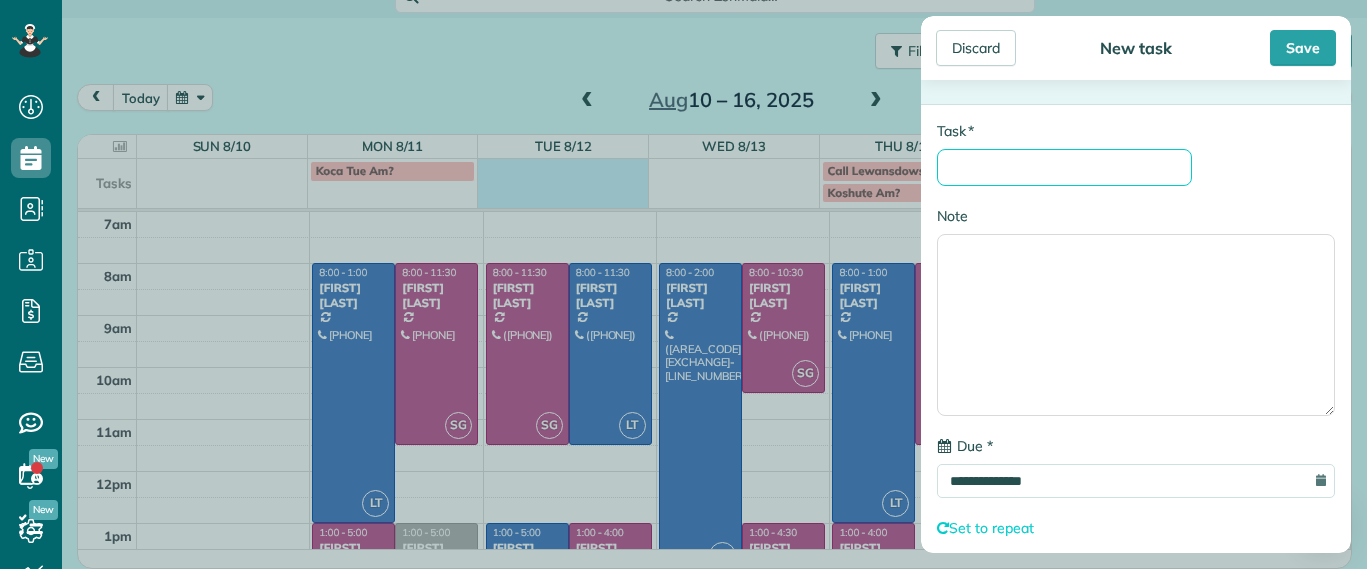 click on "*  Task" at bounding box center (1064, 167) 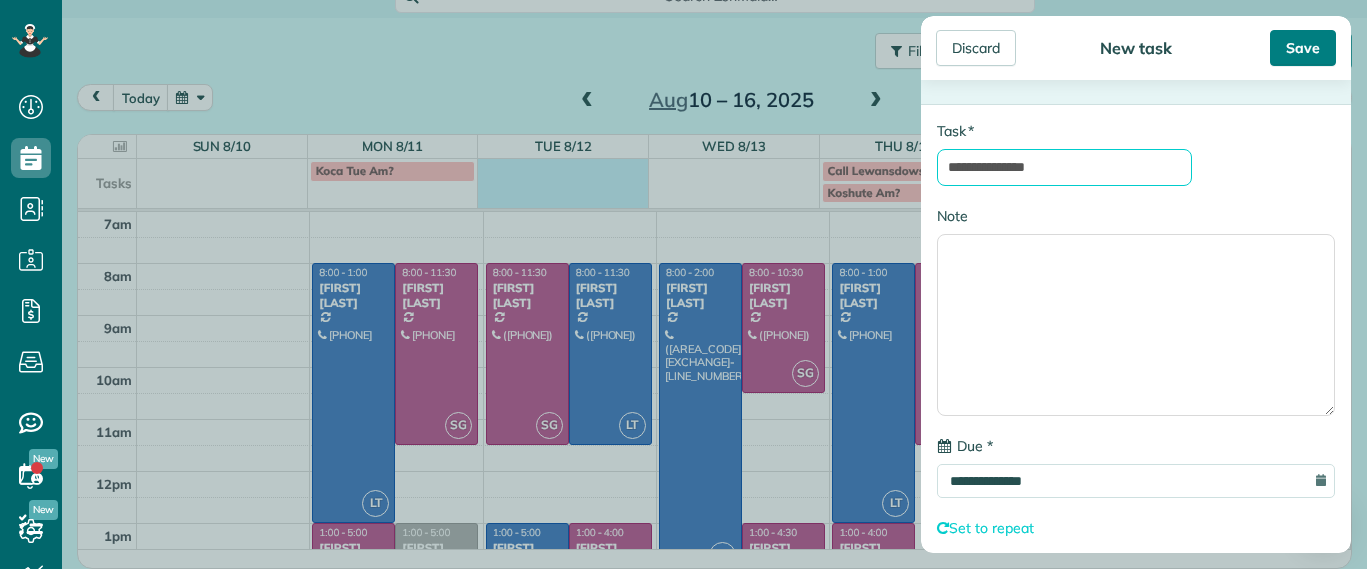 type on "**********" 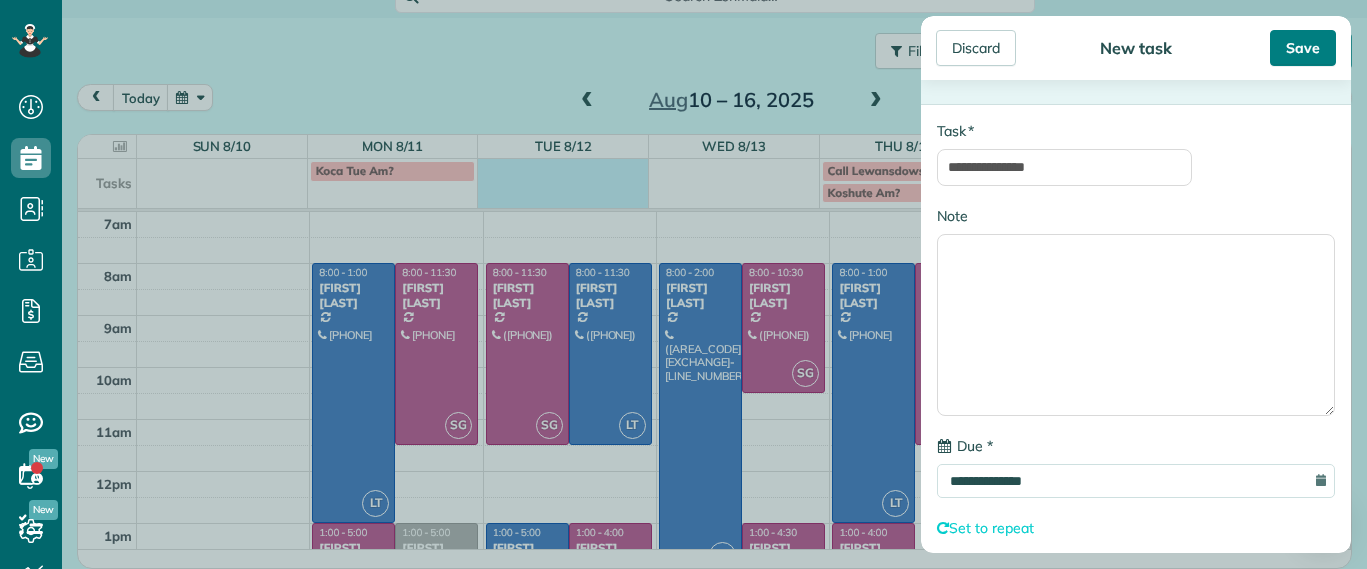 click on "Save" at bounding box center [1303, 48] 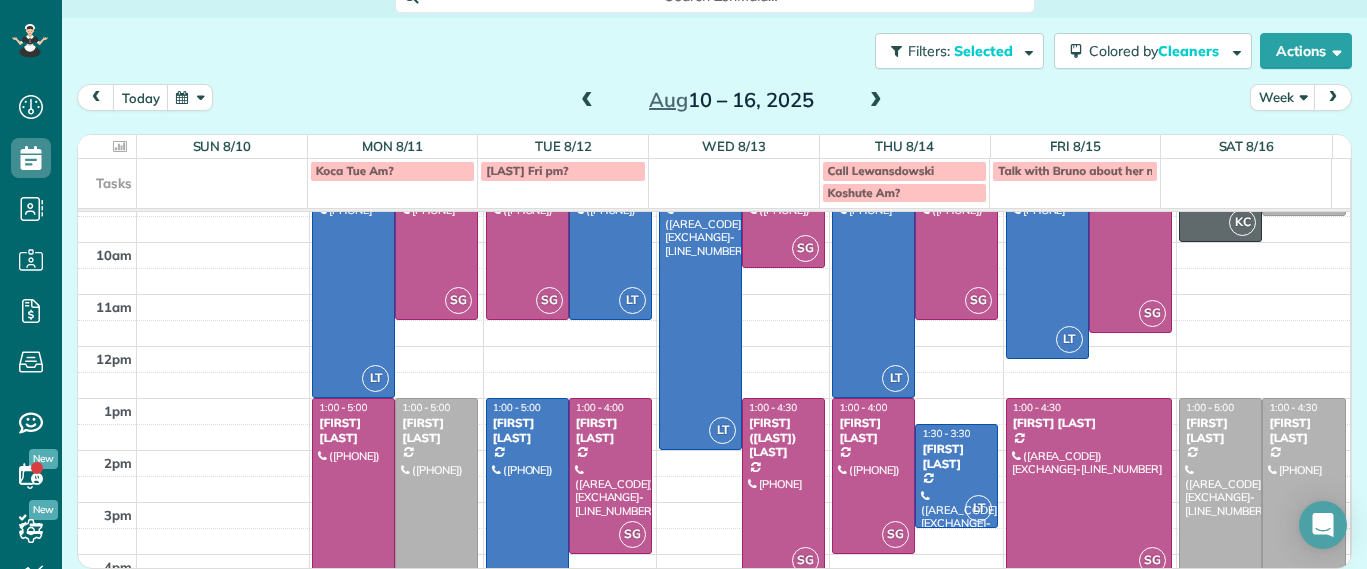 scroll, scrollTop: 0, scrollLeft: 0, axis: both 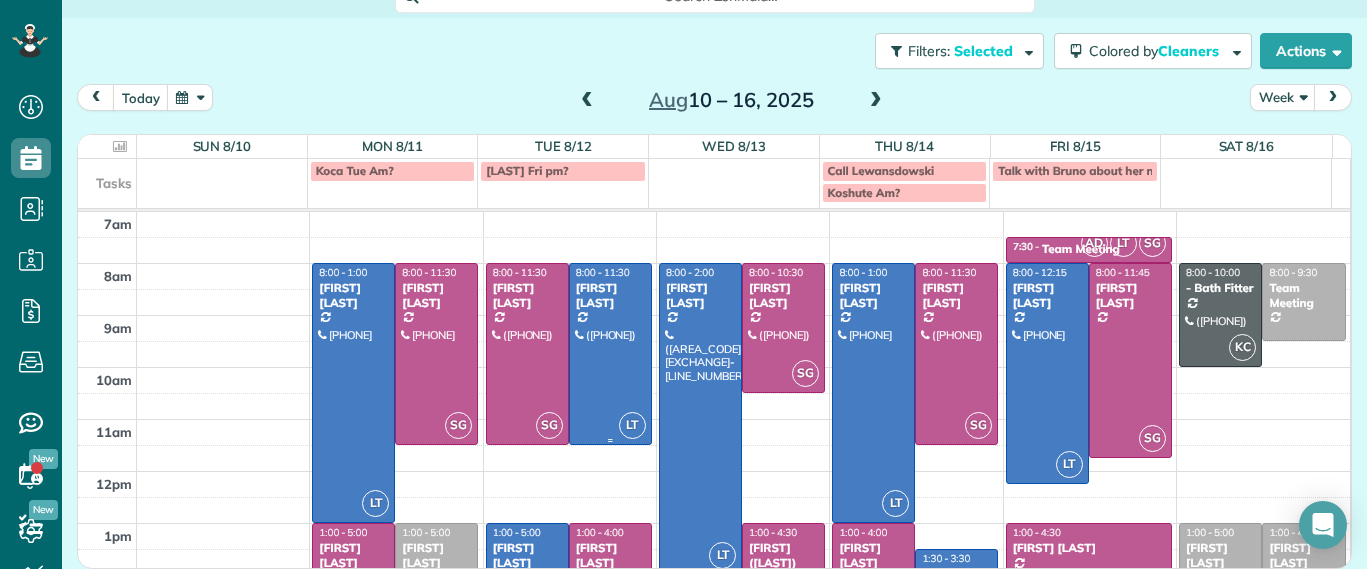 click at bounding box center [610, 354] 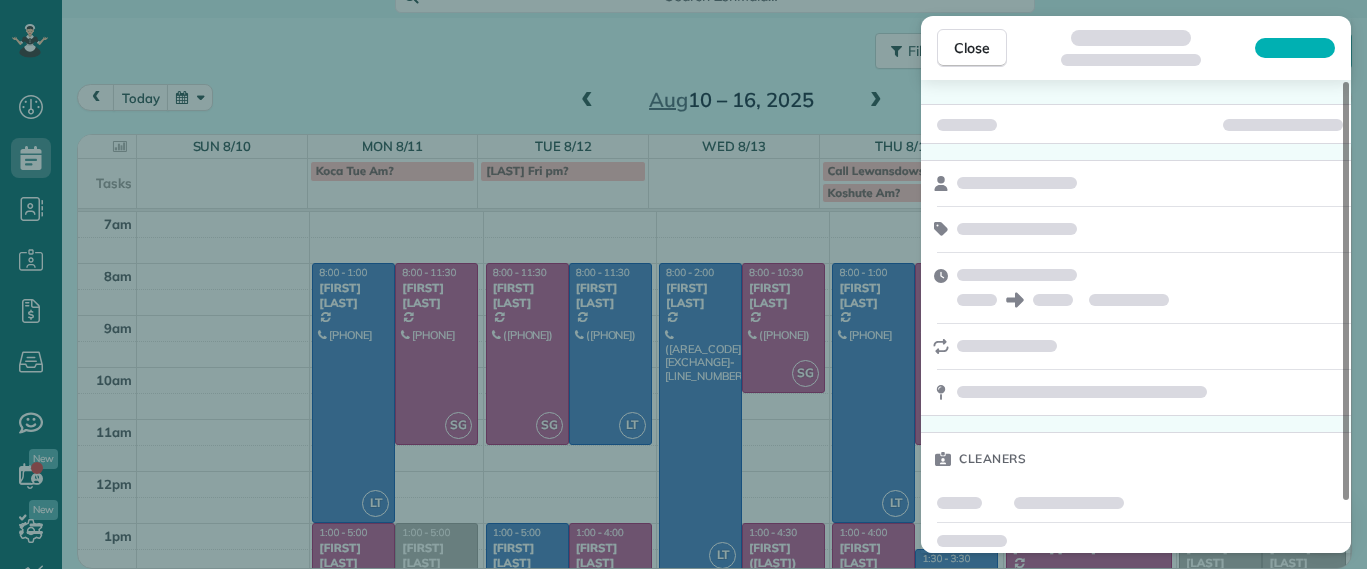 click on "Close   Cleaners" at bounding box center [683, 284] 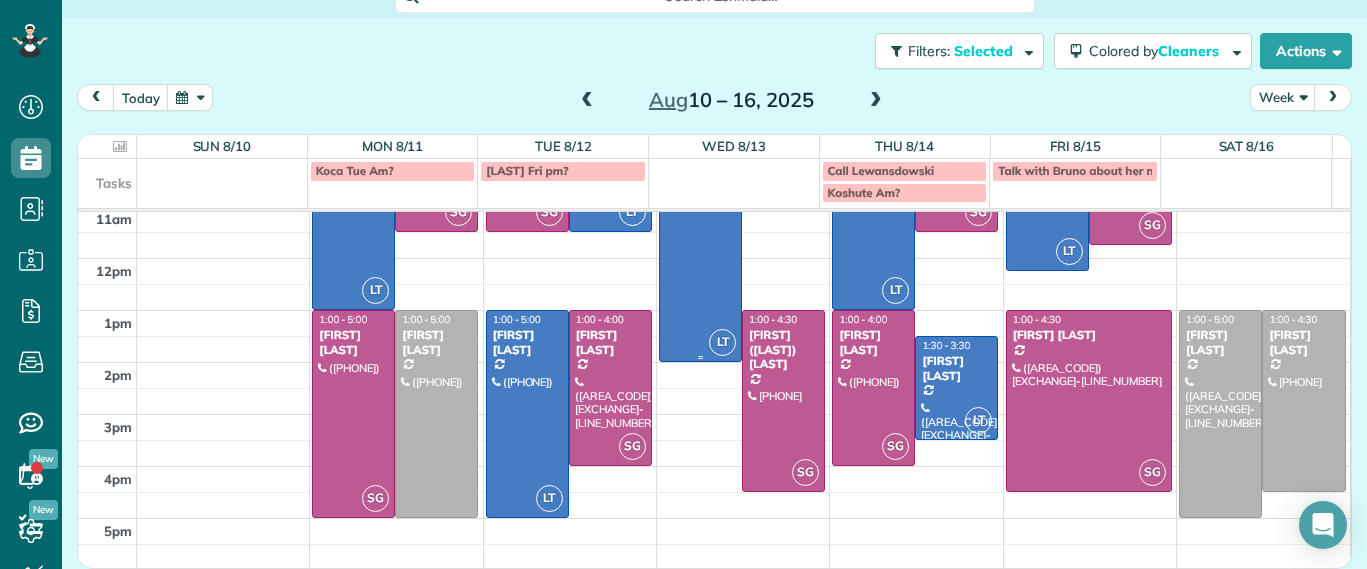 scroll, scrollTop: 214, scrollLeft: 0, axis: vertical 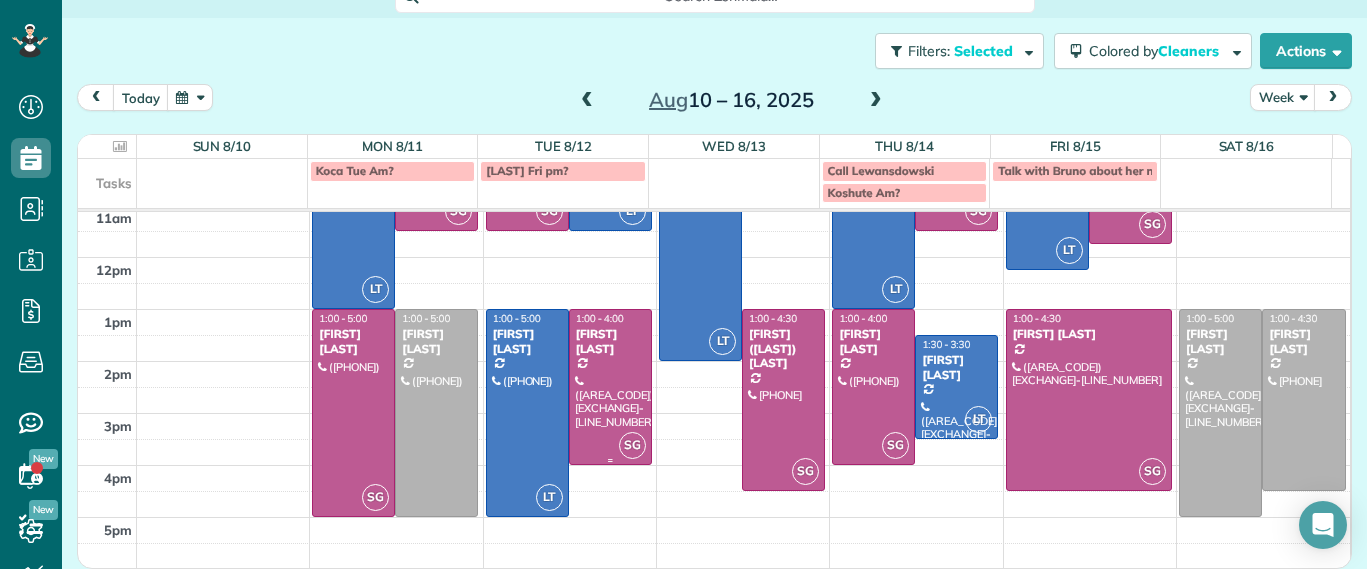 click at bounding box center [610, 387] 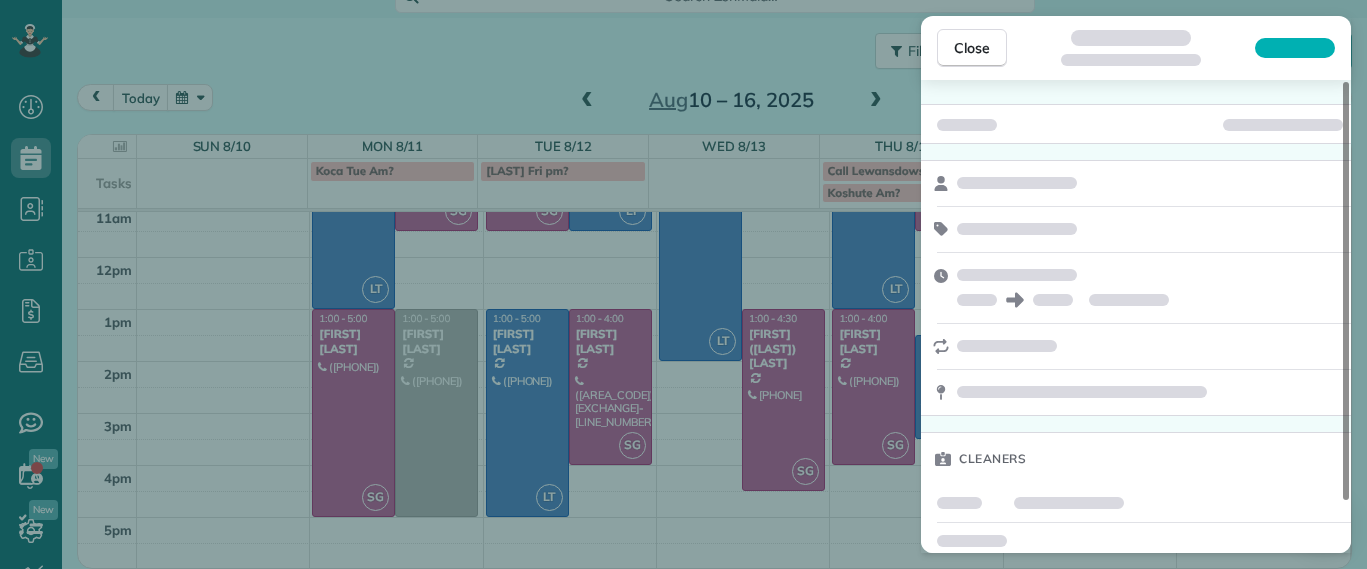 click on "Close   Cleaners" at bounding box center (683, 284) 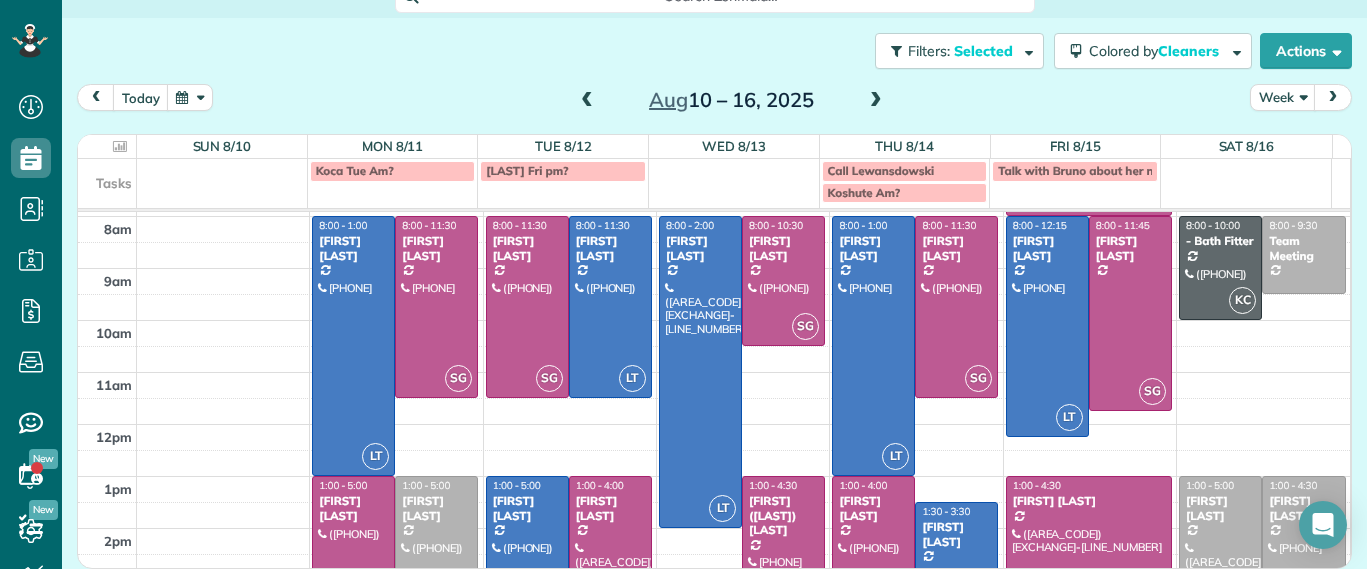 scroll, scrollTop: 0, scrollLeft: 0, axis: both 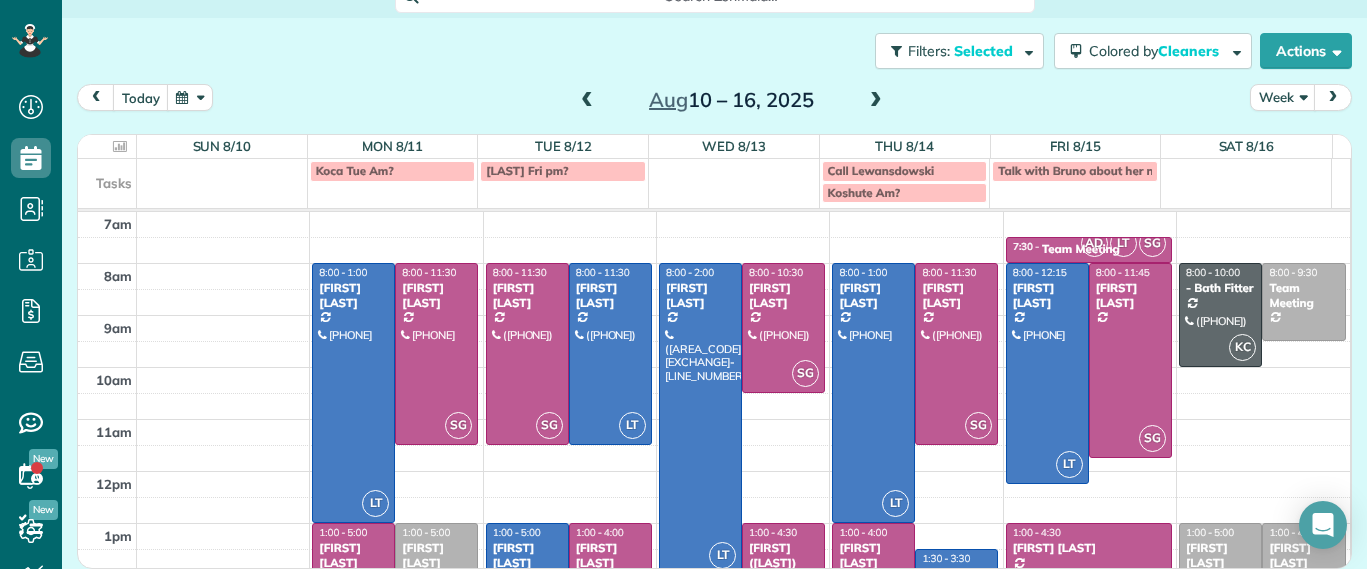 click on "Koca Tue Am?" at bounding box center (355, 170) 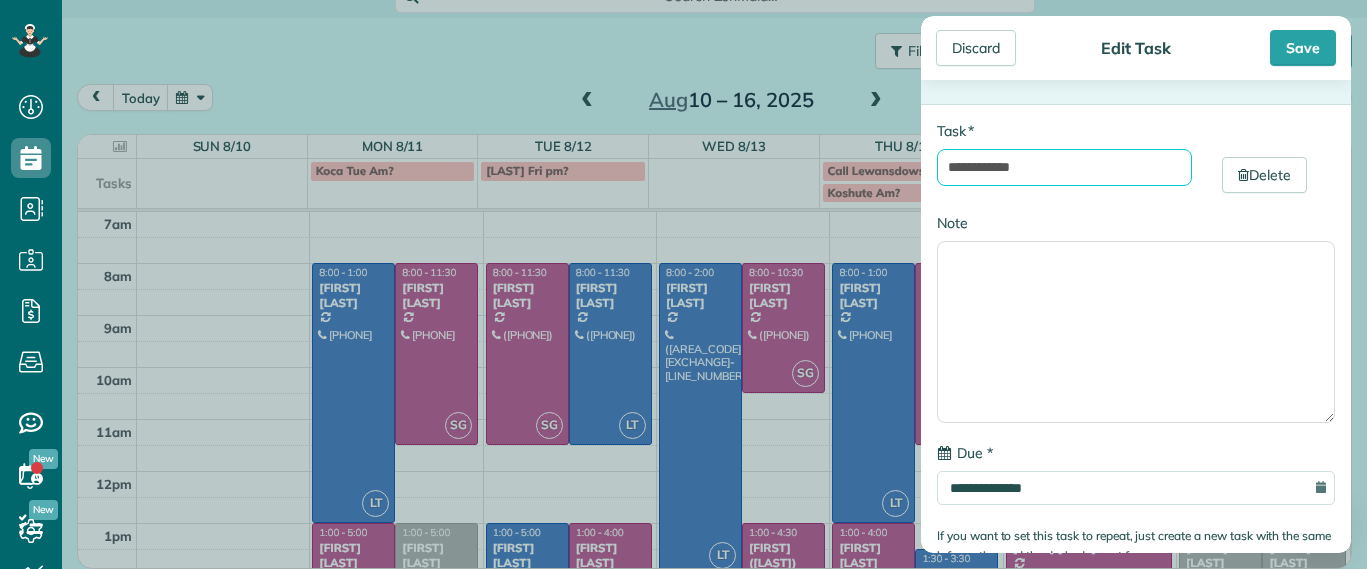 click on "**********" at bounding box center (1064, 167) 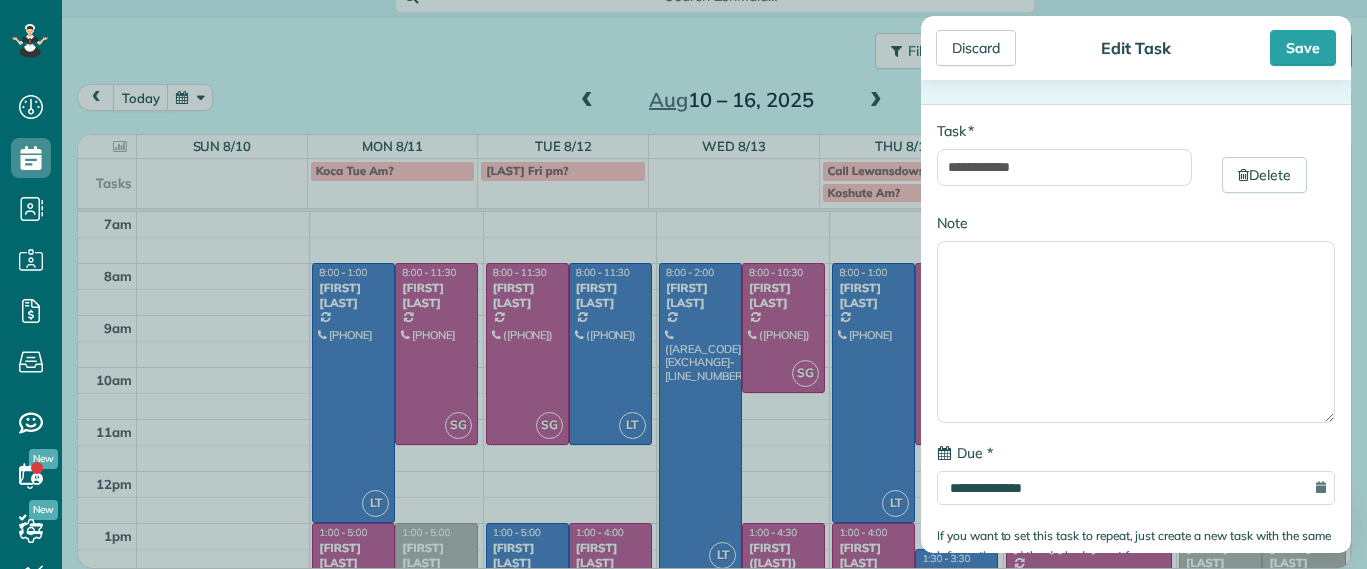 click on "**********" at bounding box center [683, 284] 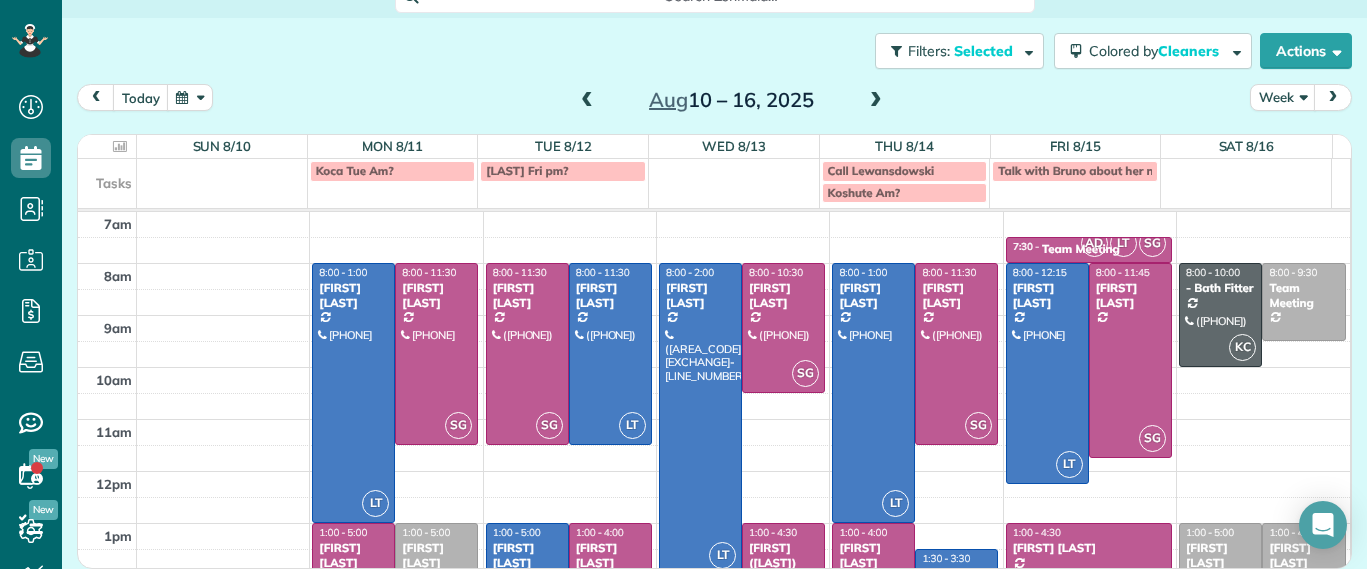 click on "[LAST] Fri pm?" at bounding box center (563, 181) 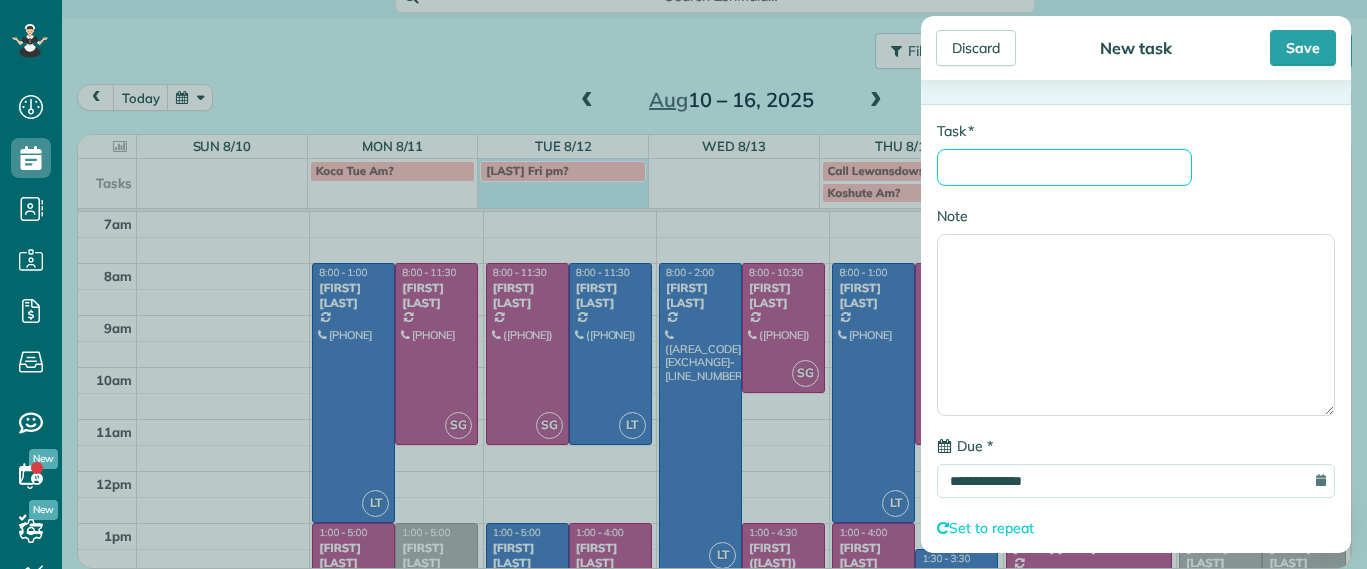 click on "*  Task" at bounding box center [1064, 167] 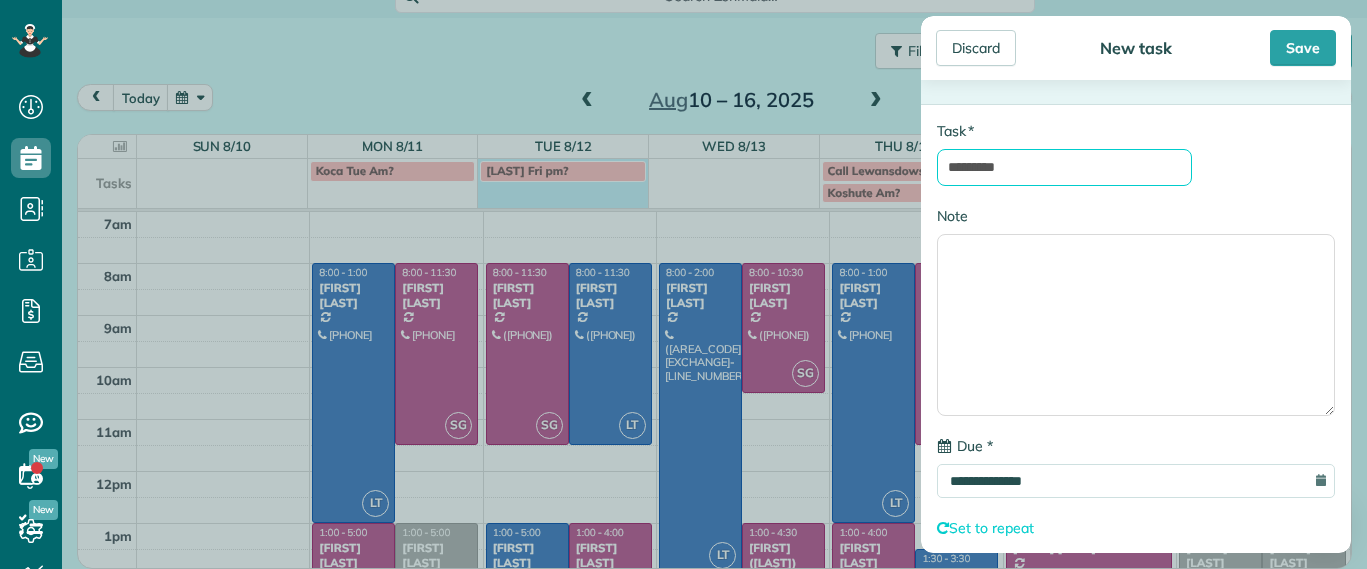 type on "*********" 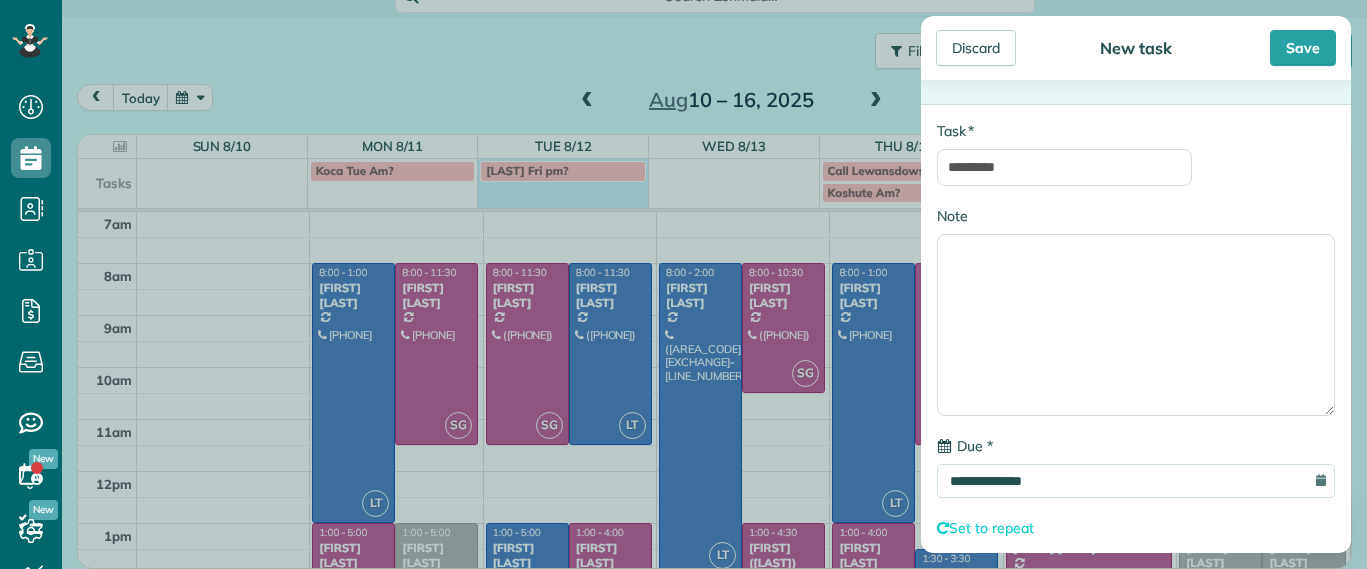 click on "Discard
New task
Save" at bounding box center (1136, 48) 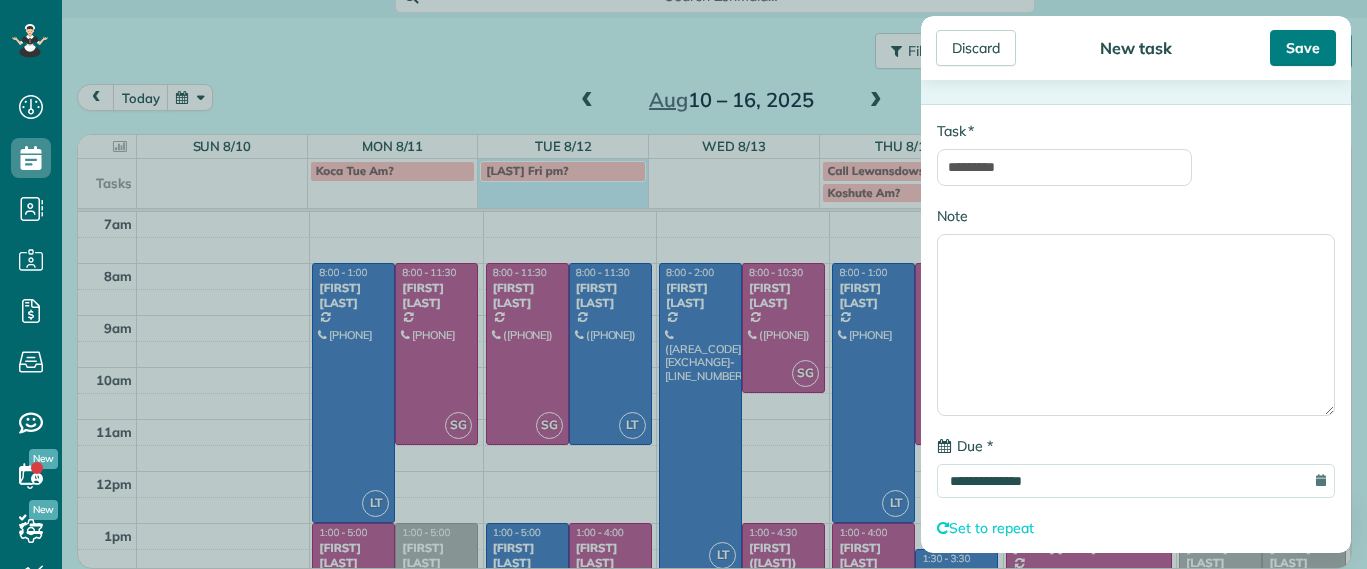 click on "Save" at bounding box center (1303, 48) 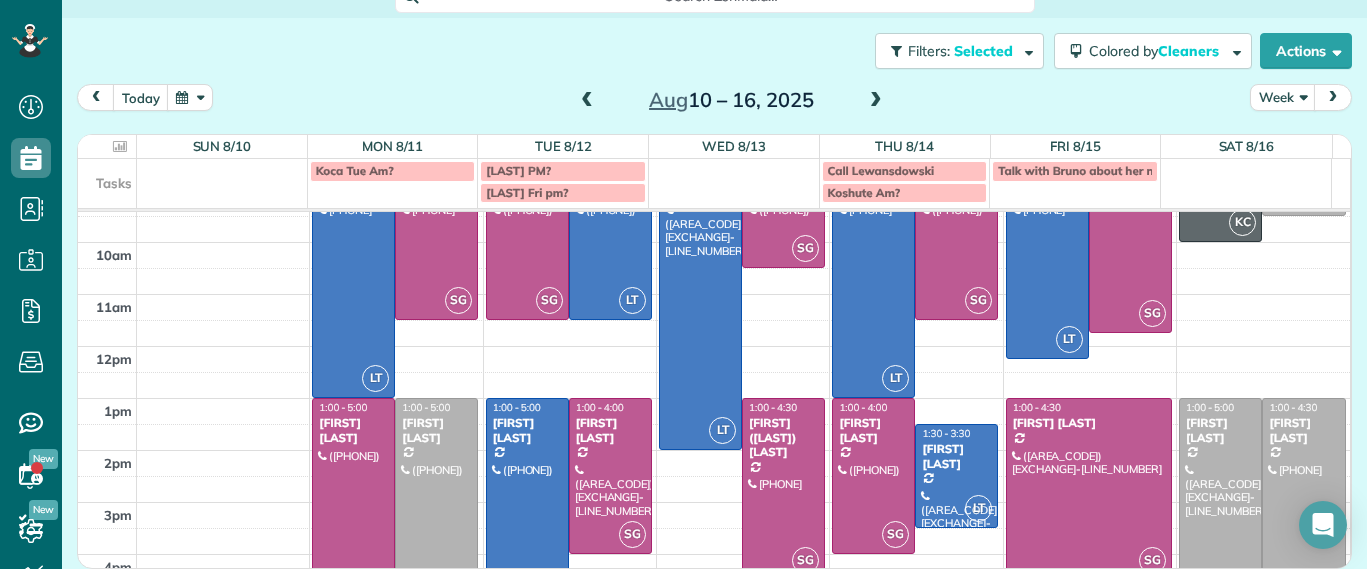 scroll, scrollTop: 0, scrollLeft: 0, axis: both 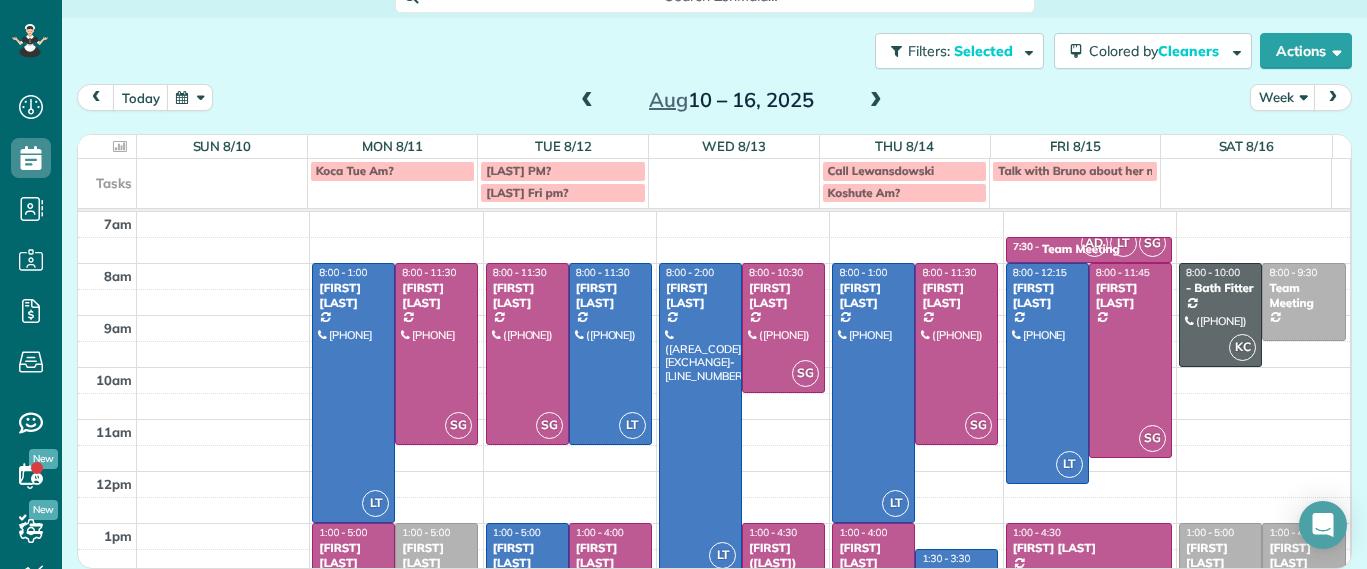 click at bounding box center (876, 101) 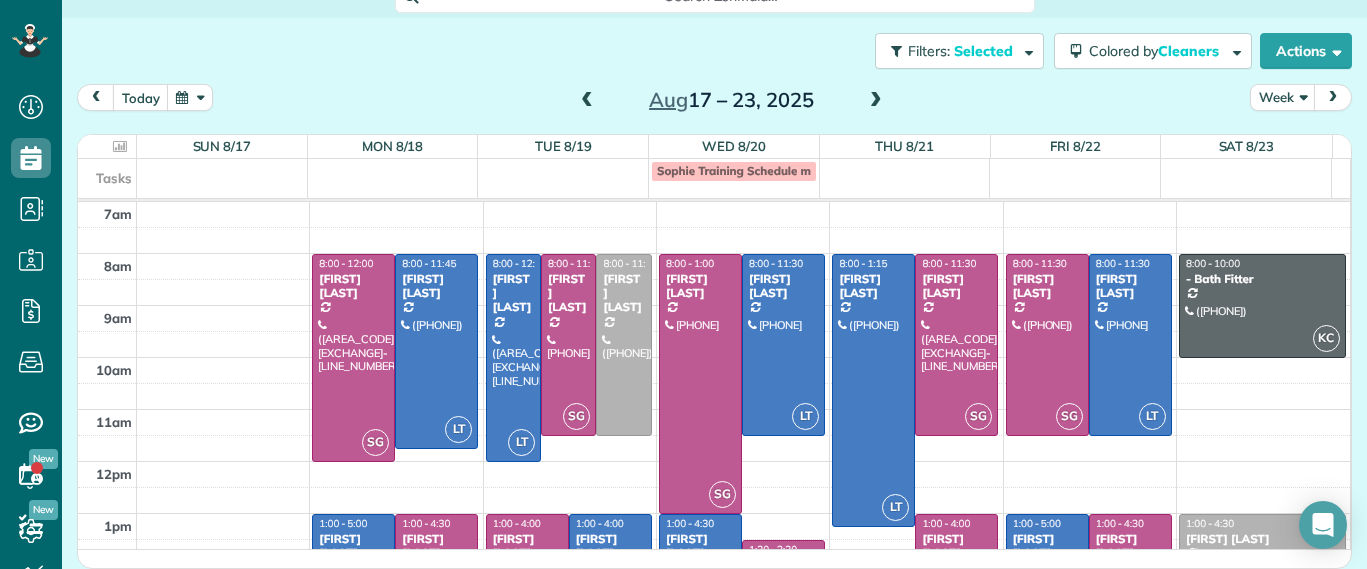 click at bounding box center [876, 101] 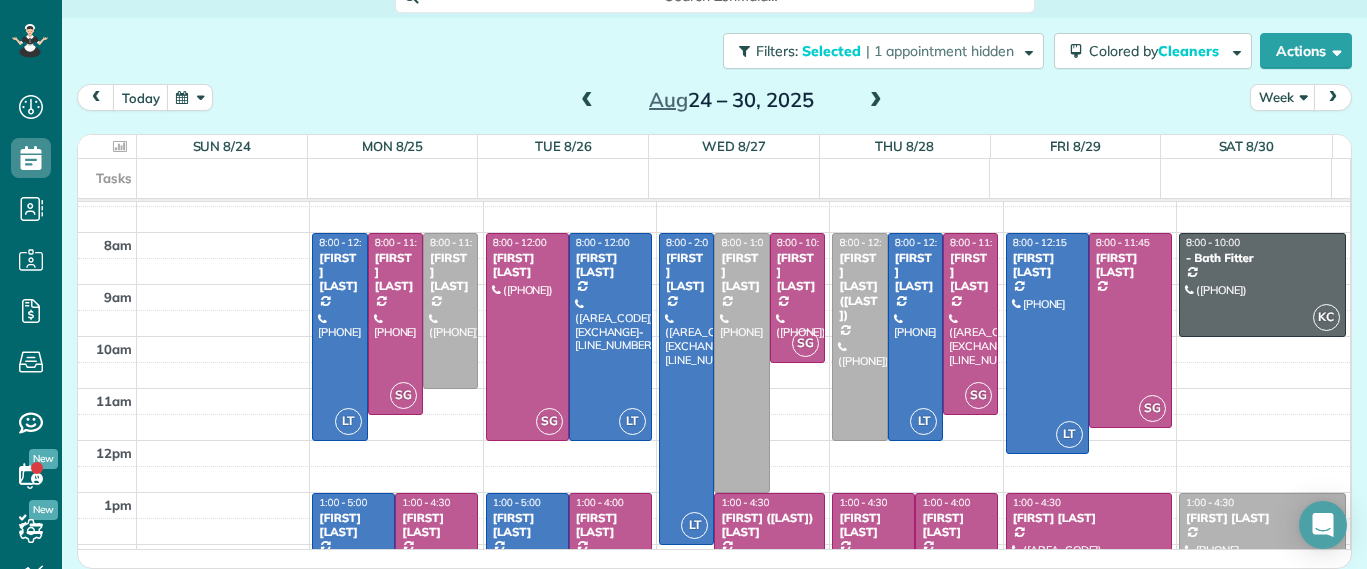 scroll, scrollTop: 0, scrollLeft: 0, axis: both 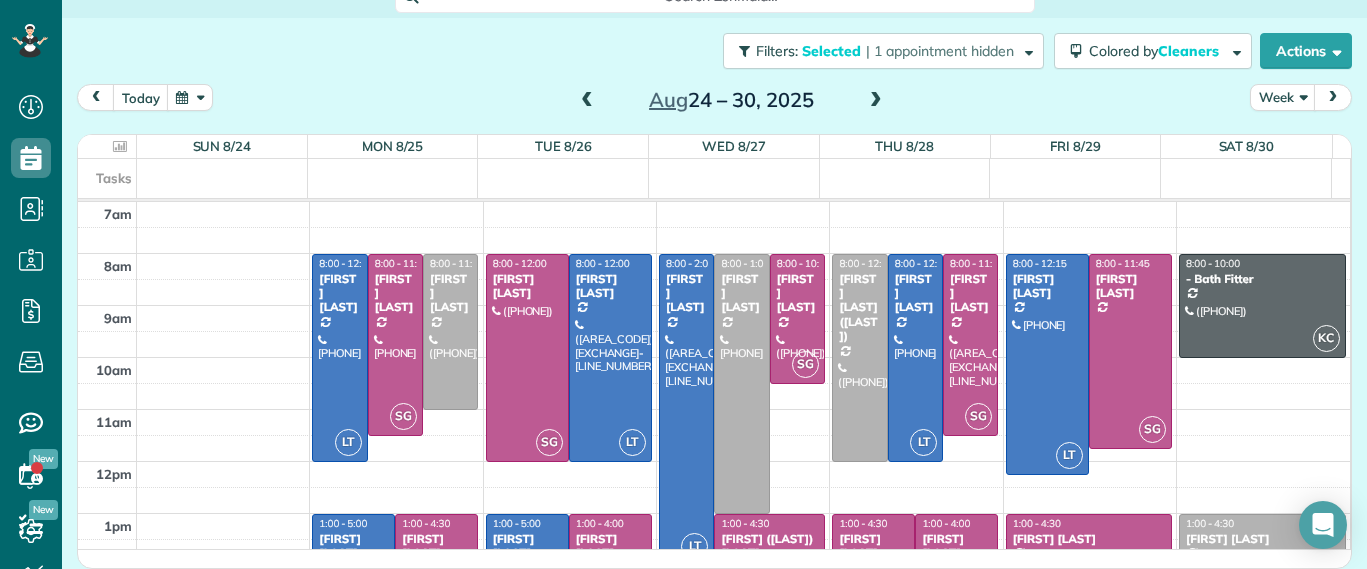 click at bounding box center (339, 358) 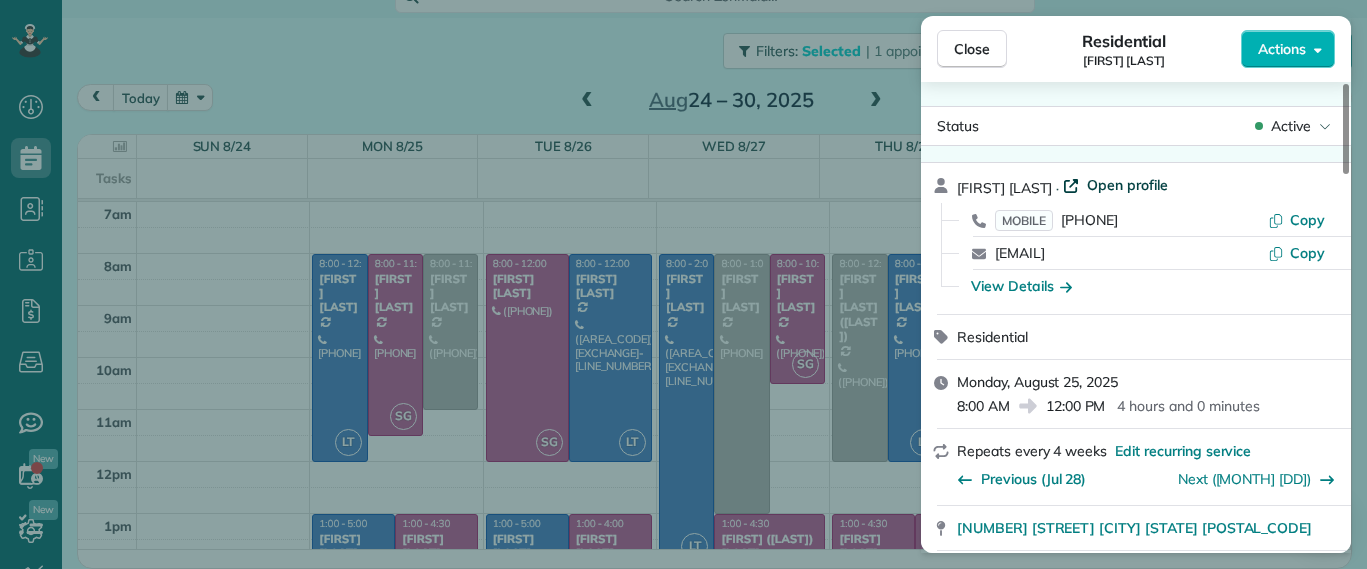 click on "Open profile" at bounding box center [1127, 185] 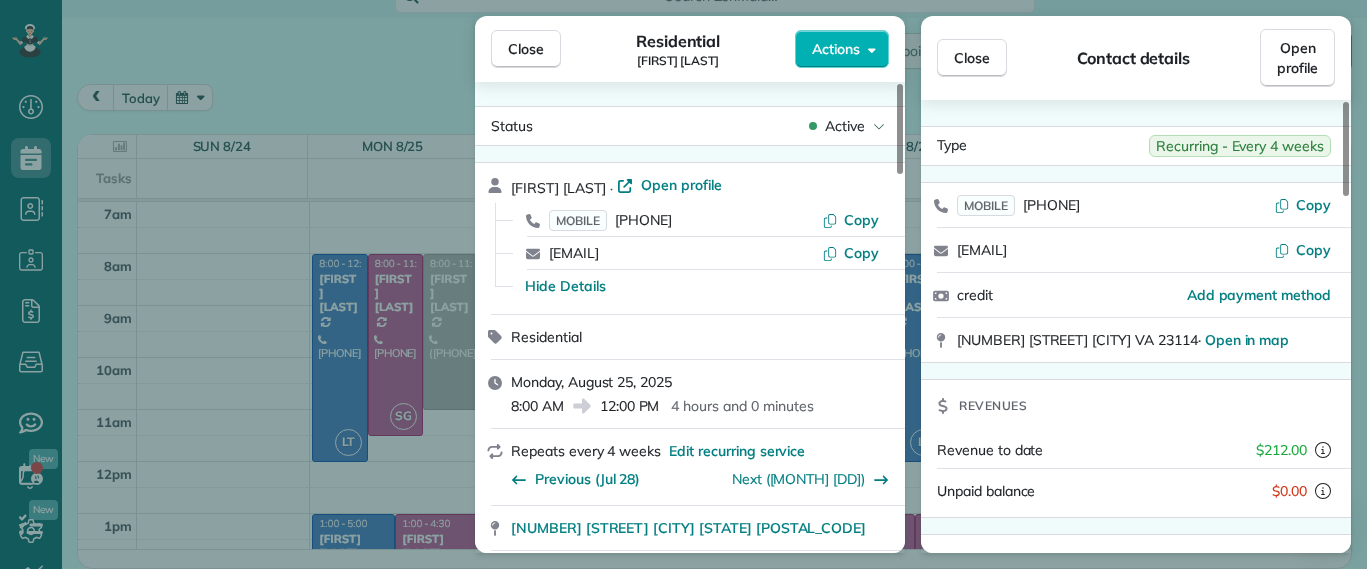 click on "Close Residential John Behen Actions Status Active John Behen · Open profile MOBILE (804) 378-1167 Copy johnandme31@verizon.net Copy Hide Details Residential Monday, August 25, 2025 8:00 AM 12:00 PM 4 hours and 0 minutes Repeats every 4 weeks Edit recurring service Previous (Jul 28) Next (Sep 22) 11918 Nevis Drive Midlothian VA 23114 Service was not rated yet Setup ratings Cleaners Time in and out Assign Invite Cleaners Laura   Thaller 8:00 AM 12:00 PM Checklist Try Now Keep this appointment up to your standards. Stay on top of every detail, keep your cleaners organised, and your client happy. Assign a checklist Watch a 5 min demo Billing Billing actions Service Service Price (1x $212.00) $212.00 Add an item Overcharge $0.00 Discount $0.00 Coupon discount - Primary tax - Secondary tax - Total appointment price $212.00 Tips collected $0.00 Unpaid Mark as paid Total including tip $212.00 Get paid online in no-time! Send an invoice and reward your cleaners with tips Charge customer credit card Man Hours - Notes" at bounding box center (683, 284) 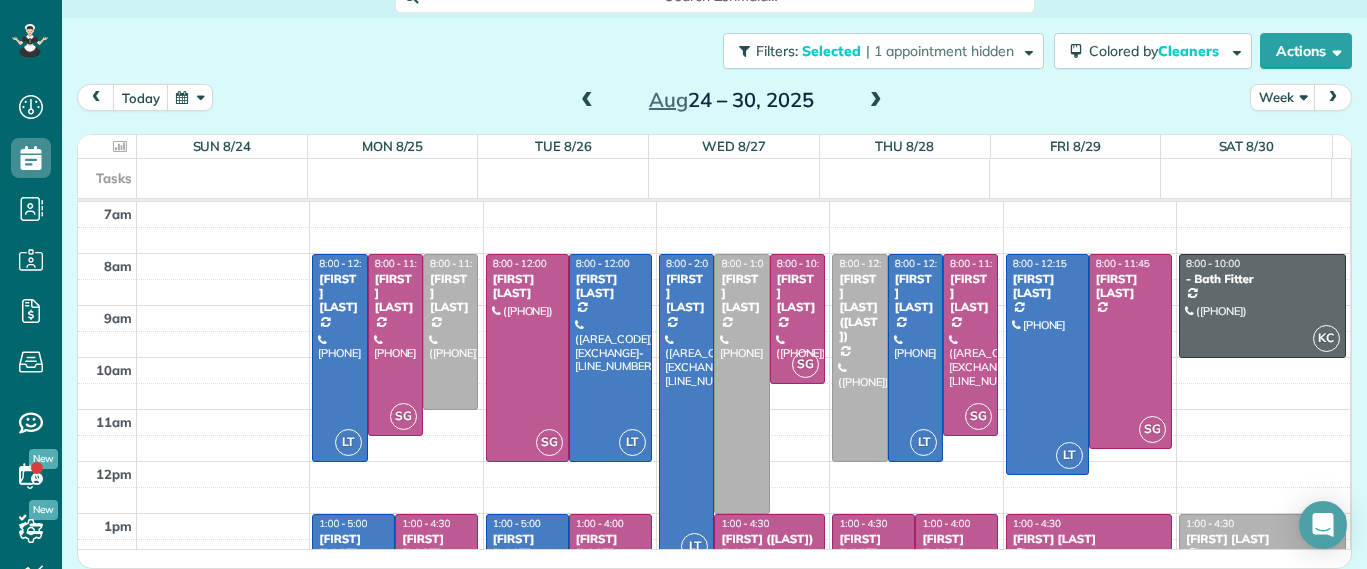 click at bounding box center [587, 101] 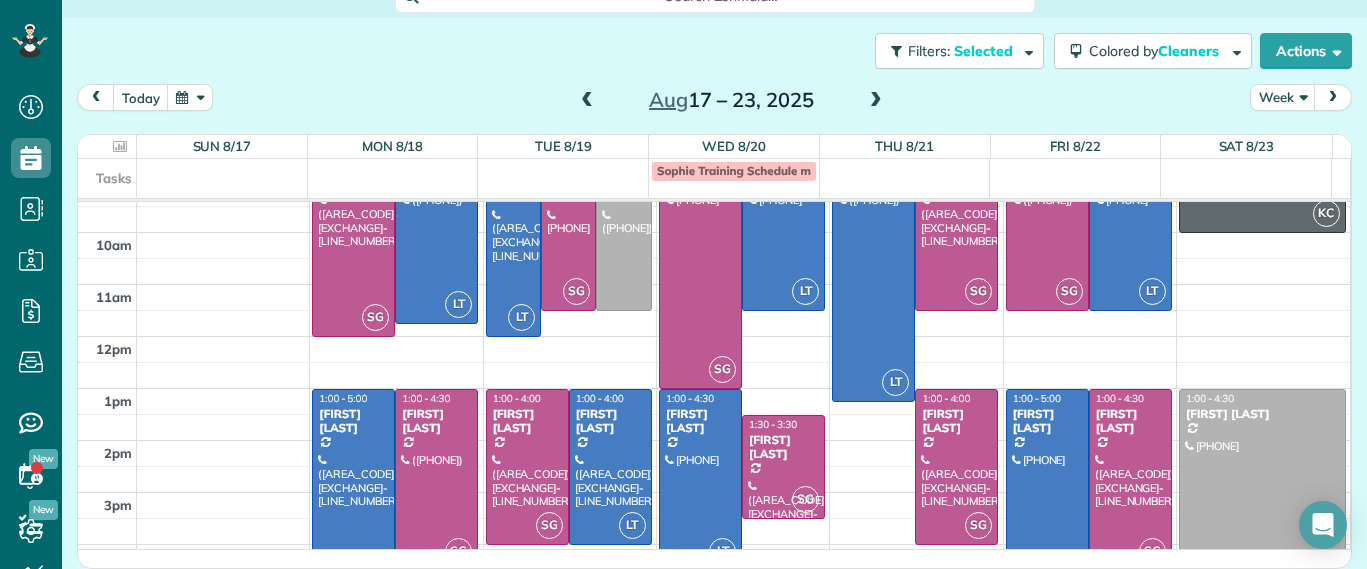 scroll, scrollTop: 0, scrollLeft: 0, axis: both 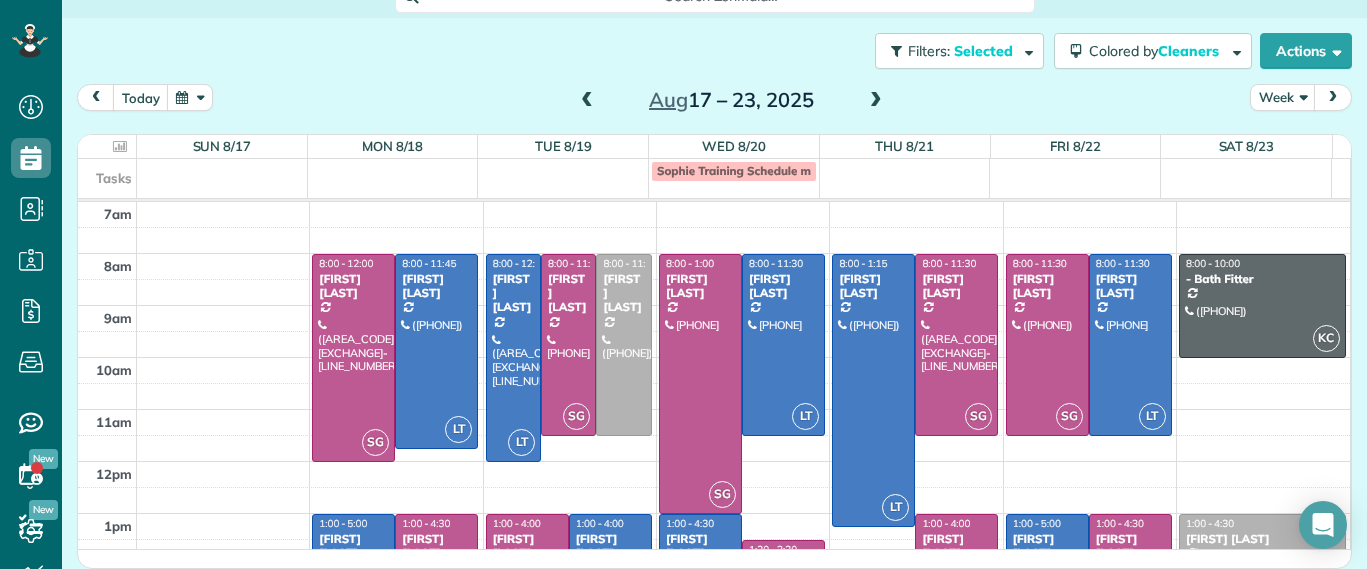 click at bounding box center (587, 101) 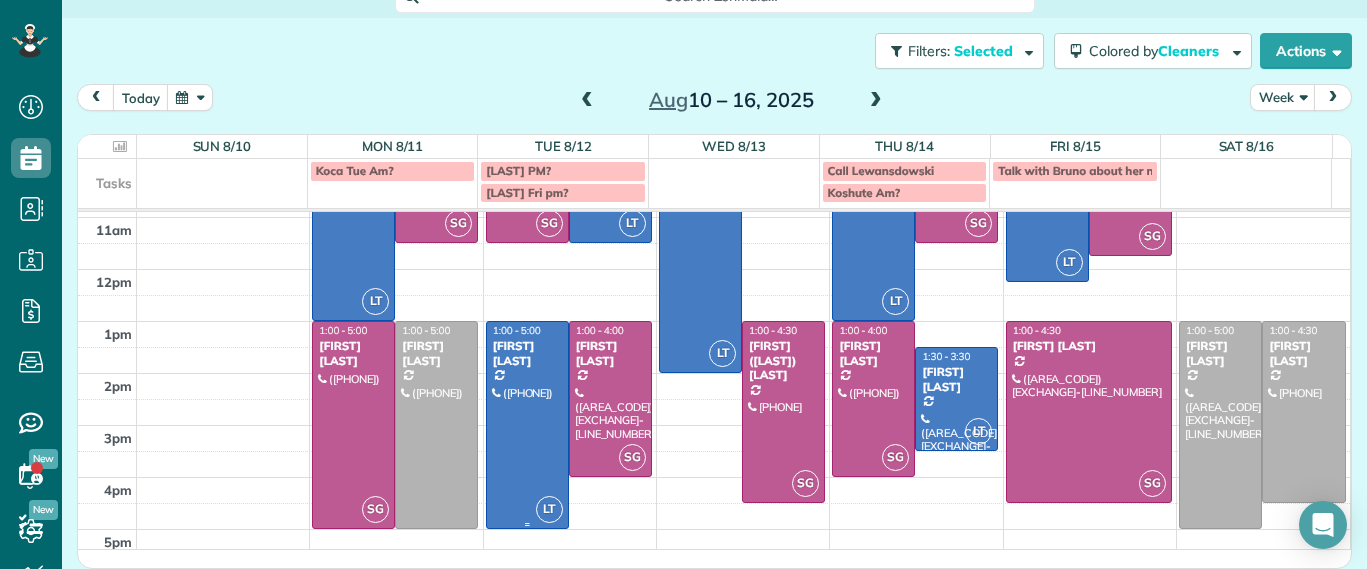 scroll, scrollTop: 234, scrollLeft: 0, axis: vertical 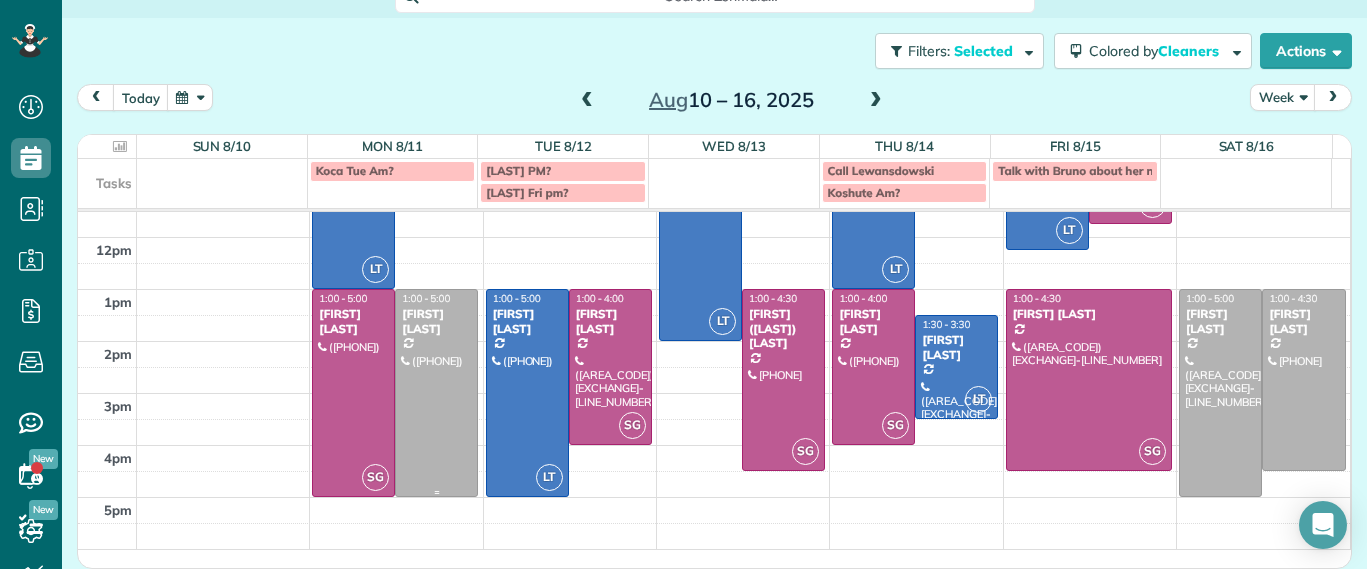 click at bounding box center (436, 393) 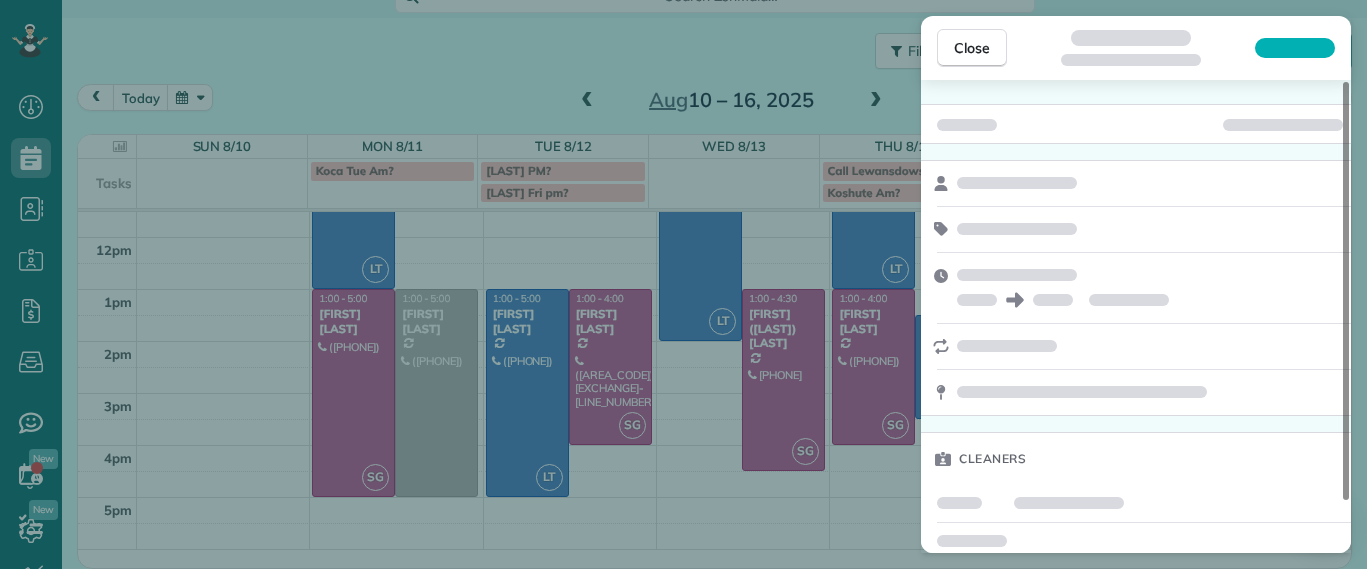 click on "Close   Cleaners" at bounding box center (683, 284) 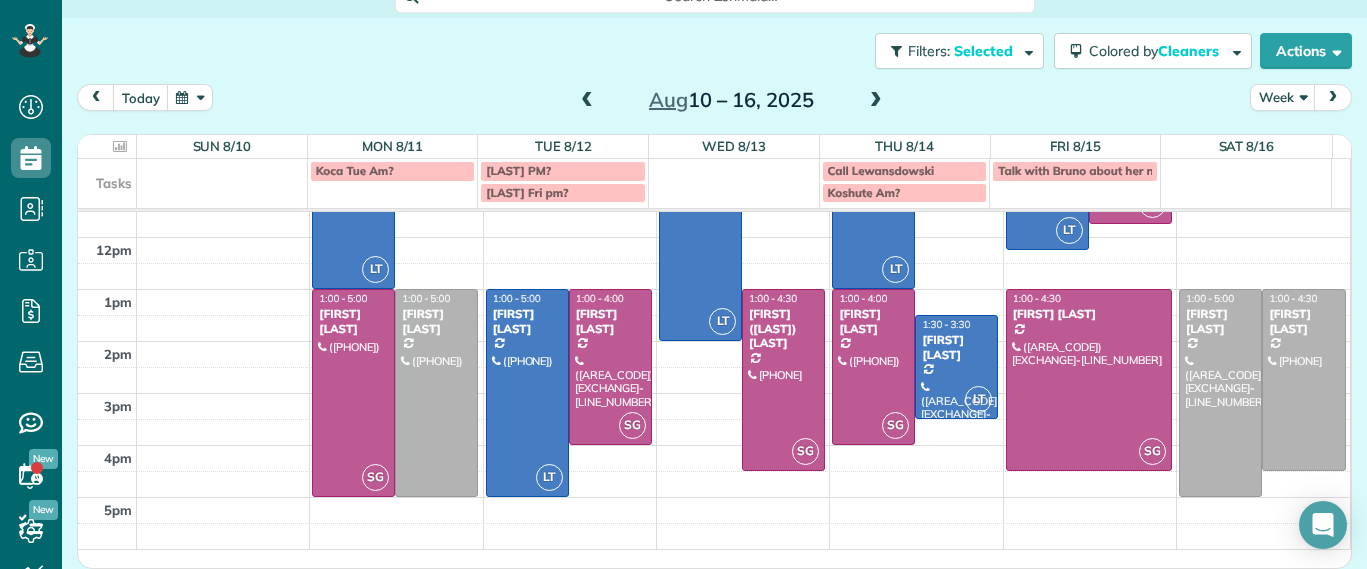 click at bounding box center (353, 393) 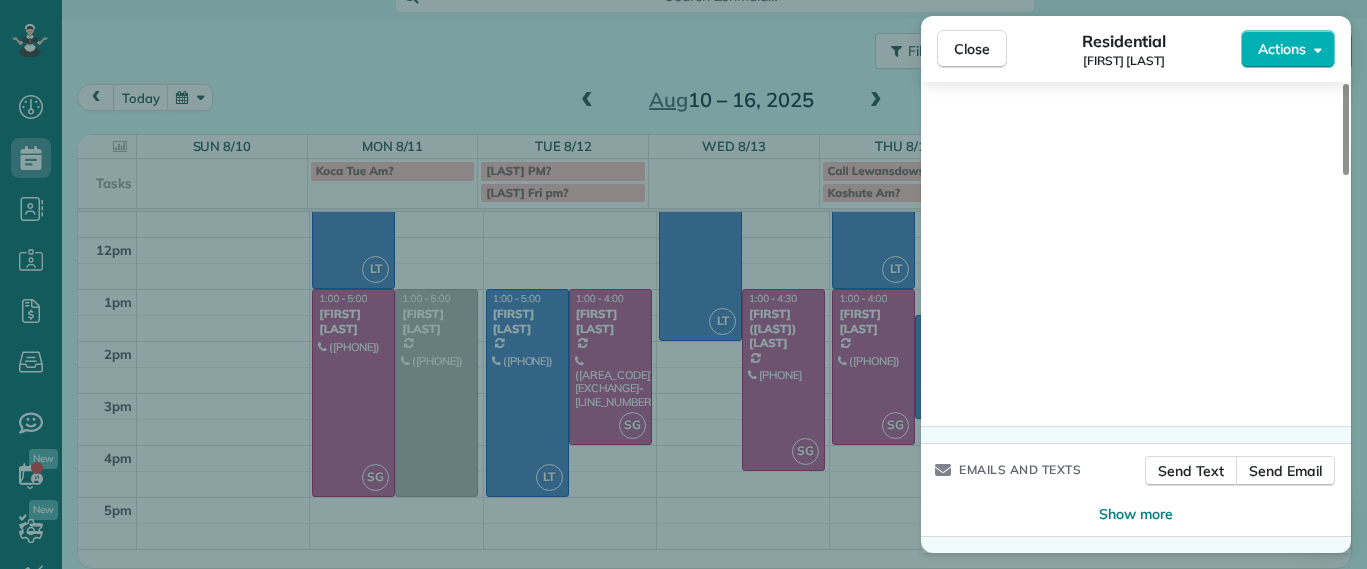 scroll, scrollTop: 1704, scrollLeft: 0, axis: vertical 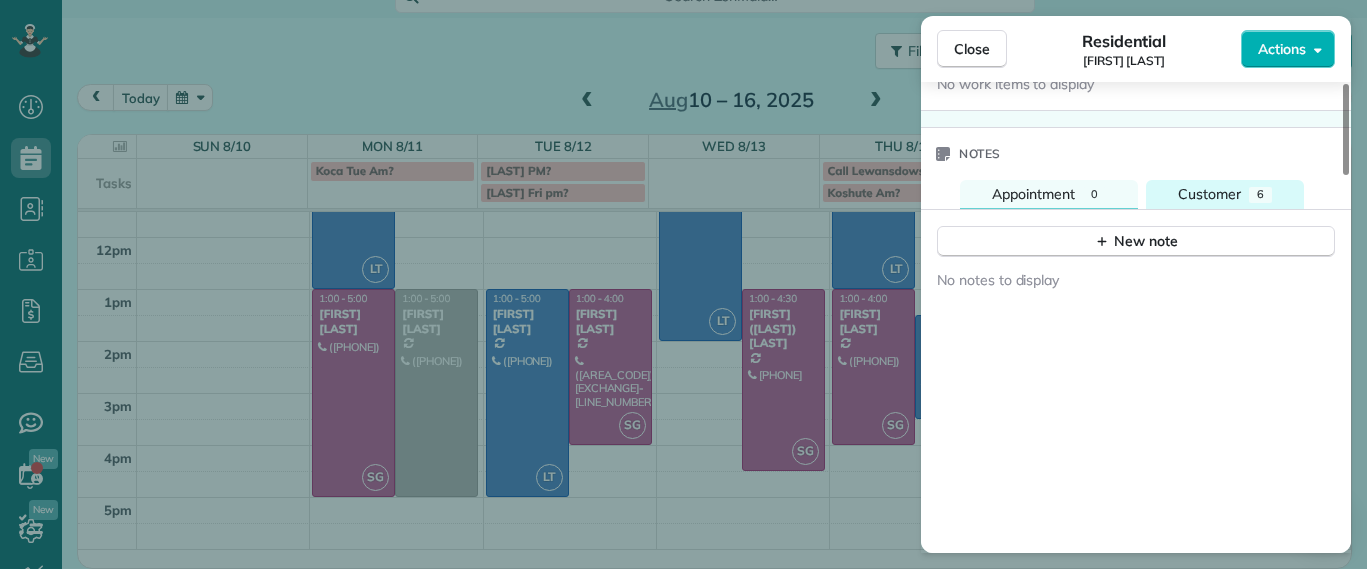 click on "Customer" at bounding box center (1209, 194) 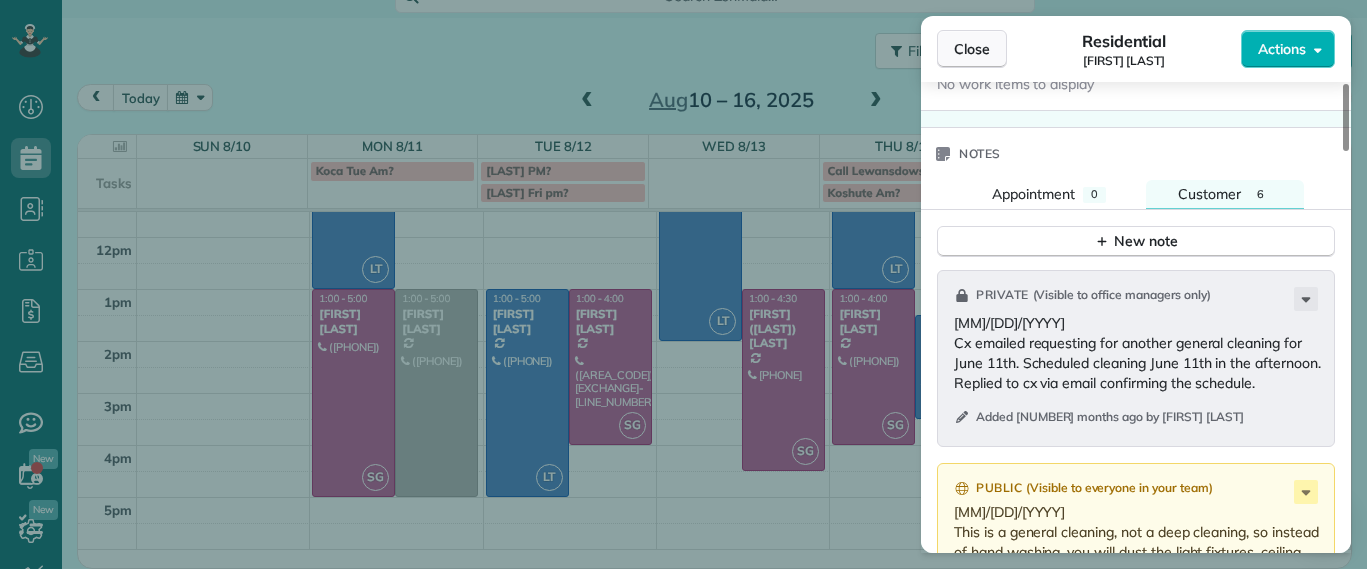 click on "Close" at bounding box center [972, 49] 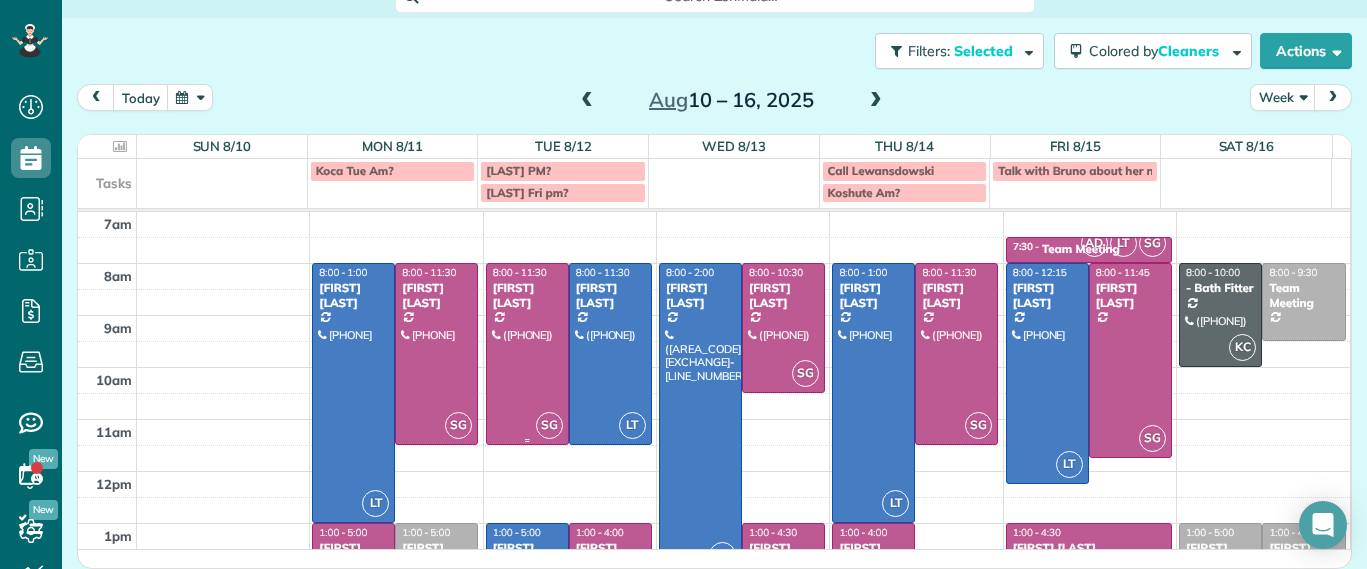 scroll, scrollTop: 234, scrollLeft: 0, axis: vertical 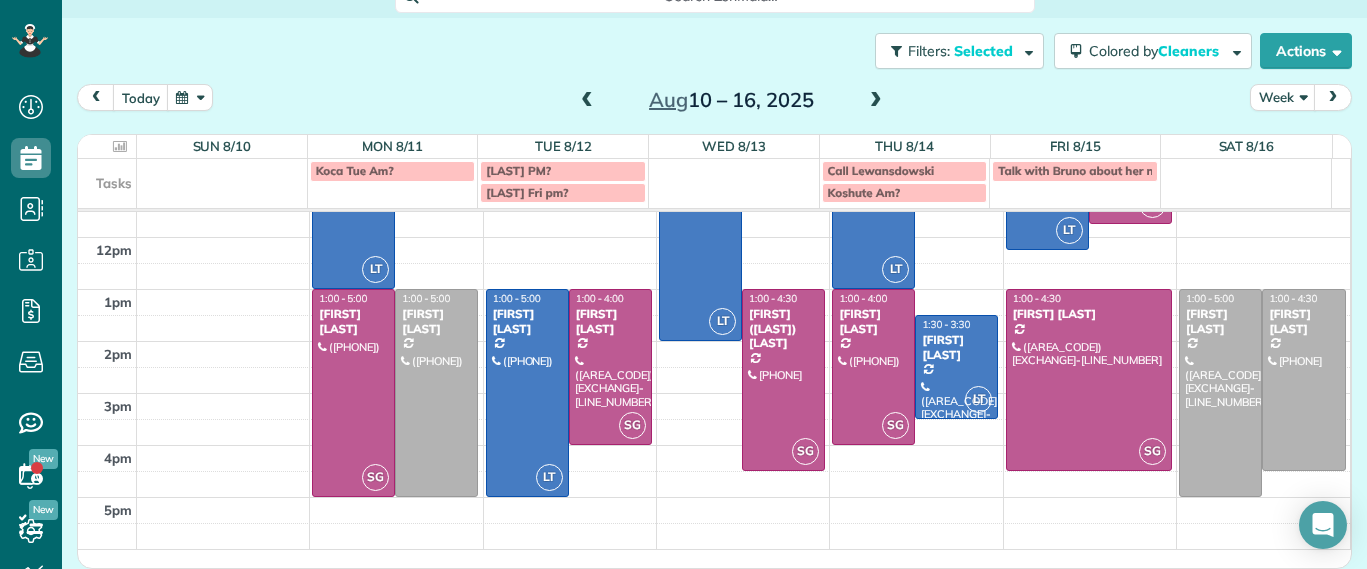 click at bounding box center (876, 101) 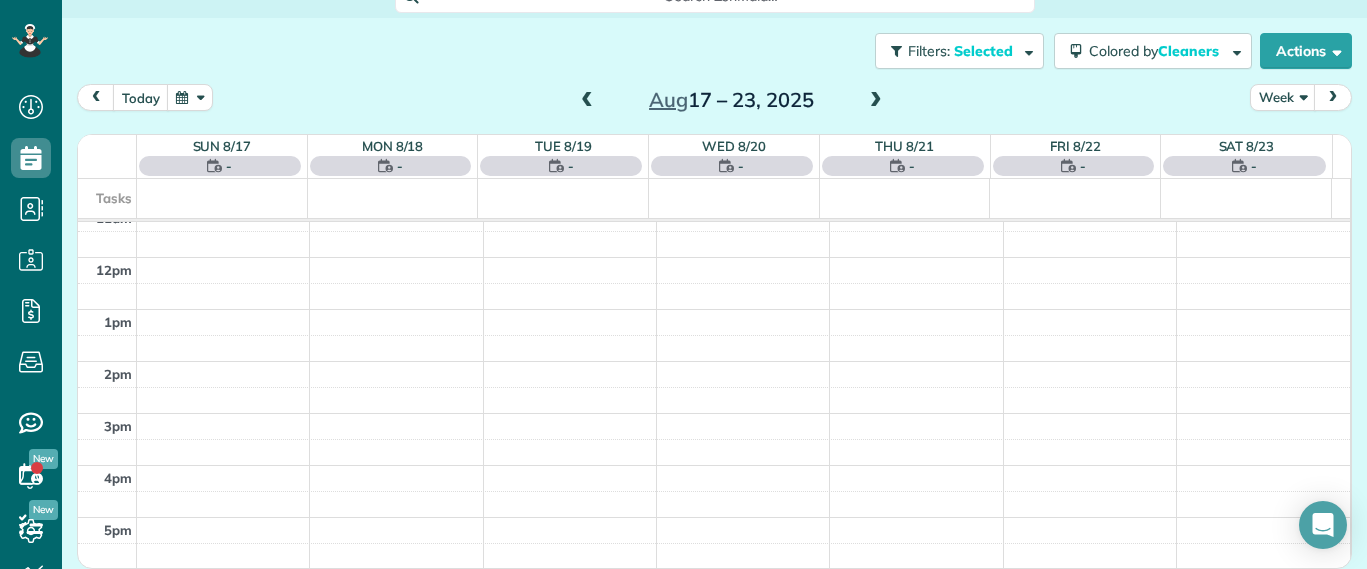 scroll, scrollTop: 0, scrollLeft: 0, axis: both 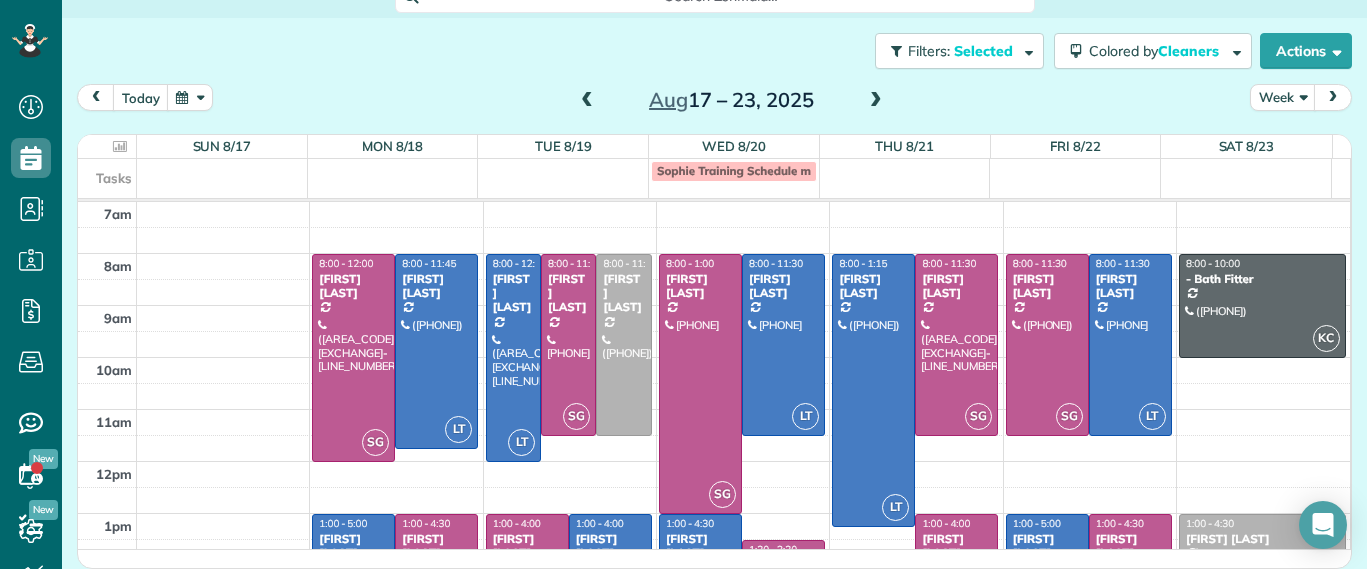 drag, startPoint x: 866, startPoint y: 108, endPoint x: 878, endPoint y: 102, distance: 13.416408 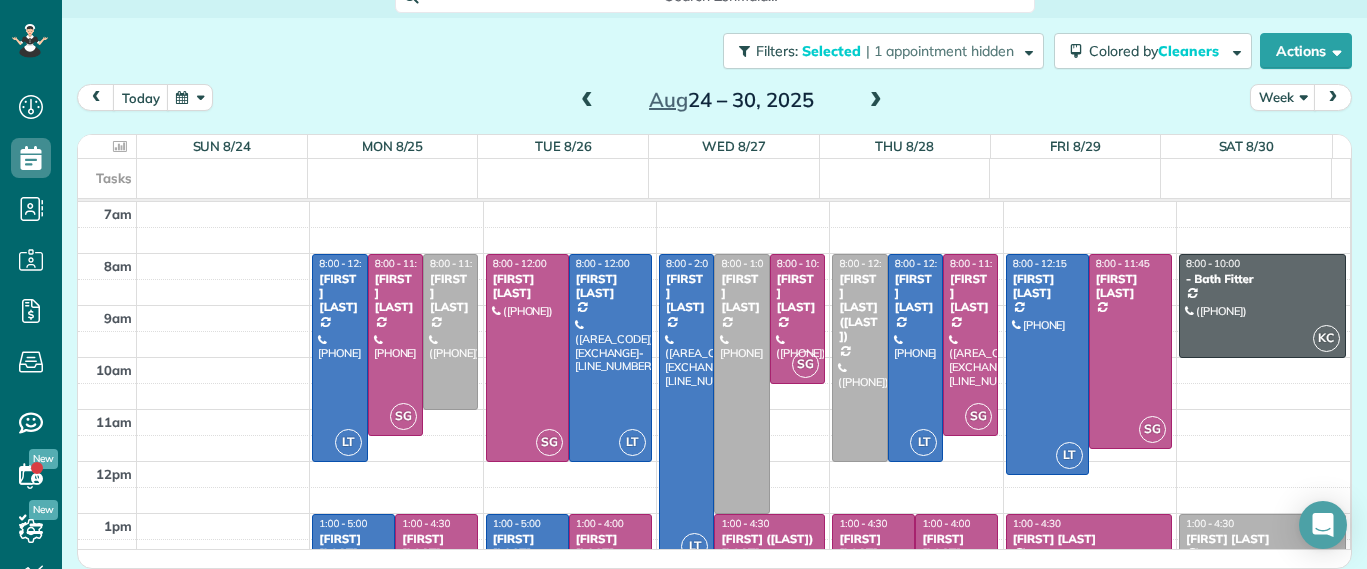 click at bounding box center [587, 101] 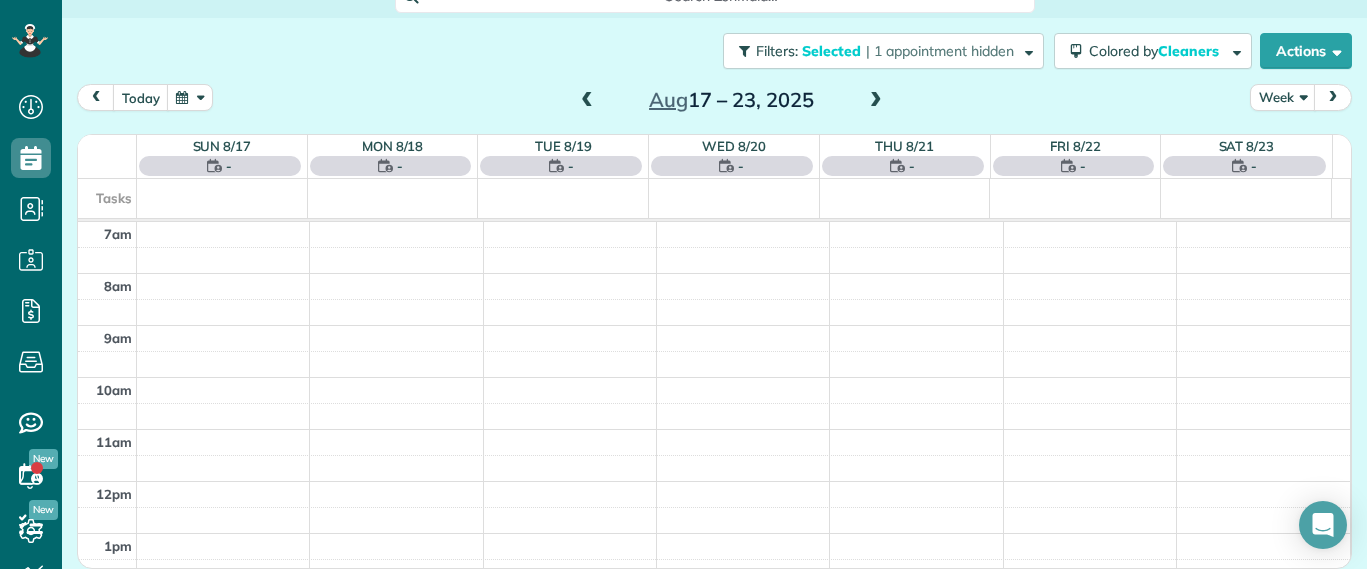 click at bounding box center (587, 101) 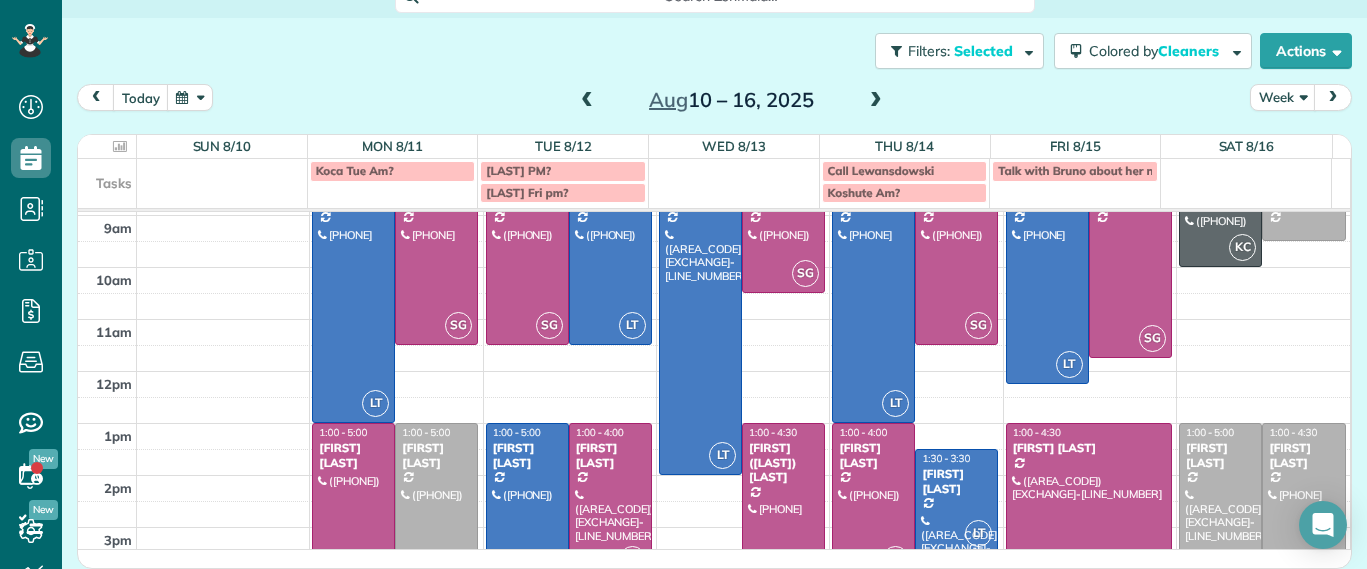 scroll, scrollTop: 125, scrollLeft: 0, axis: vertical 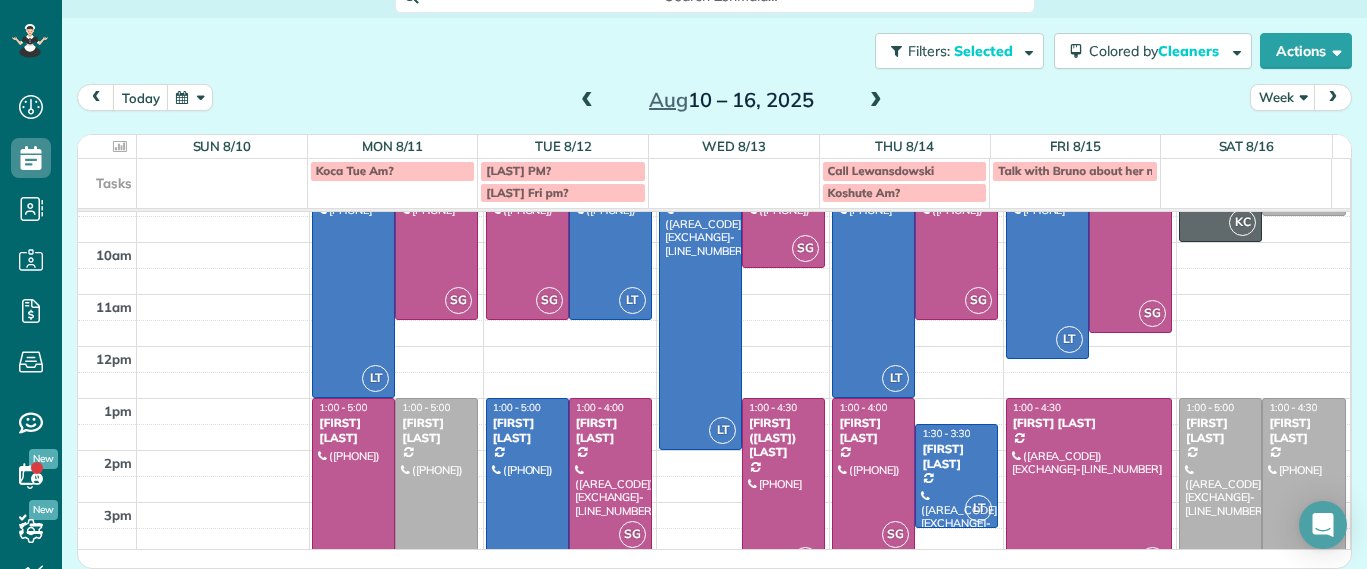 click at bounding box center (876, 101) 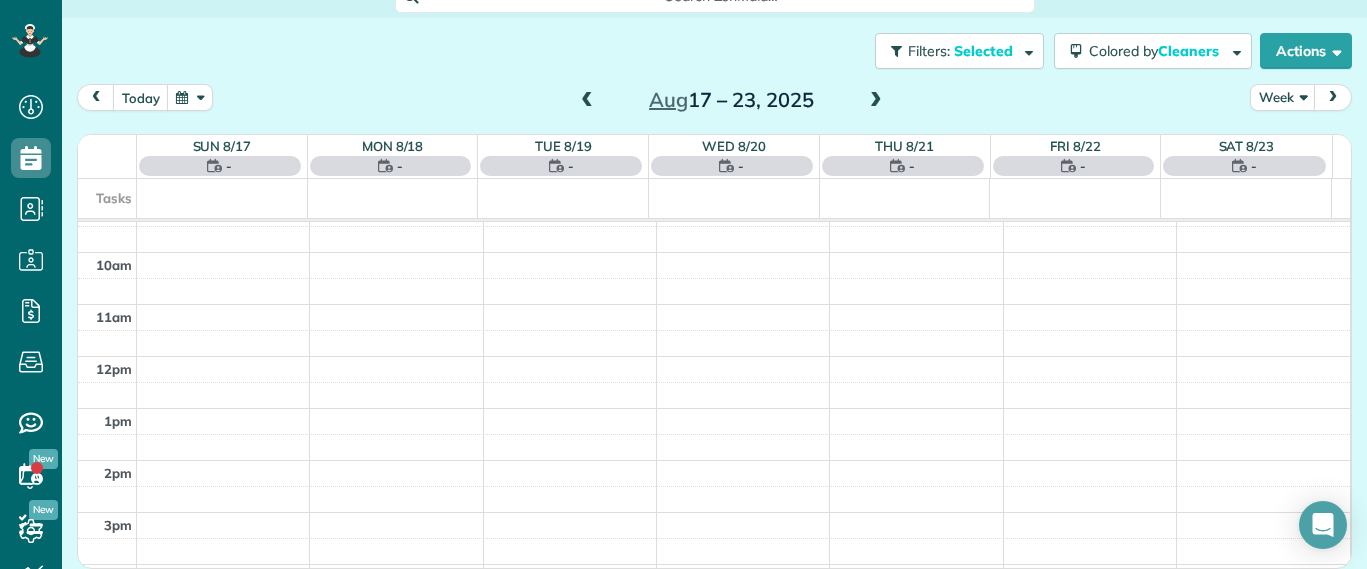 scroll, scrollTop: 0, scrollLeft: 0, axis: both 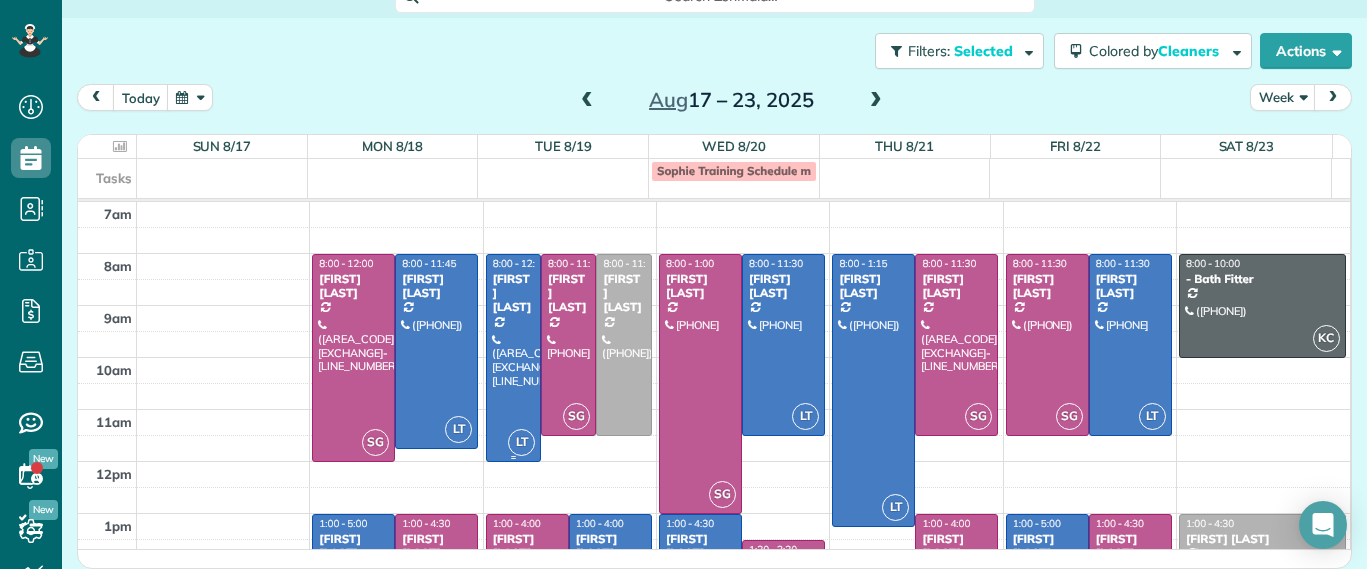 click at bounding box center [513, 358] 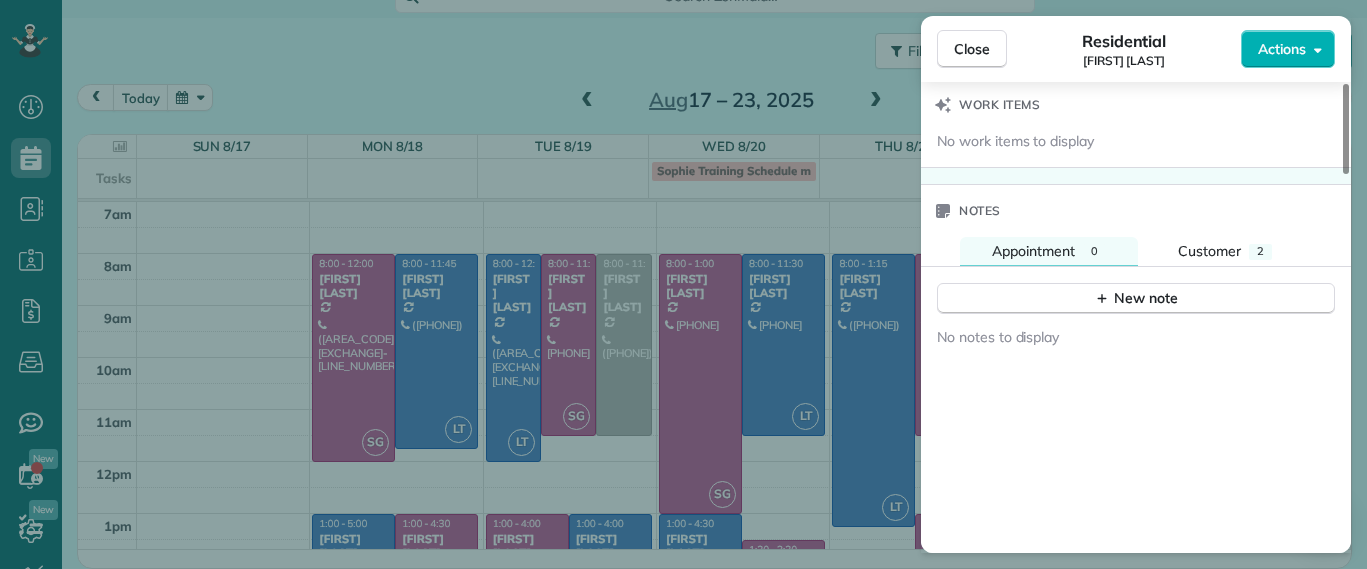 scroll, scrollTop: 1481, scrollLeft: 0, axis: vertical 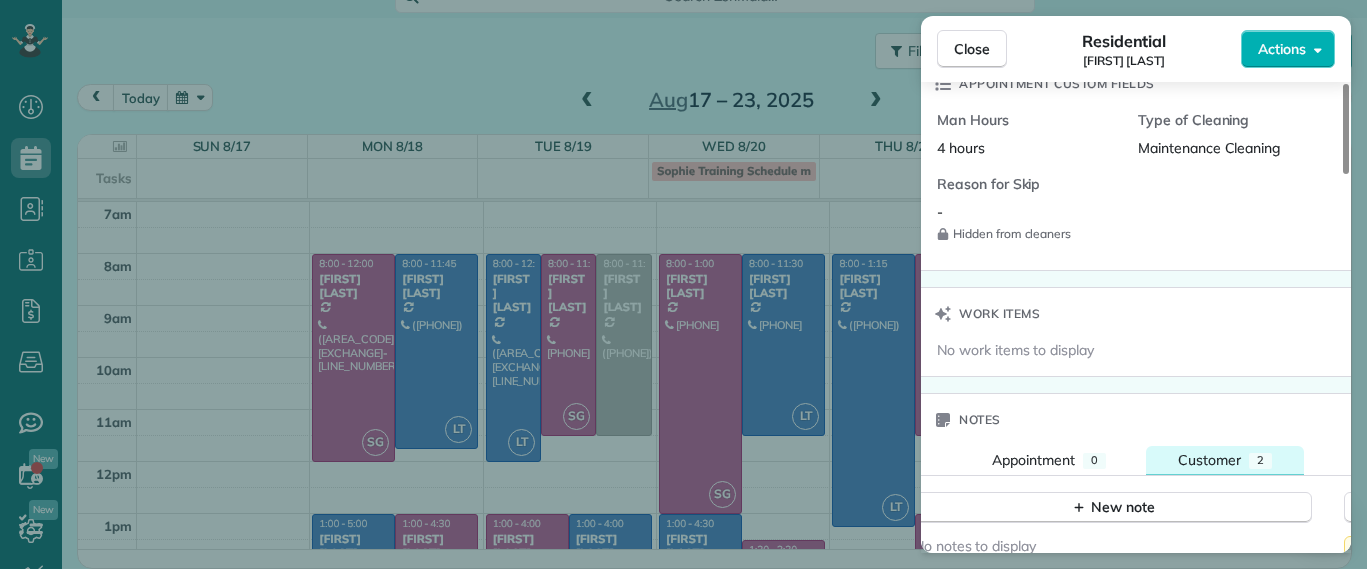 click on "Customer" at bounding box center [1209, 460] 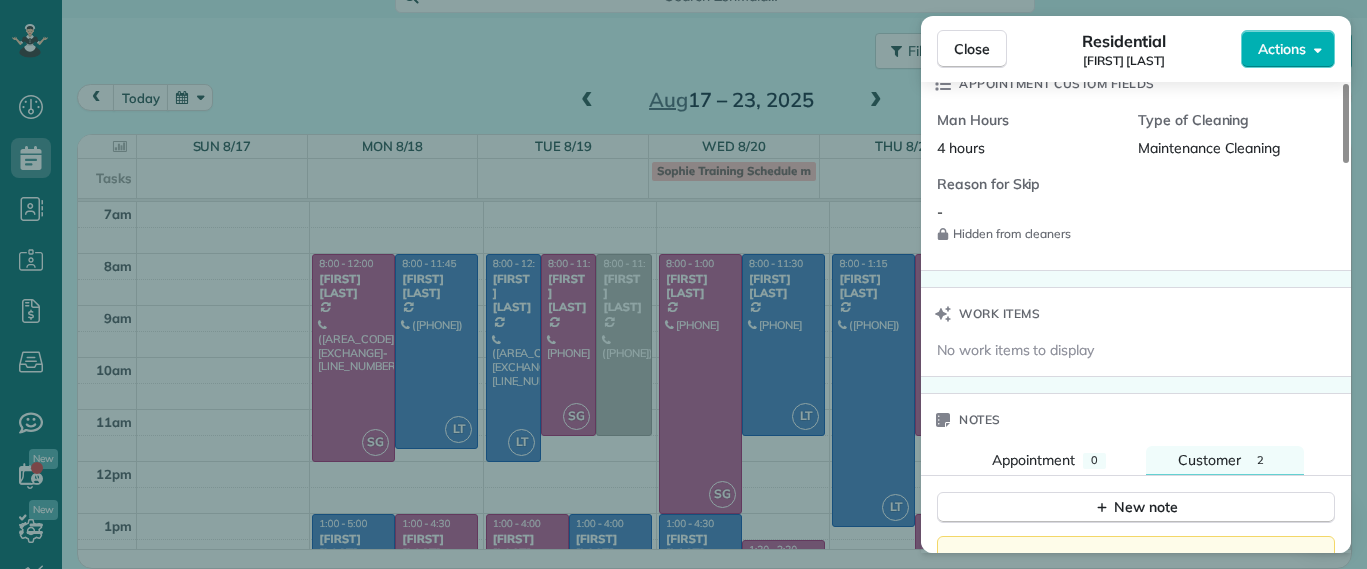 scroll, scrollTop: 1858, scrollLeft: 0, axis: vertical 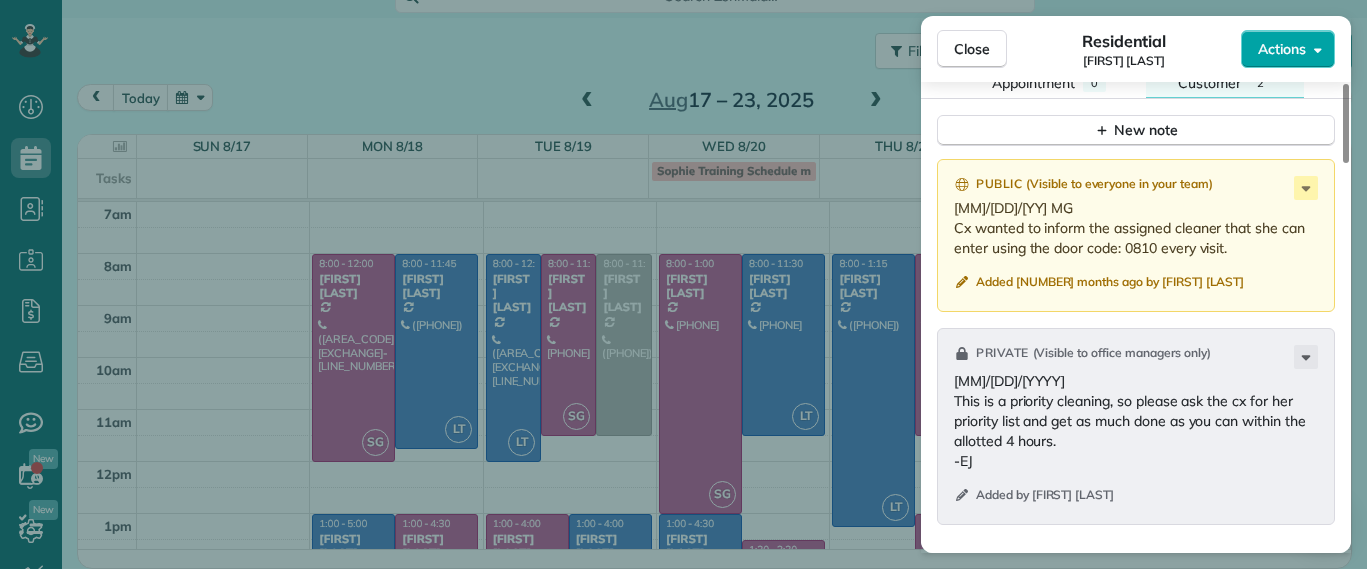 click on "Actions" at bounding box center [1288, 49] 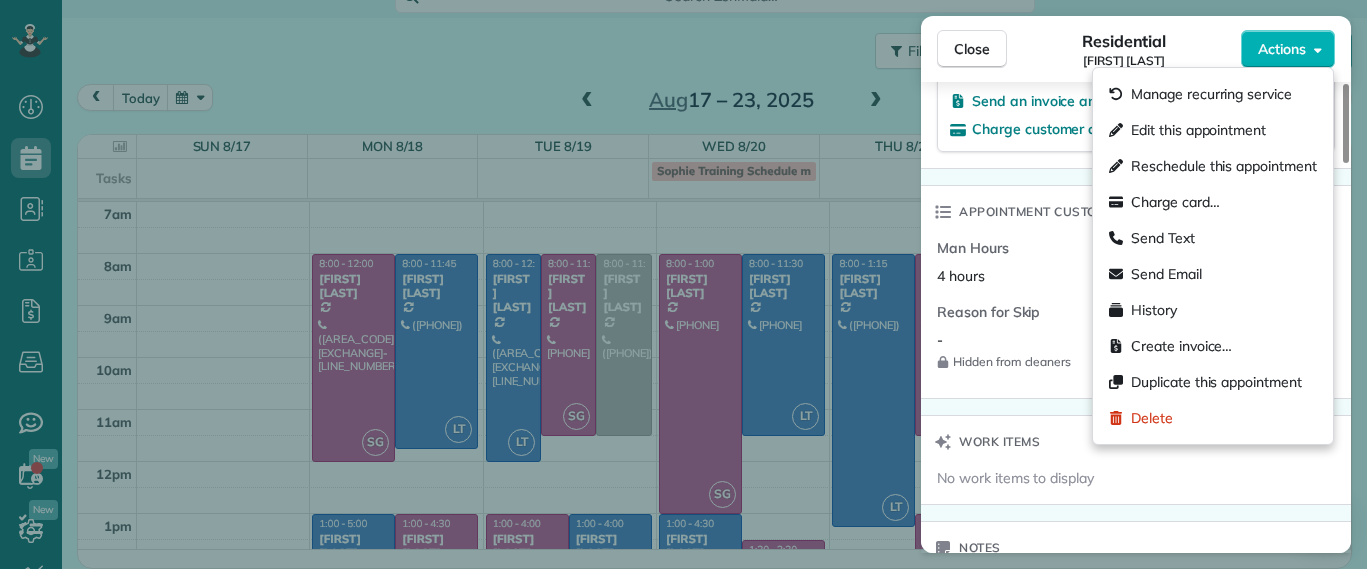 scroll, scrollTop: 718, scrollLeft: 0, axis: vertical 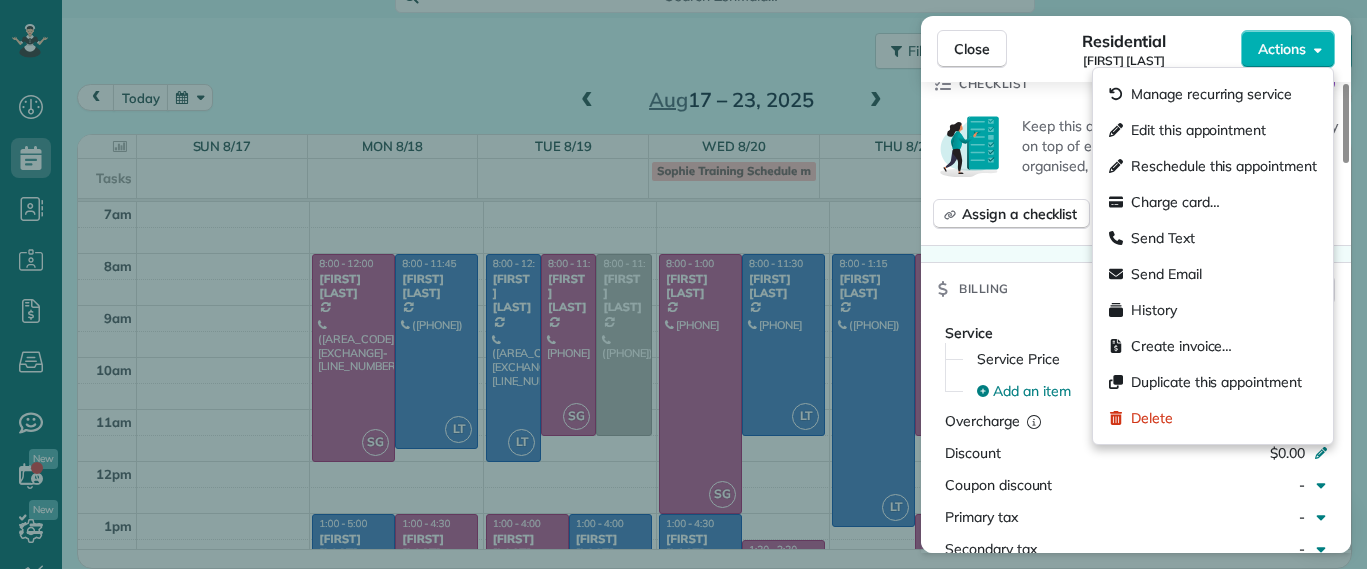 click on "Billing Billing actions" at bounding box center [1136, 289] 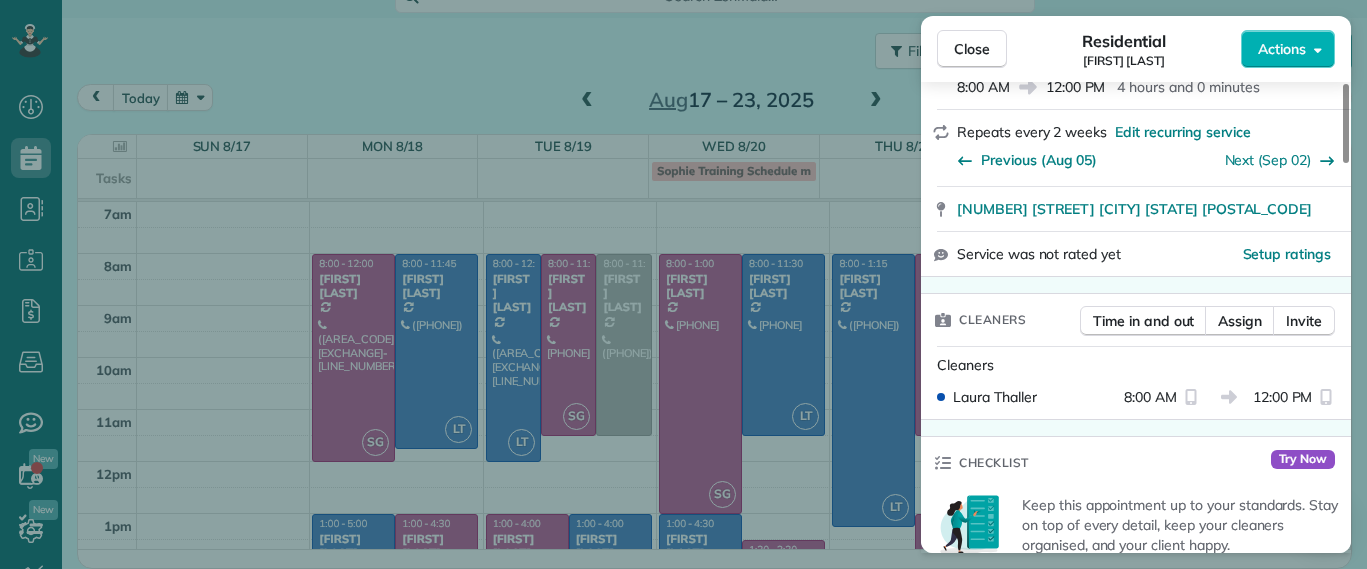 scroll, scrollTop: 0, scrollLeft: 0, axis: both 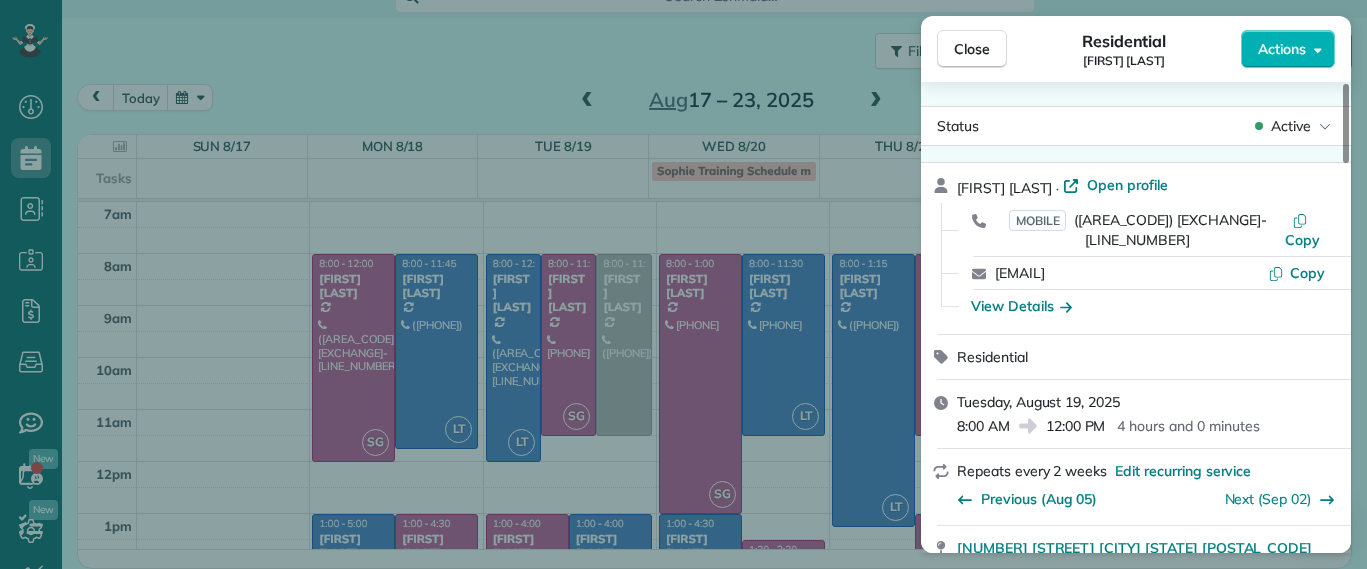 click on "Hayley Morris · Open profile MOBILE (540) 908-0774 Copy hjhmorris@gmail.com Copy View Details" at bounding box center [1136, 248] 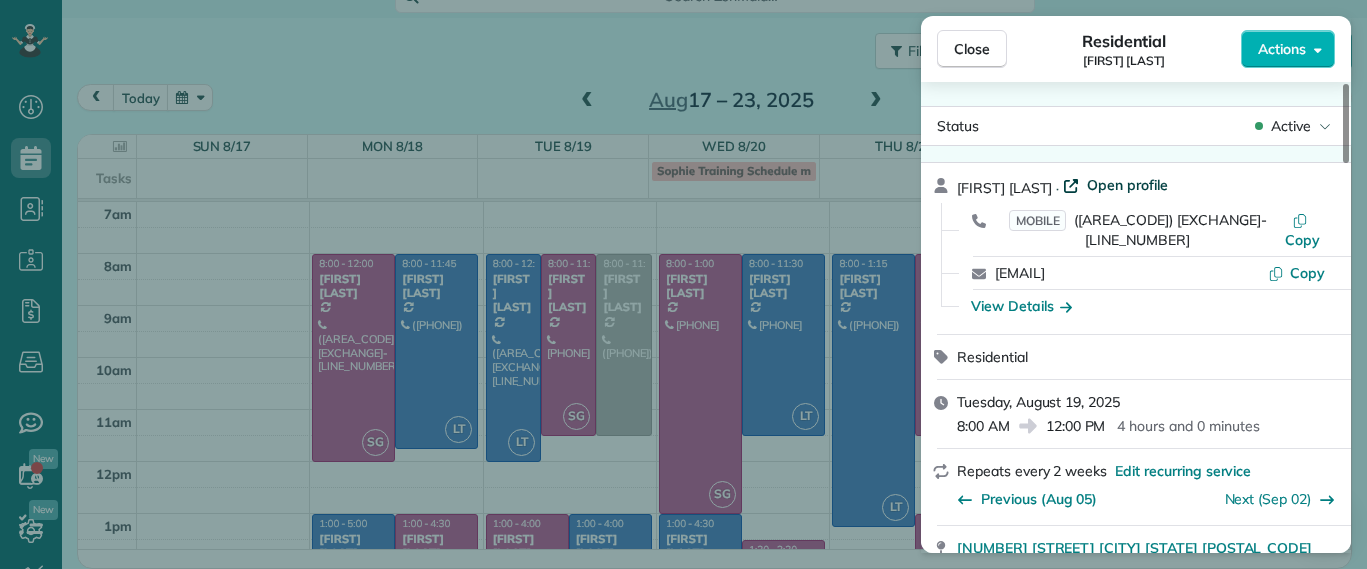 click on "Open profile" at bounding box center (1127, 185) 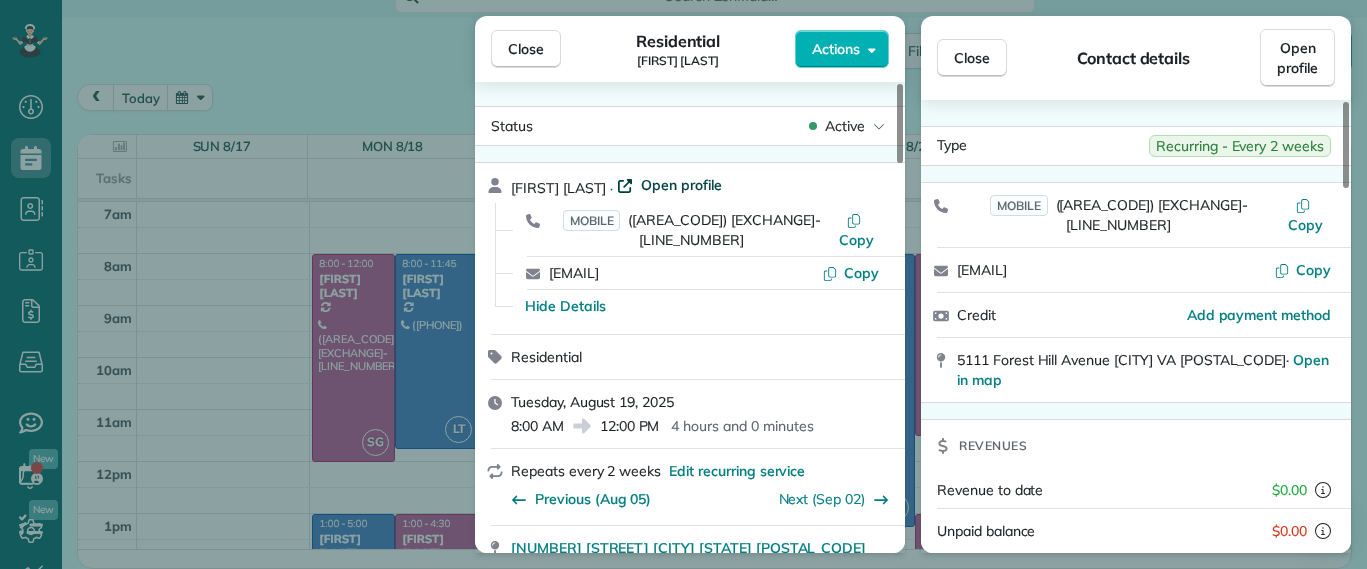 drag, startPoint x: 529, startPoint y: 50, endPoint x: 698, endPoint y: 179, distance: 212.60762 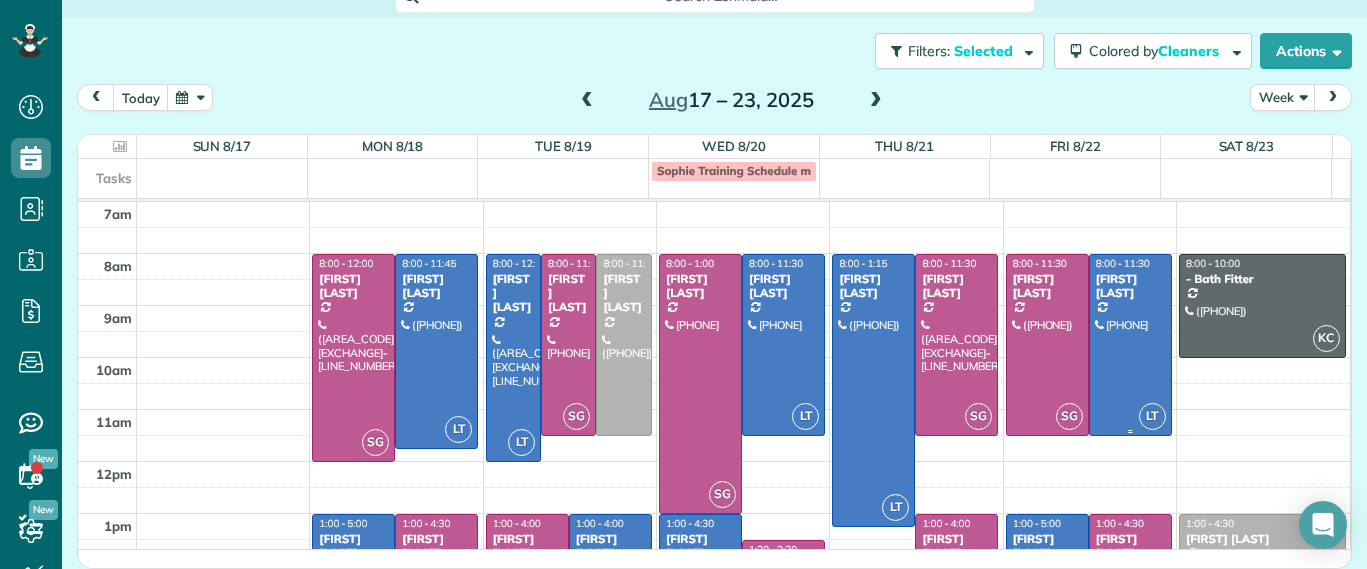 scroll, scrollTop: 125, scrollLeft: 0, axis: vertical 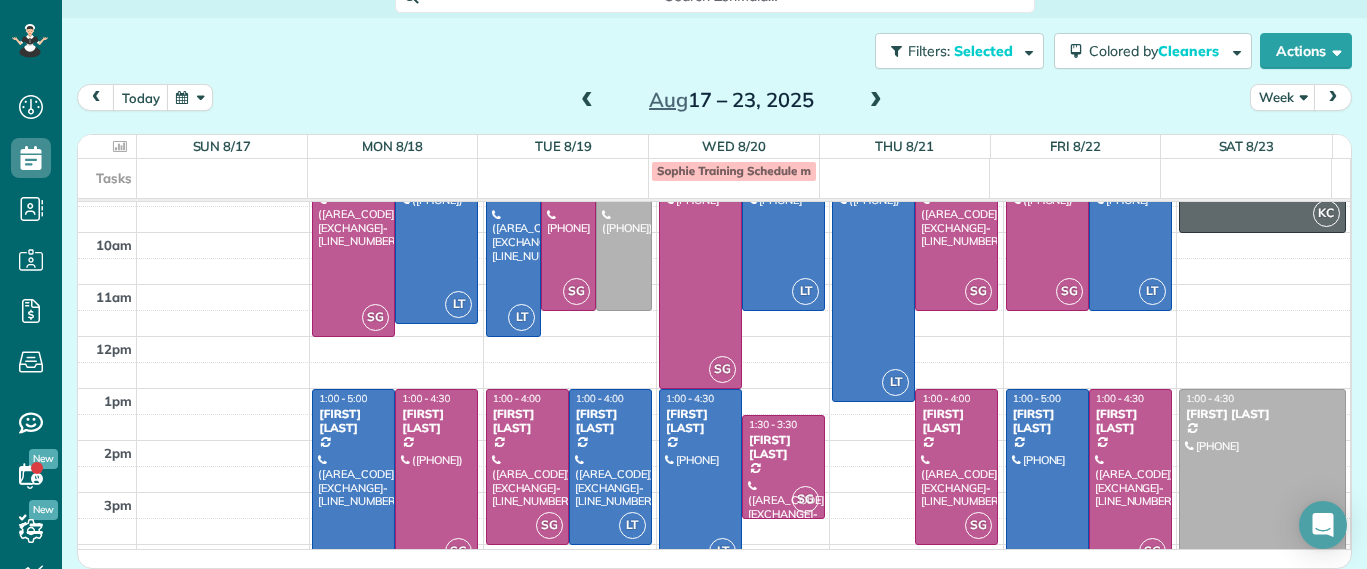 drag, startPoint x: 573, startPoint y: 104, endPoint x: 572, endPoint y: 90, distance: 14.035668 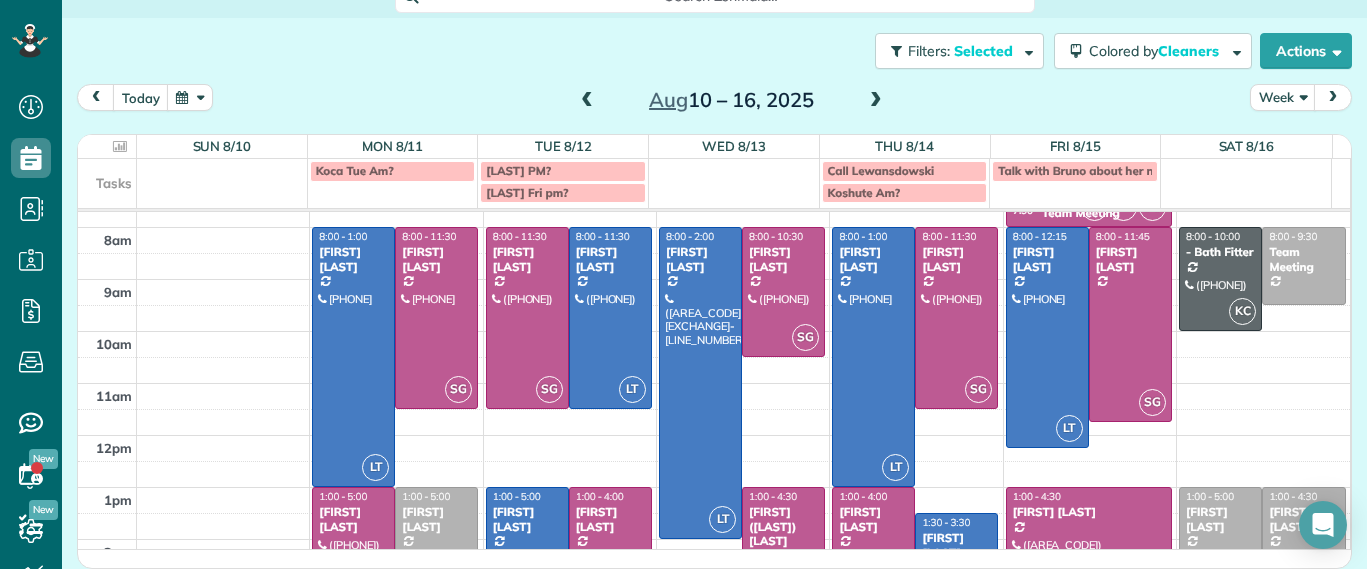 scroll, scrollTop: 0, scrollLeft: 0, axis: both 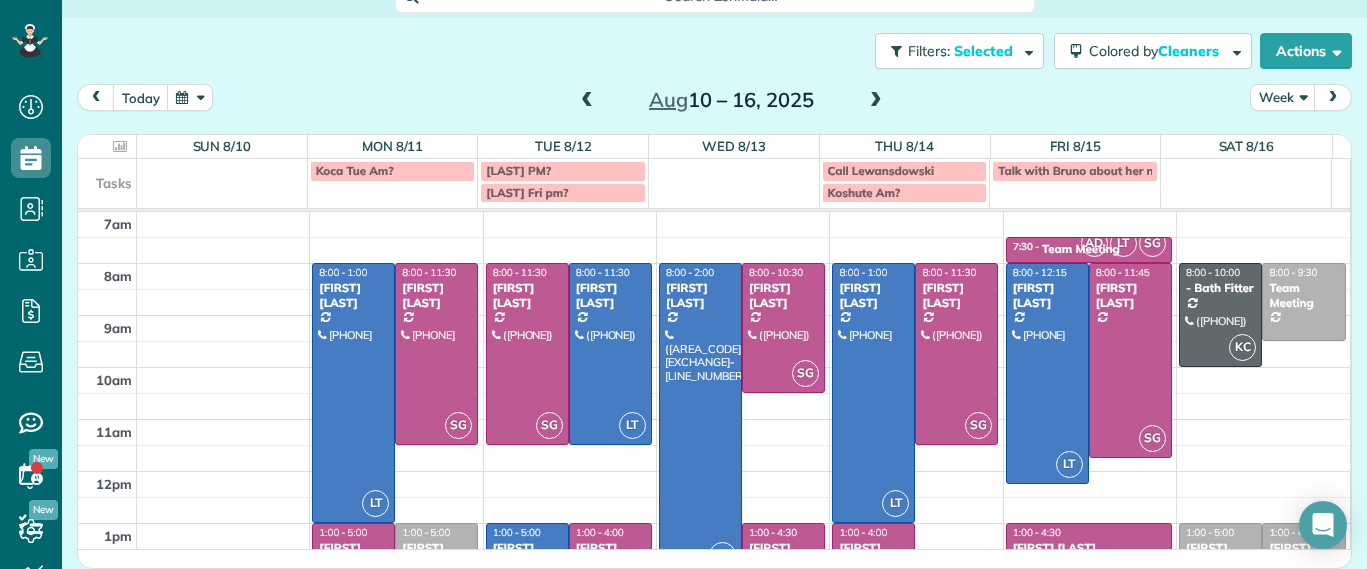 click on "Aug  10 – 16, 2025" at bounding box center (731, 100) 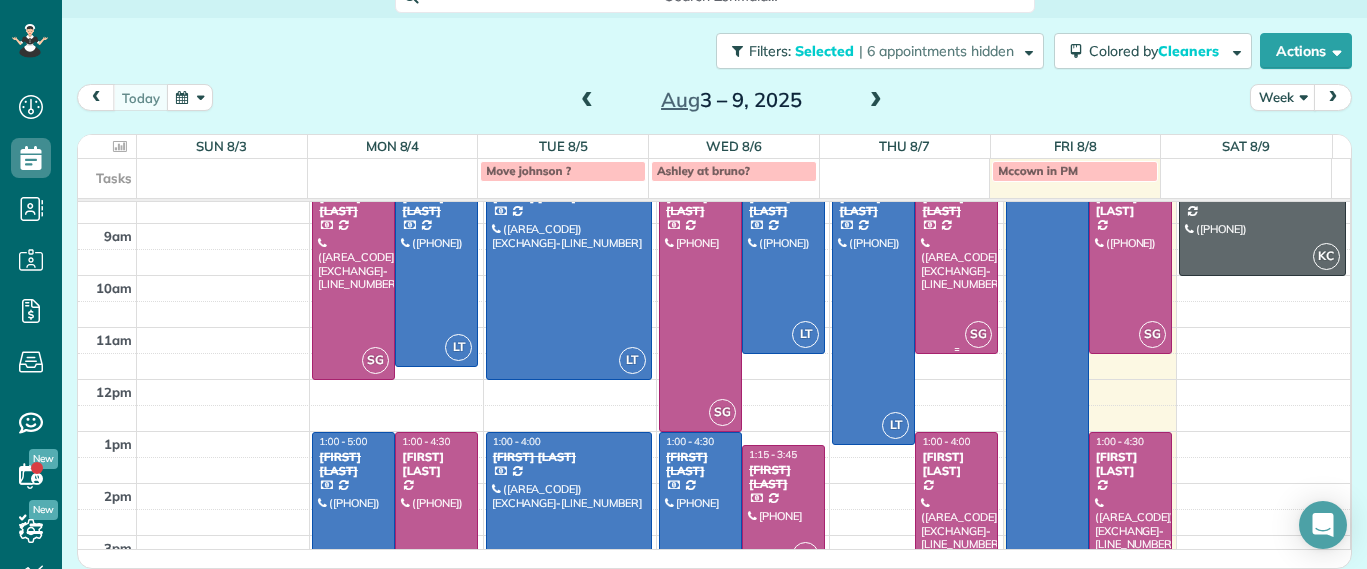 scroll, scrollTop: 225, scrollLeft: 0, axis: vertical 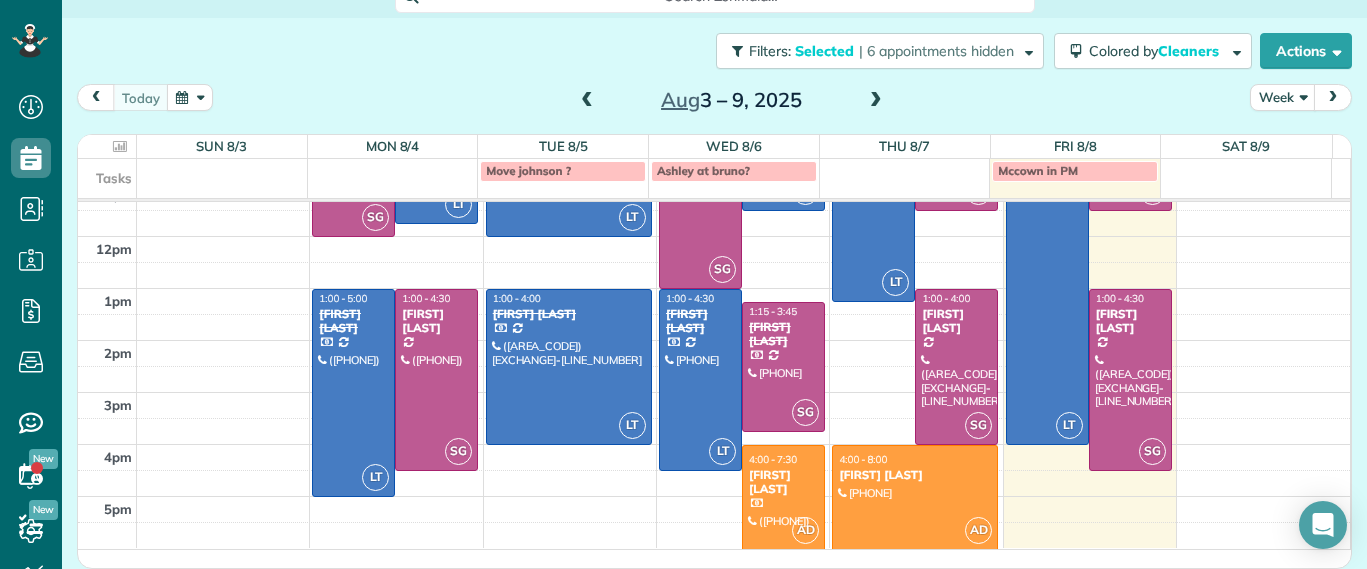 click at bounding box center (956, 367) 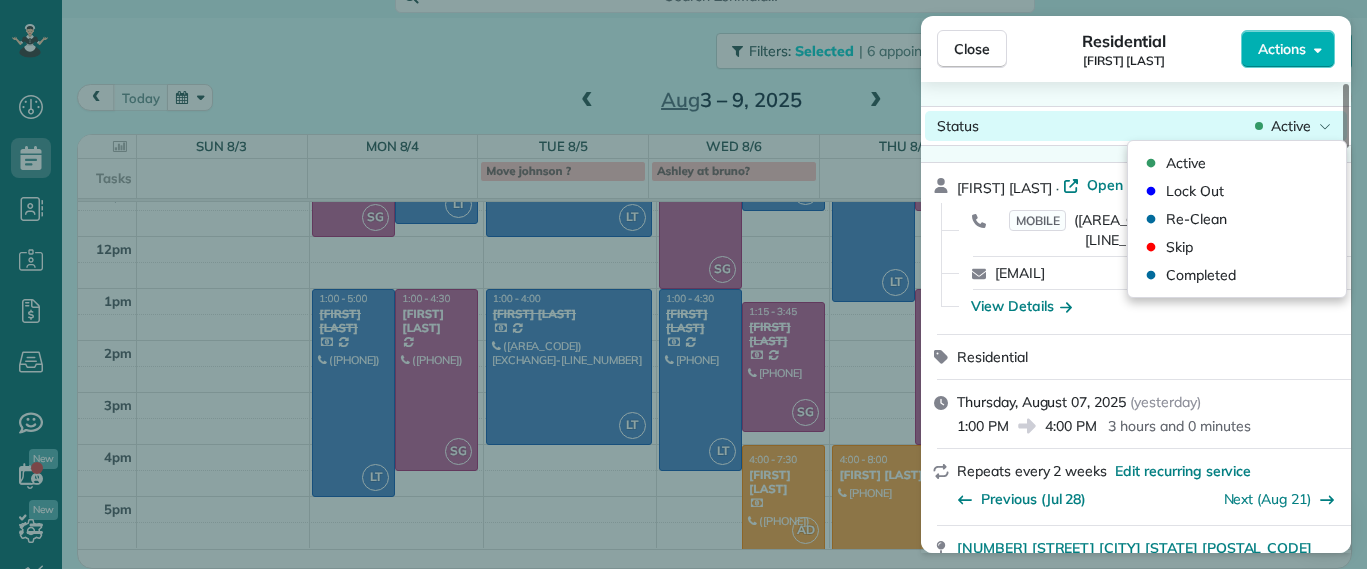 click on "Close Residential Hilary Begleiter Actions Status Active Hilary Begleiter · Open profile MOBILE (515) 770-5846 Copy hilz621@gmail.com Copy View Details Residential Thursday, August 07, 2025 ( yesterday ) 1:00 PM 4:00 PM 3 hours and 0 minutes Repeats every 2 weeks Edit recurring service Previous (Jul 28) Next (Aug 21) 5910 Gate House Drive Glen Allen VA 23059 Service was not rated yet Setup ratings Cleaners Time in and out Assign Invite Cleaners Sophie   Gibbs 1:00 PM 4:00 PM Checklist Try Now Keep this appointment up to your standards. Stay on top of every detail, keep your cleaners organised, and your client happy. Assign a checklist Watch a 5 min demo Billing Billing actions Service Service Price (1x $153.00) $153.00 Add an item Overcharge $0.00 Discount $0.00 Coupon discount - Primary tax - Secondary tax - Total appointment price $153.00 Tips collected $0.00 Unpaid Mark as paid Total including tip $153.00 Get paid online in no-time! Send an invoice and reward your cleaners with tips Man Hours - Work items" at bounding box center (683, 0) 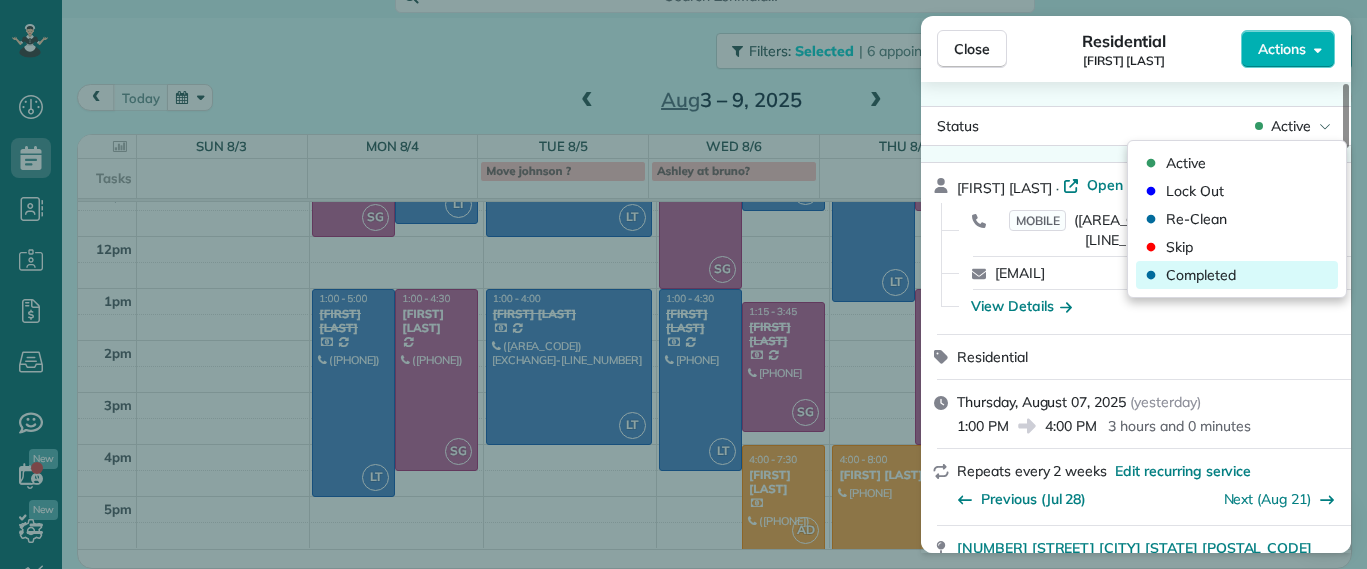 click on "Completed" at bounding box center (1201, 275) 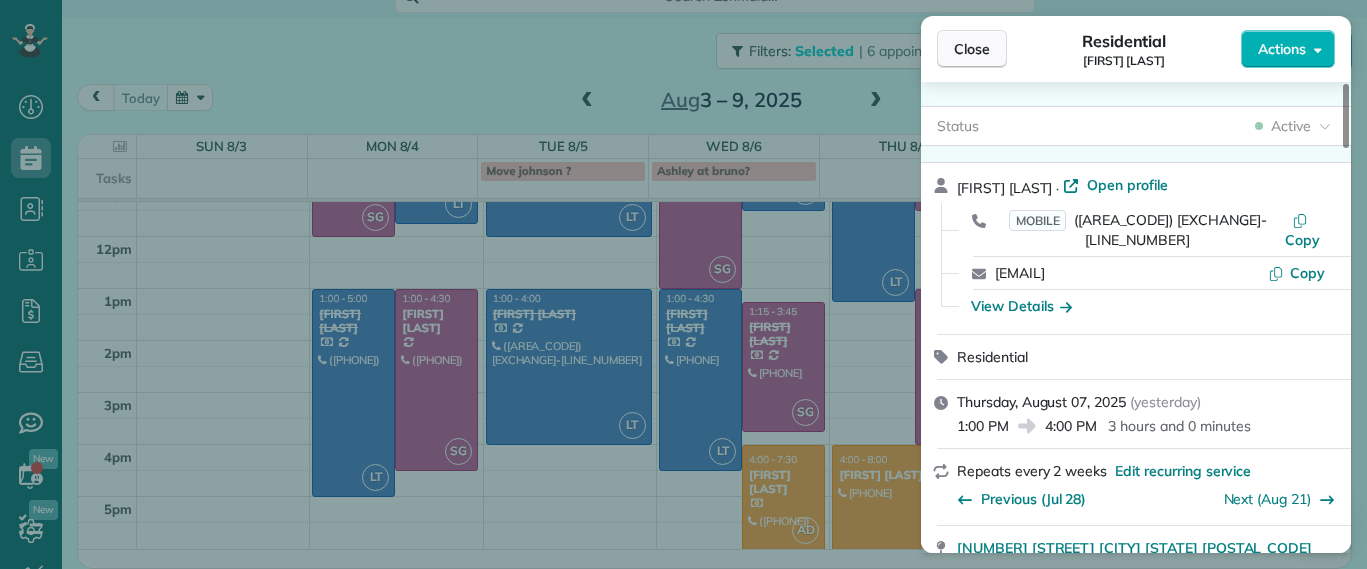 click on "Close" at bounding box center (972, 49) 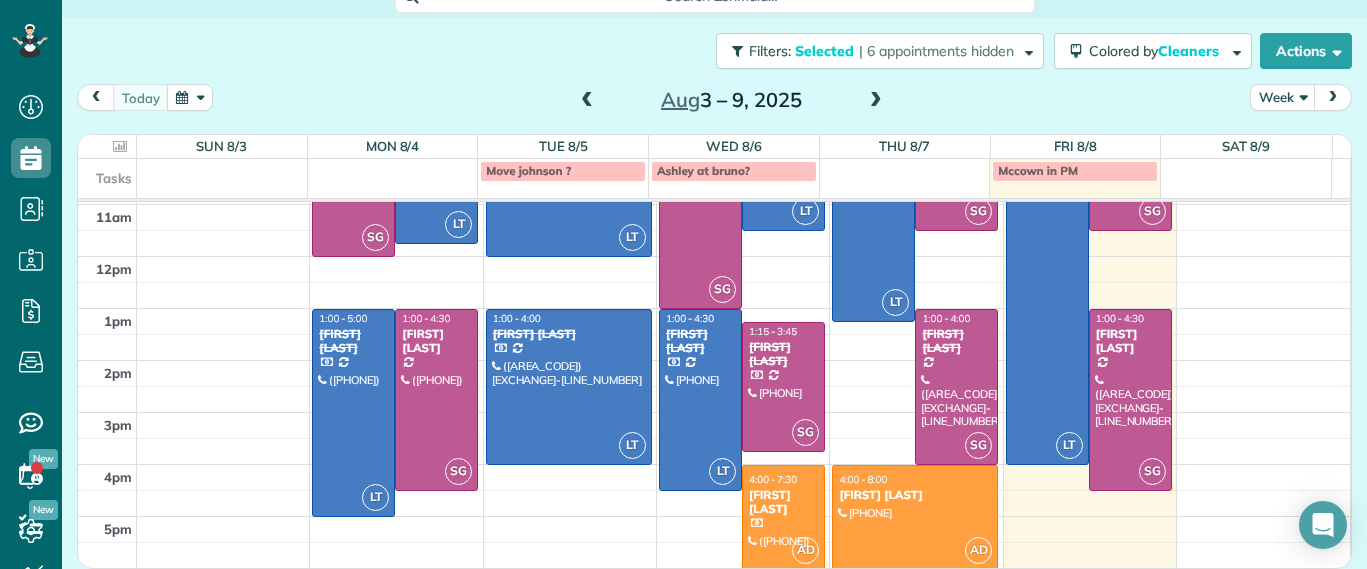scroll, scrollTop: 205, scrollLeft: 0, axis: vertical 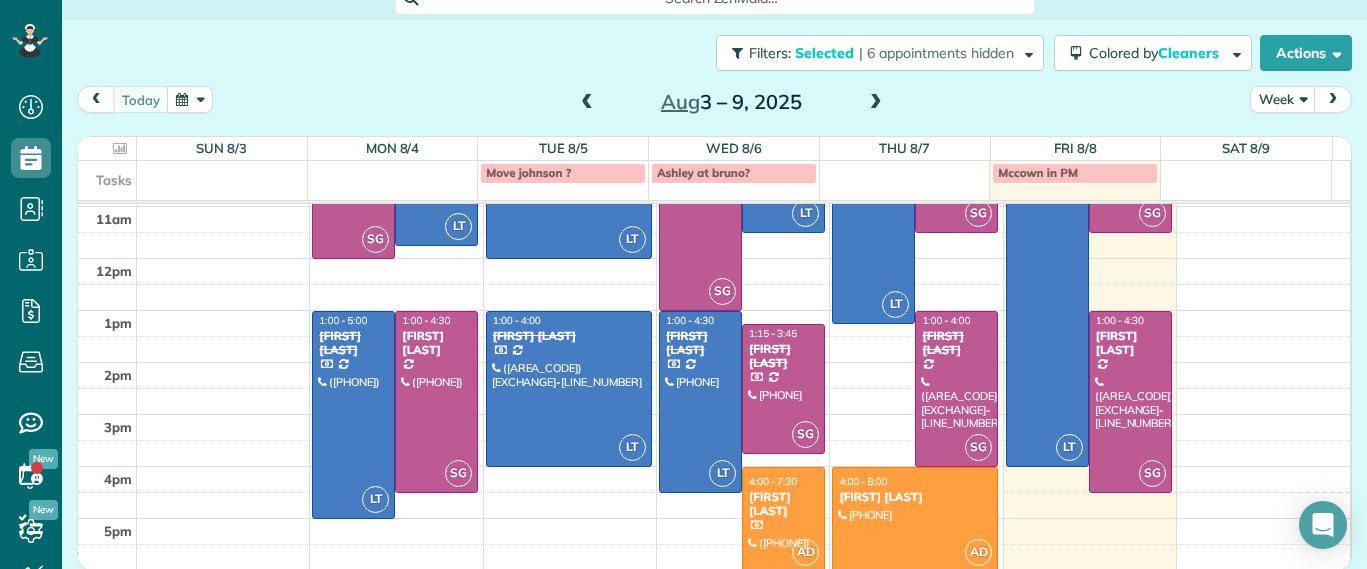 click at bounding box center (915, 519) 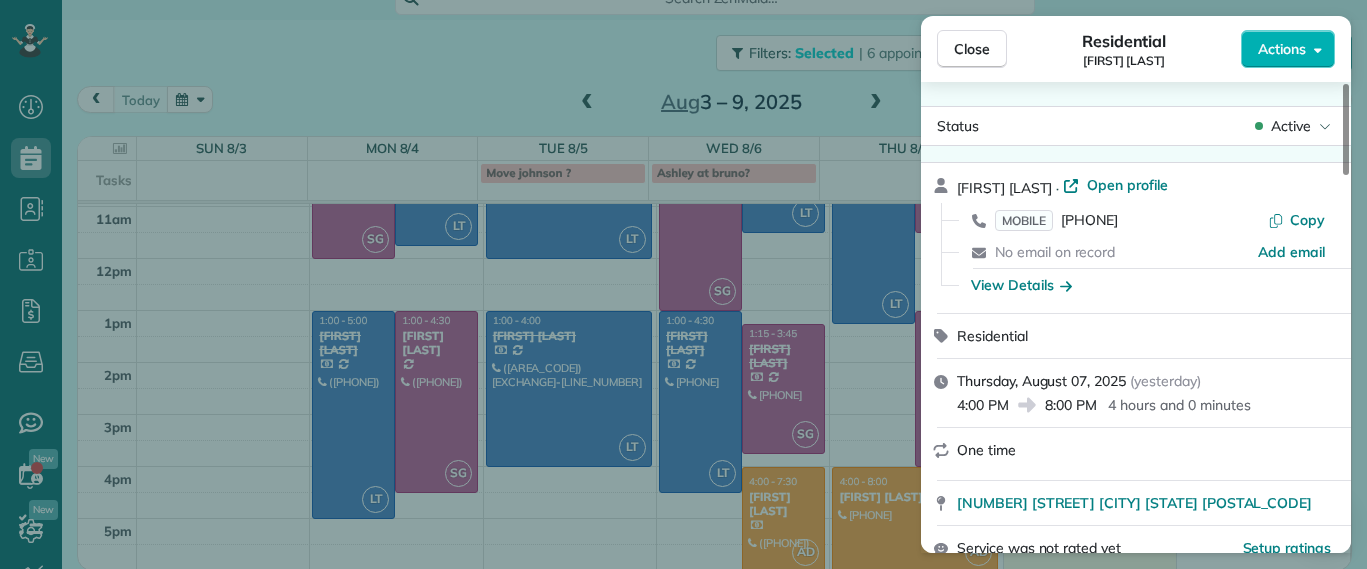 click on "Status Active" at bounding box center (1136, 126) 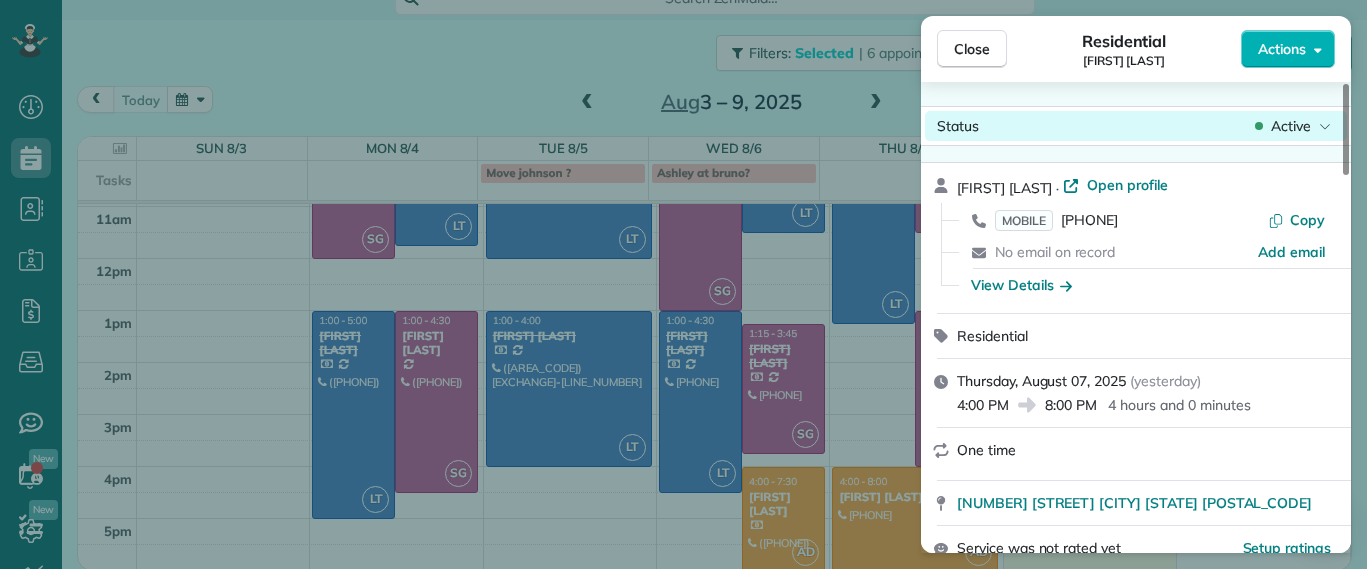 click on "Active" at bounding box center [1291, 126] 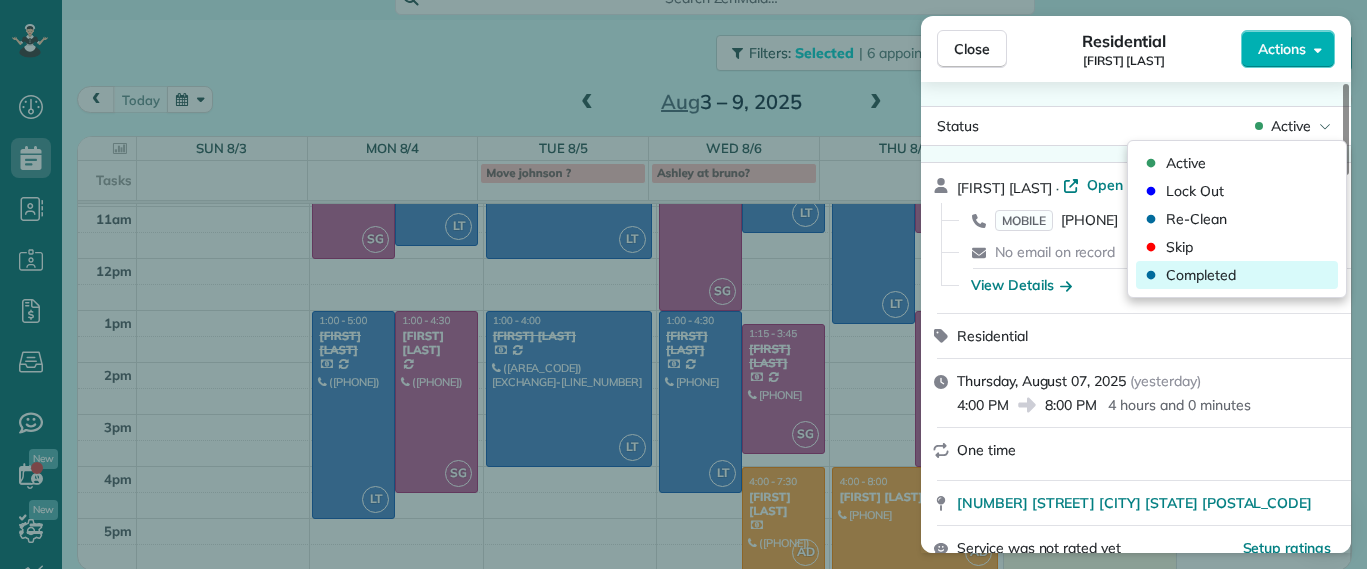 click on "Completed" at bounding box center [1201, 275] 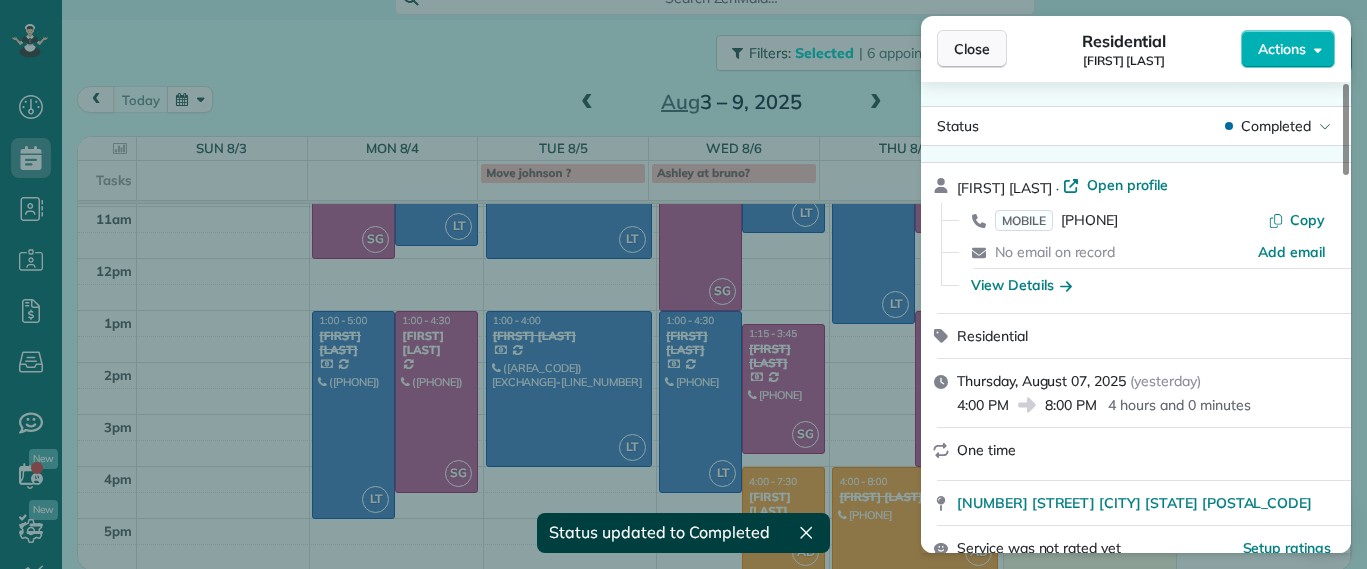 click on "Close" at bounding box center [972, 49] 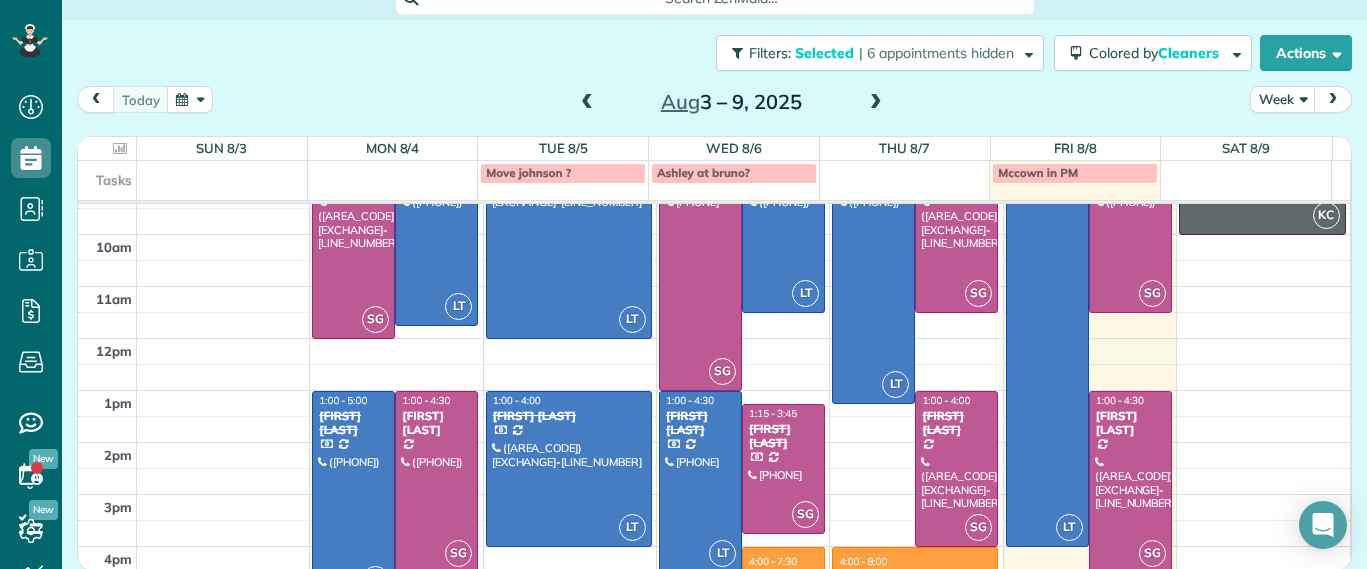 scroll, scrollTop: 0, scrollLeft: 0, axis: both 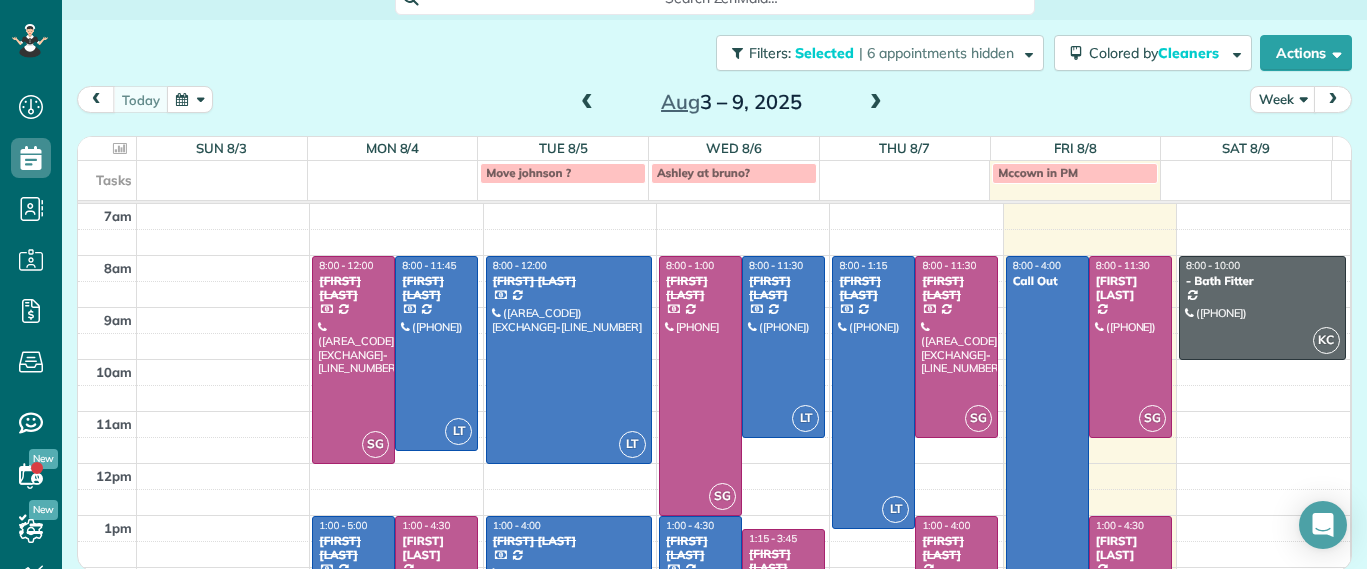 click on "Mccown in PM" at bounding box center [1075, 173] 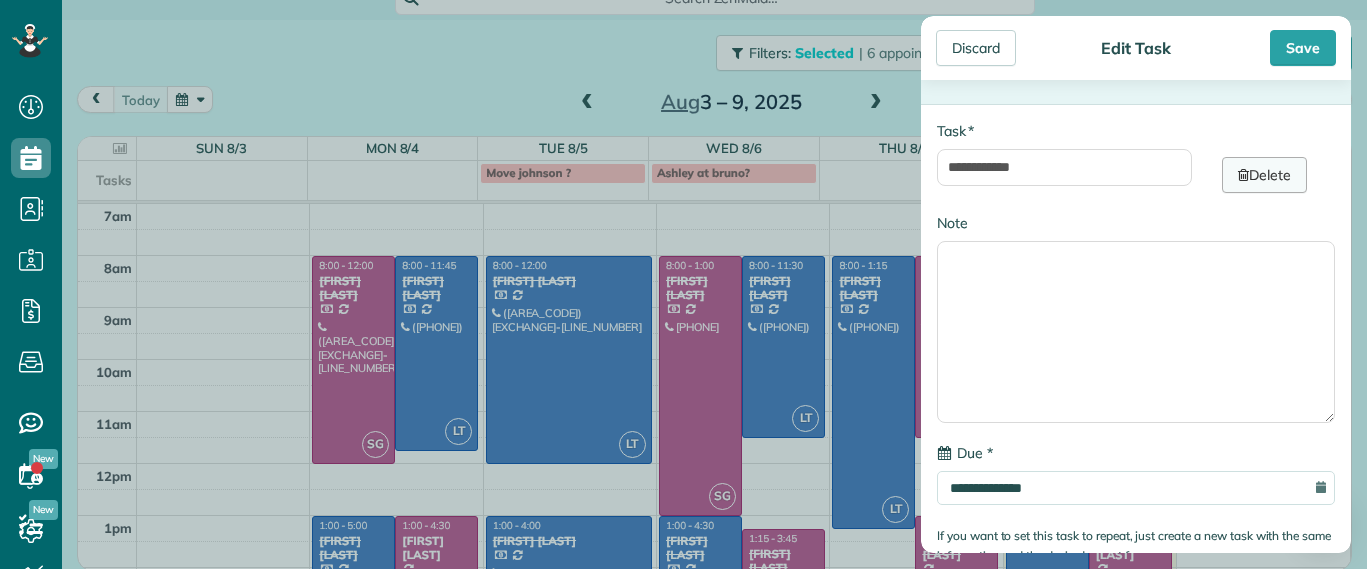click on "Delete" at bounding box center [1264, 175] 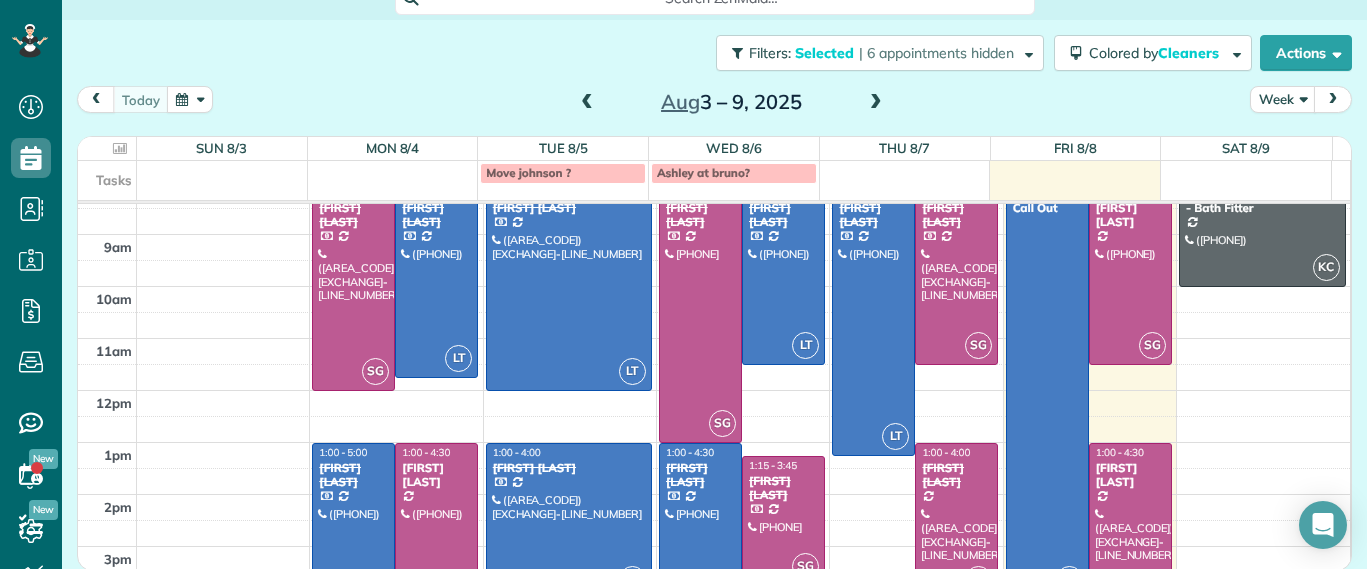 scroll, scrollTop: 0, scrollLeft: 0, axis: both 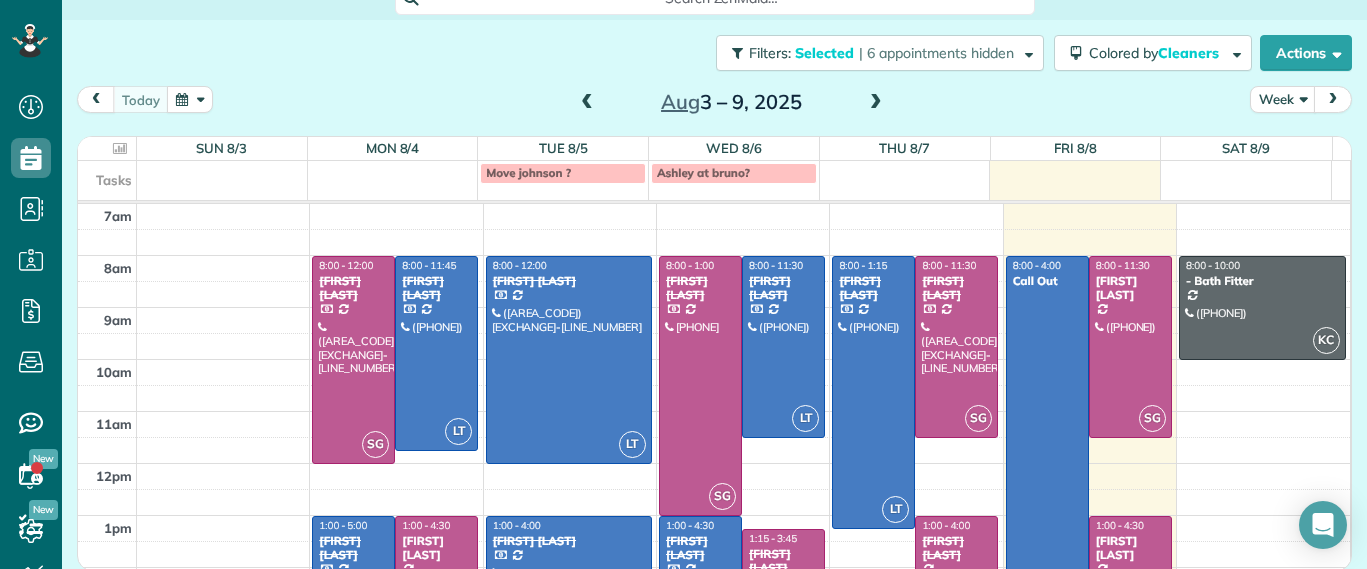 click at bounding box center [876, 103] 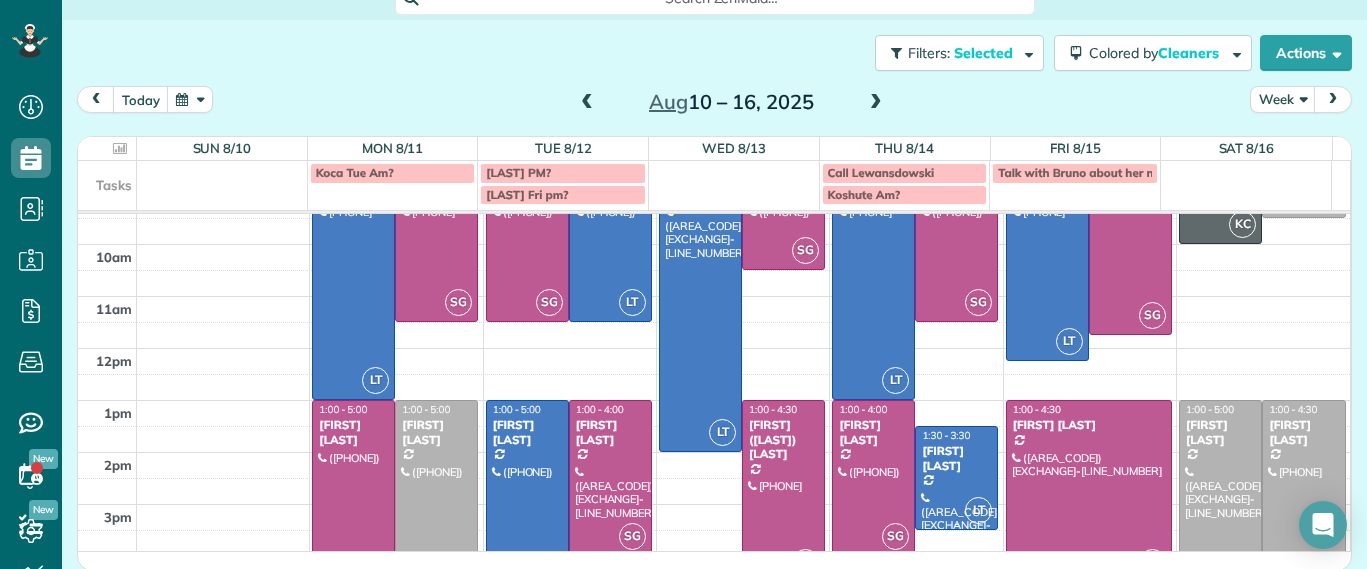 scroll, scrollTop: 0, scrollLeft: 0, axis: both 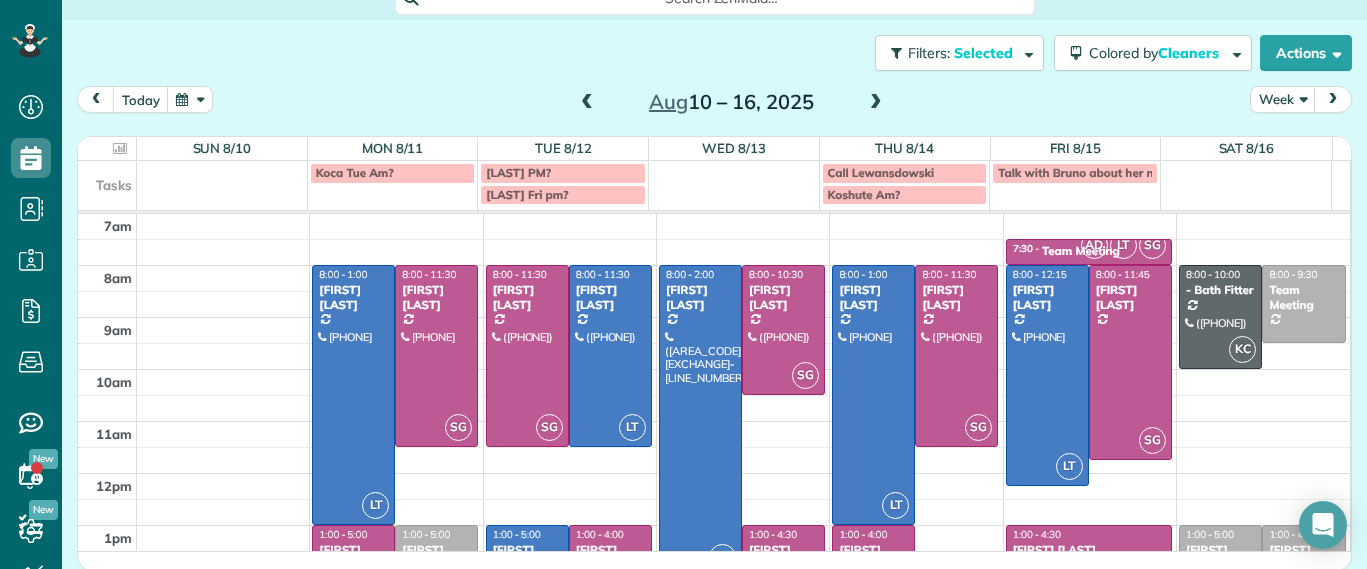 click at bounding box center [587, 103] 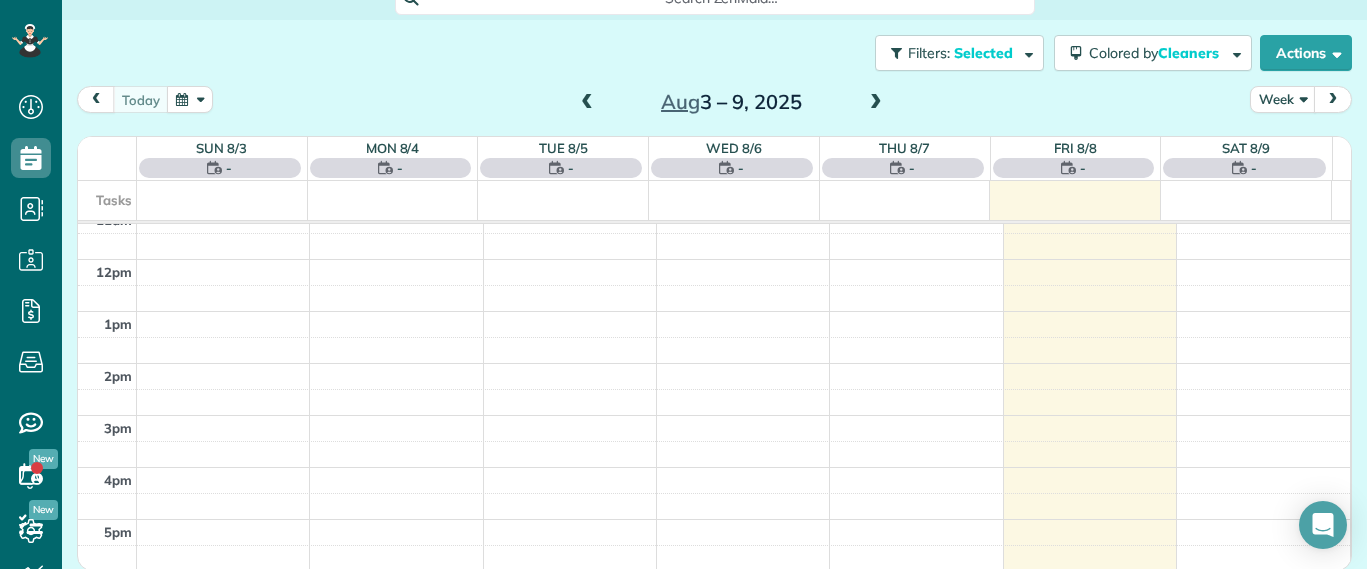scroll, scrollTop: 0, scrollLeft: 0, axis: both 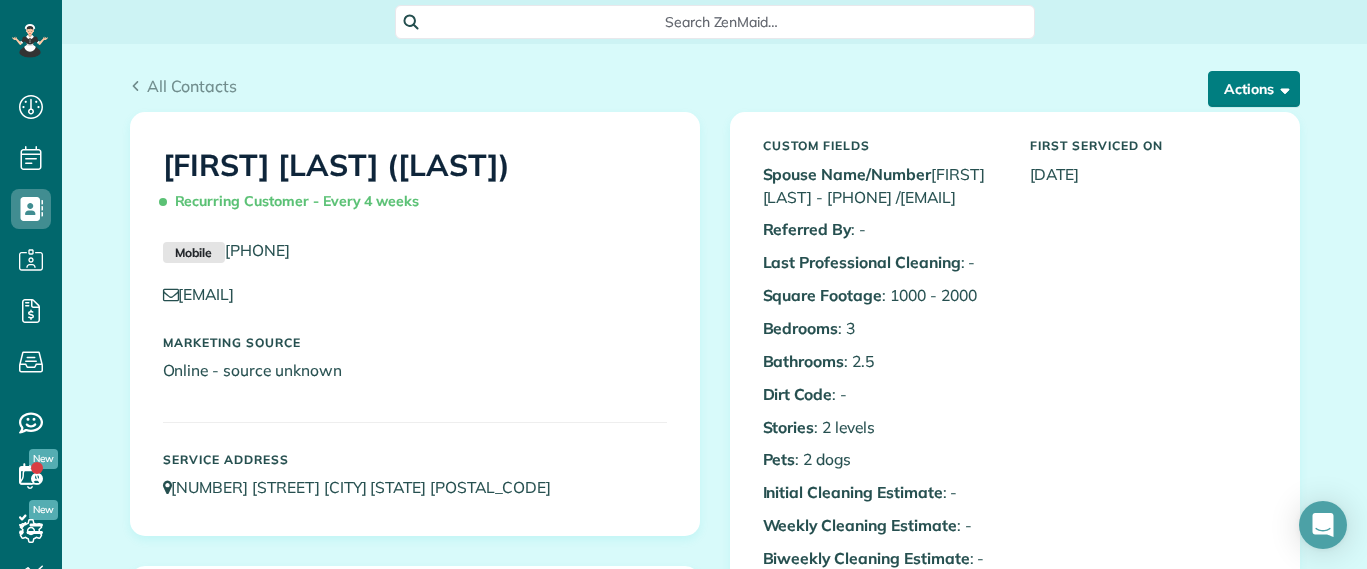 click at bounding box center [1281, 88] 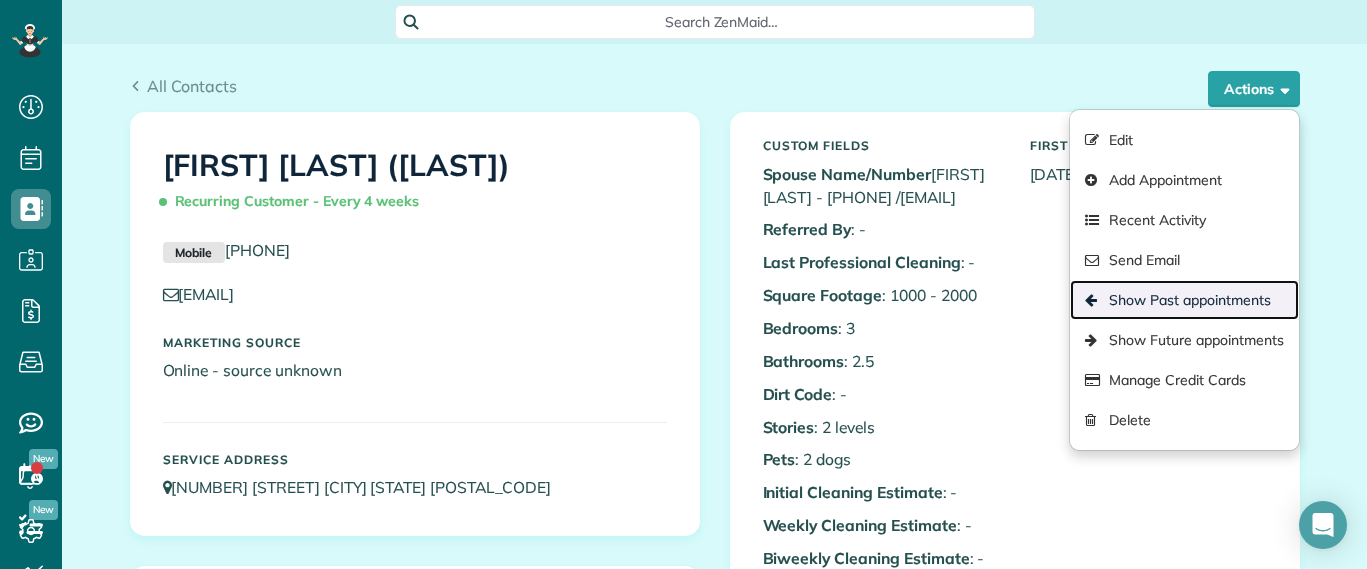 click on "Show Past appointments" at bounding box center [1184, 300] 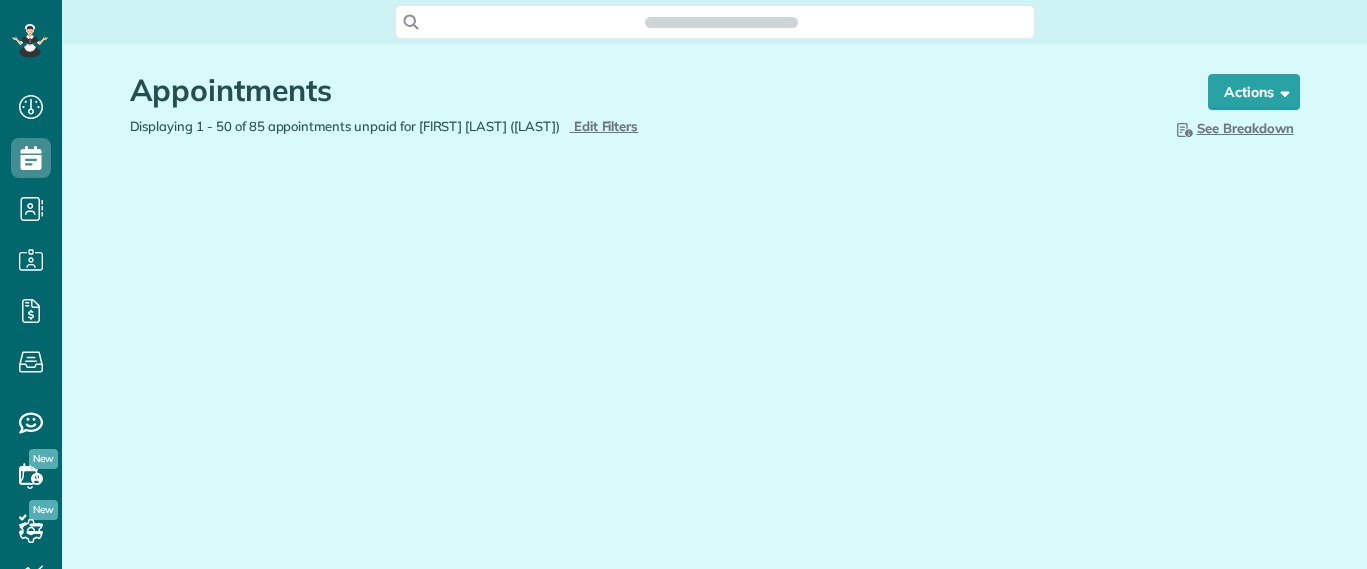 scroll, scrollTop: 0, scrollLeft: 0, axis: both 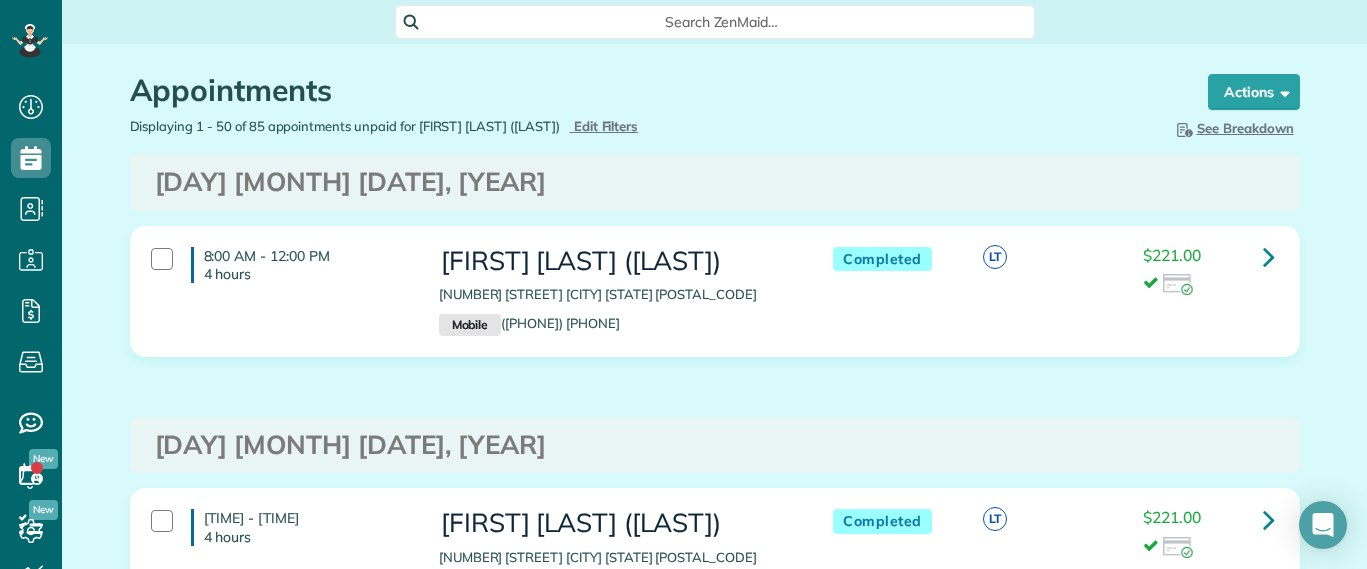 click on "Search ZenMaid…" at bounding box center (722, 22) 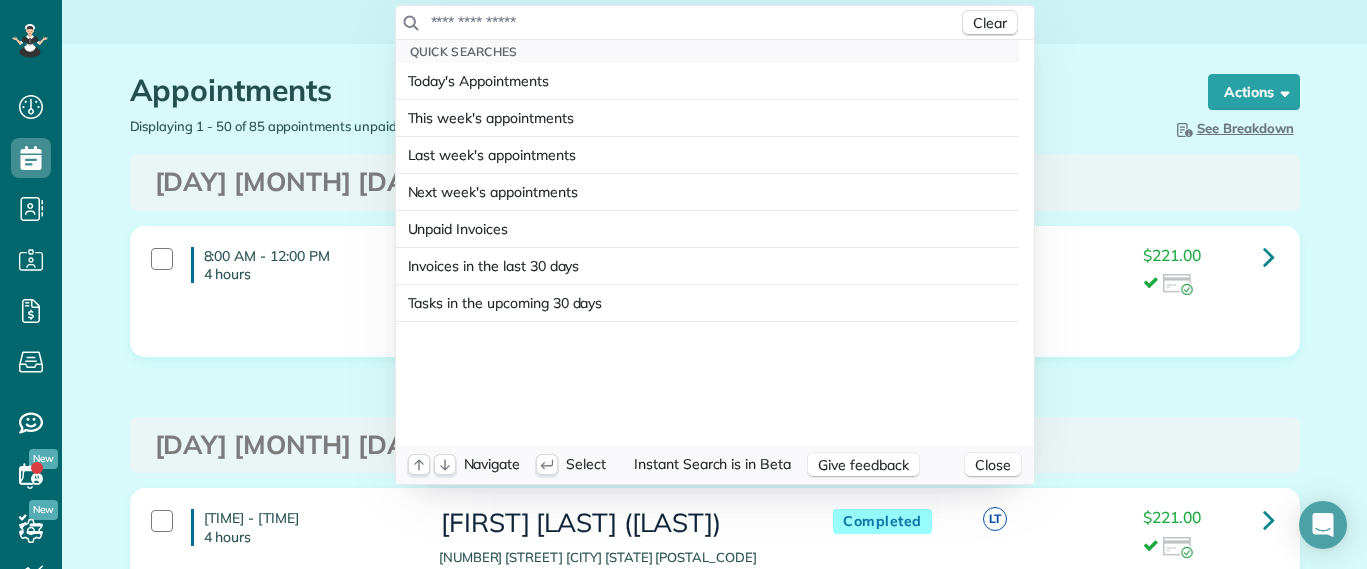 click at bounding box center (694, 22) 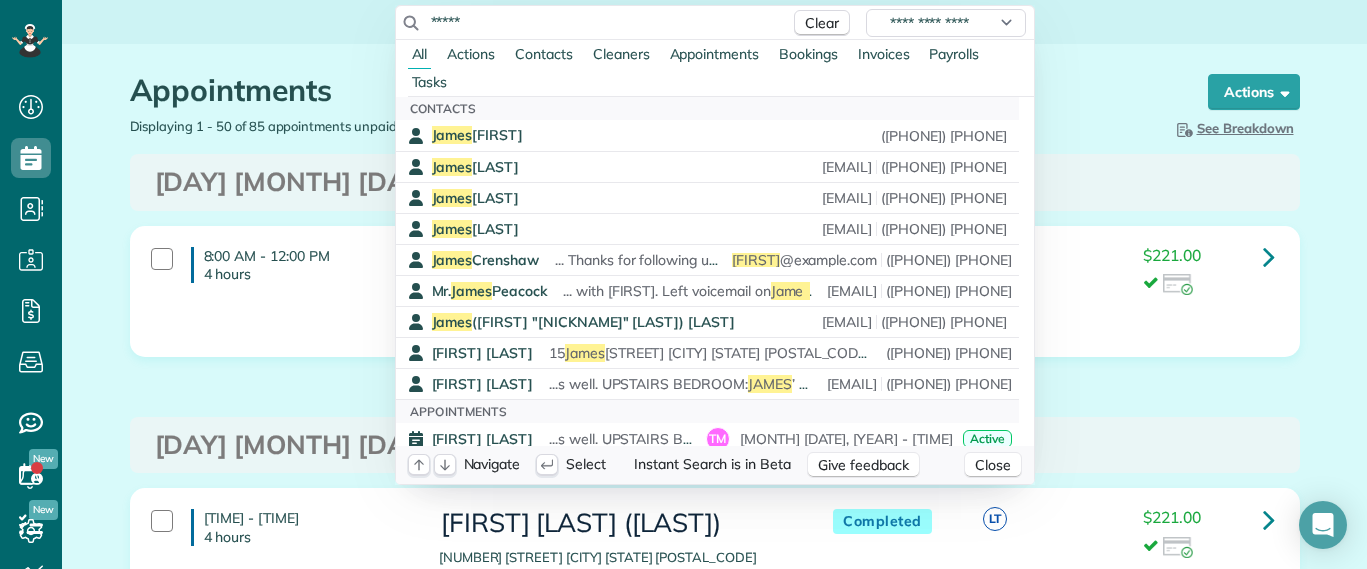 type on "*****" 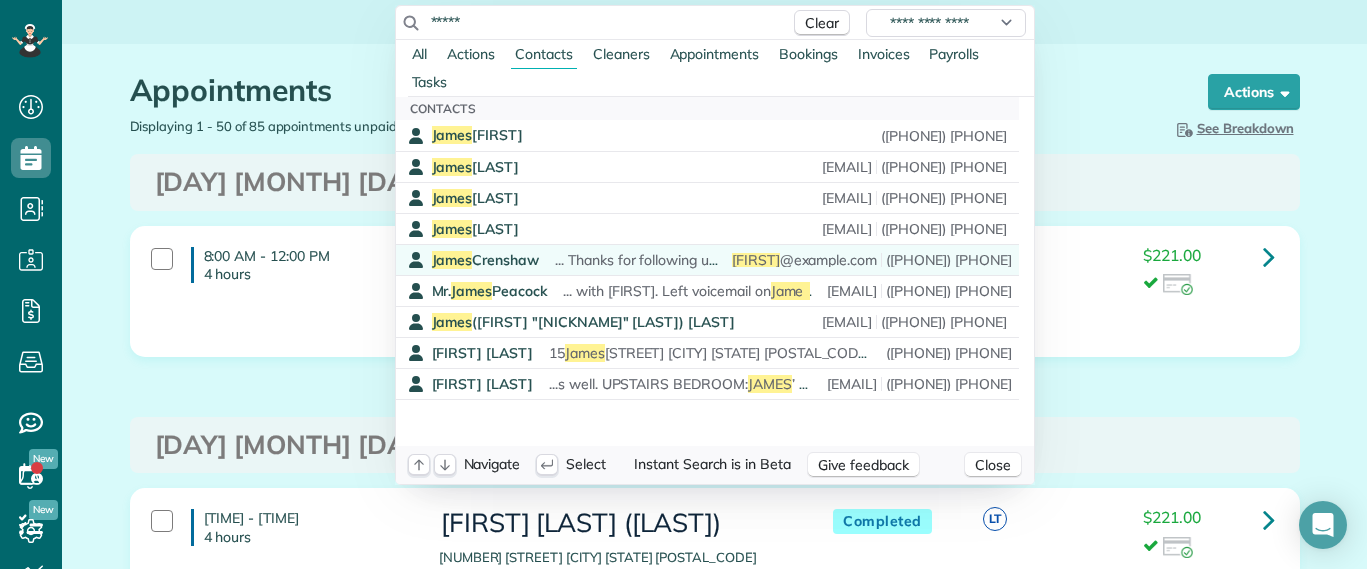 click on "...  Thanks for following up.  -  James  & Elizabeth
-EJ" at bounding box center [697, 260] 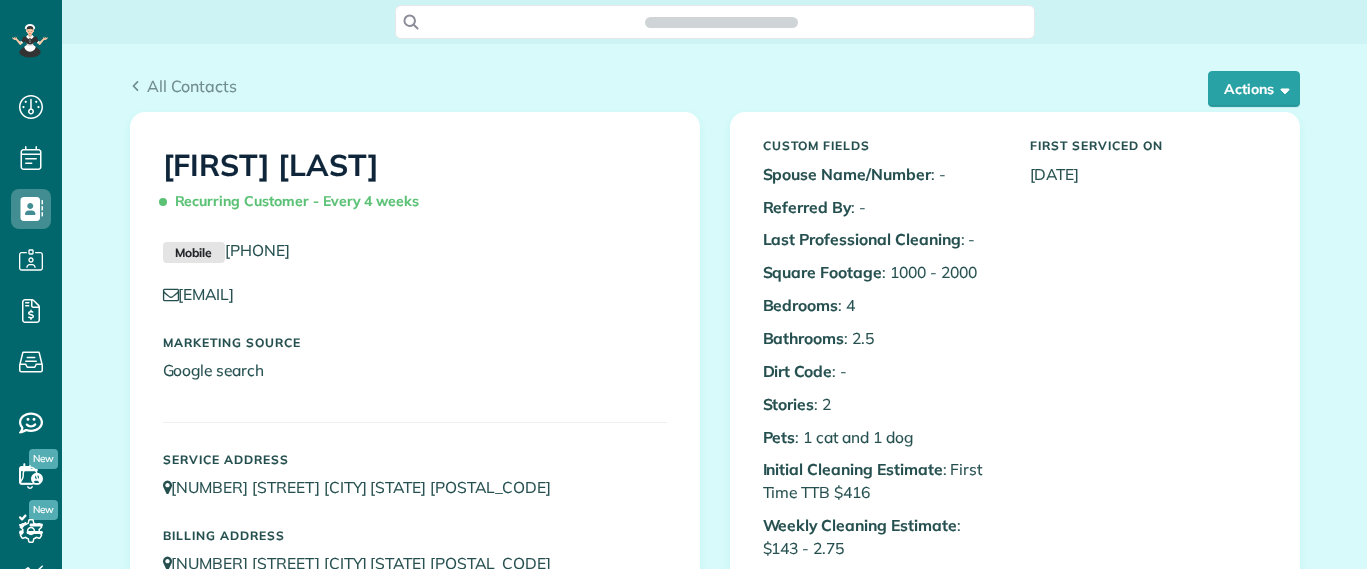 scroll, scrollTop: 0, scrollLeft: 0, axis: both 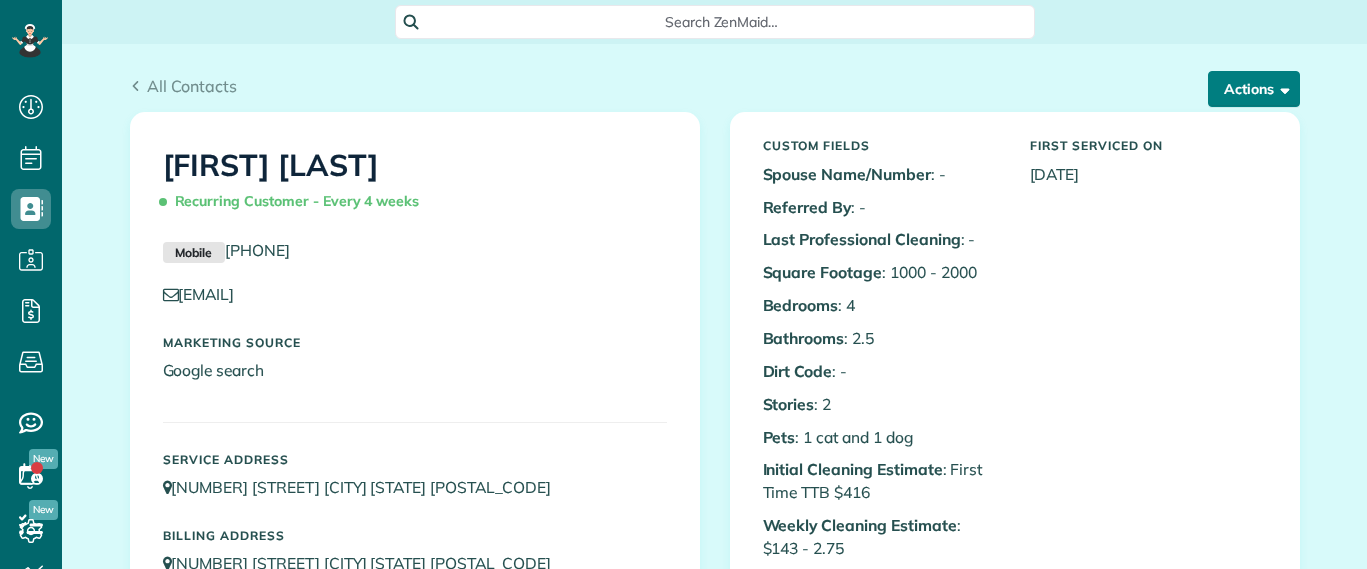 click on "Actions" at bounding box center [1254, 89] 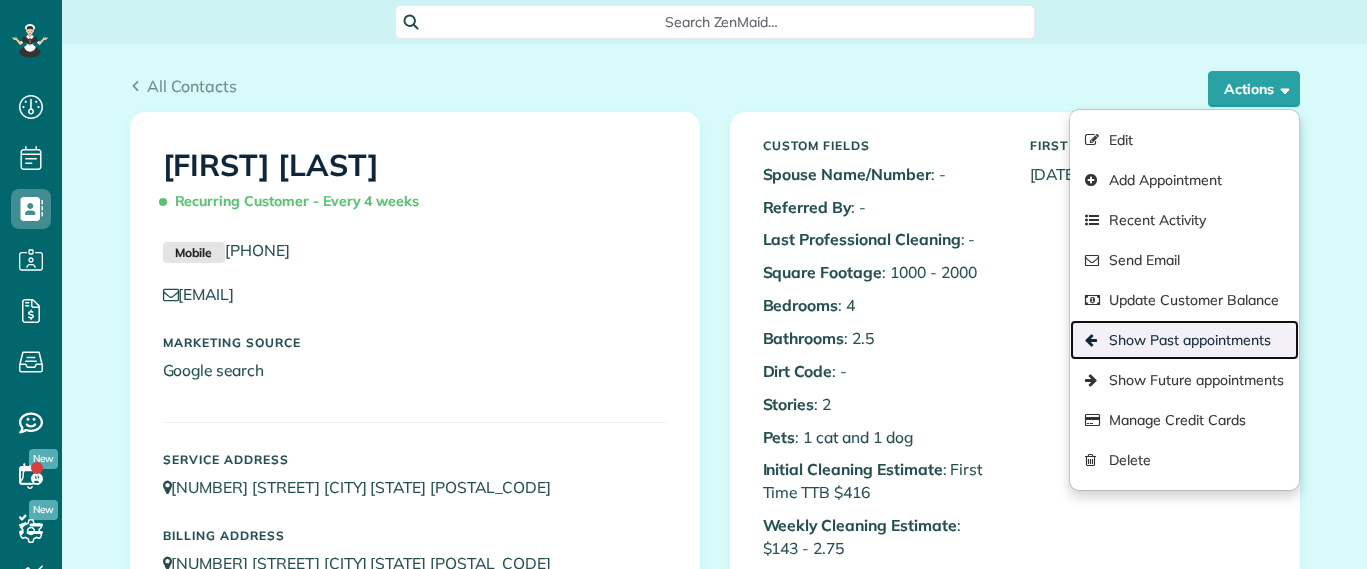 click on "Show Past appointments" at bounding box center (1184, 340) 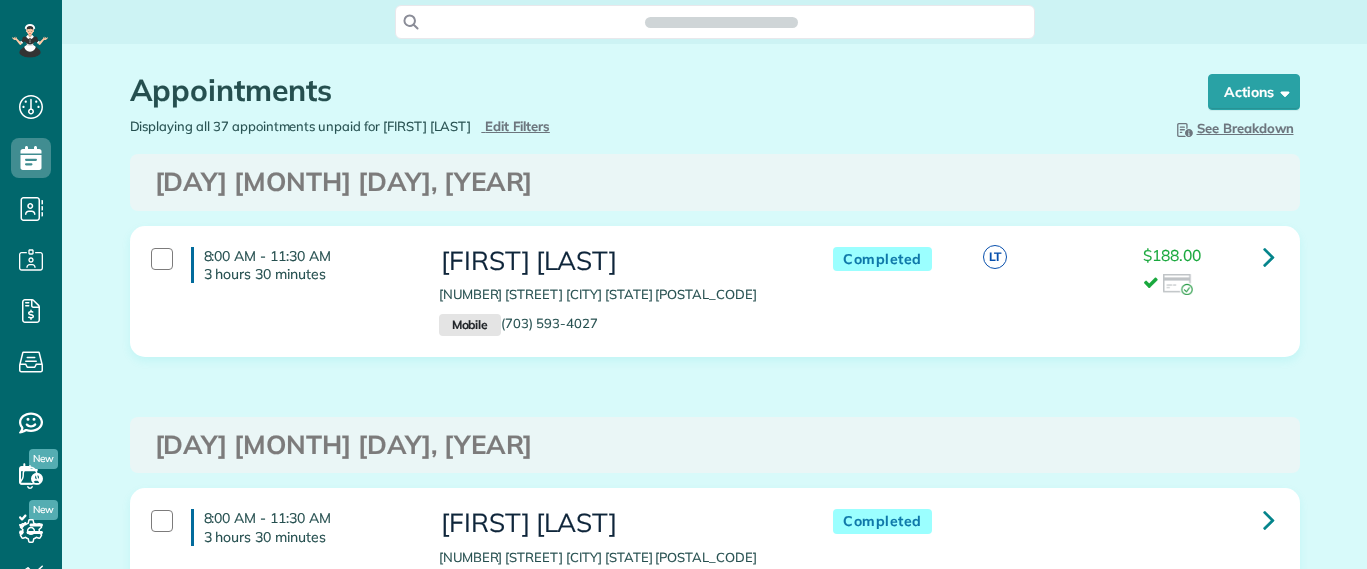 scroll, scrollTop: 0, scrollLeft: 0, axis: both 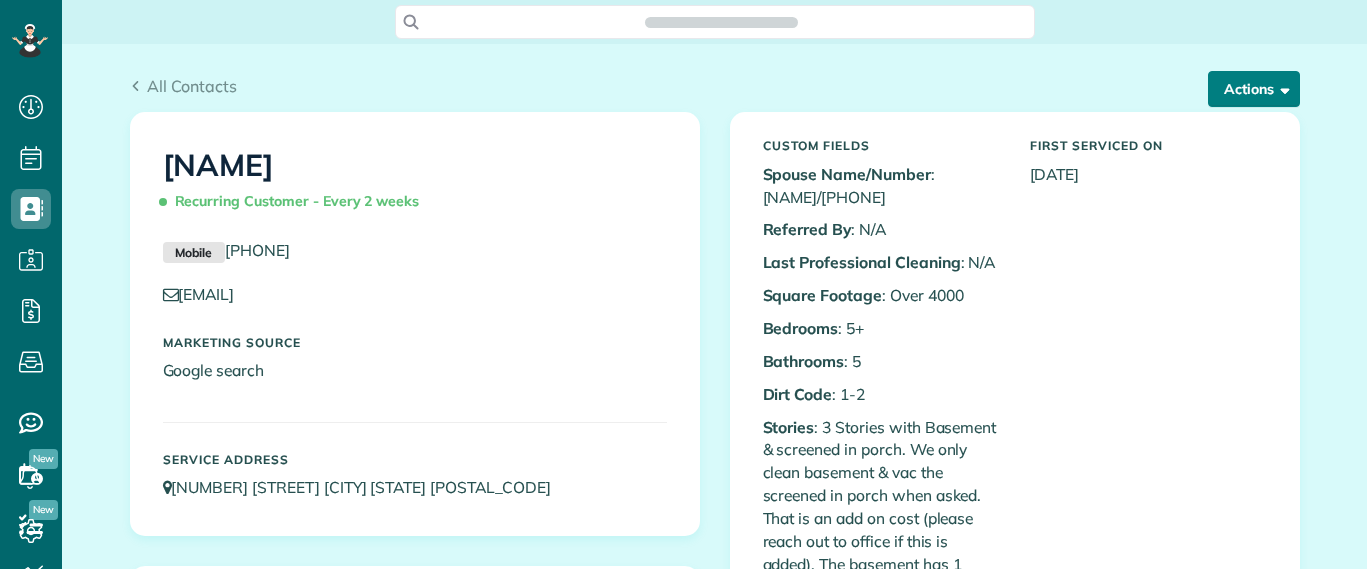 click on "Actions" at bounding box center (1254, 89) 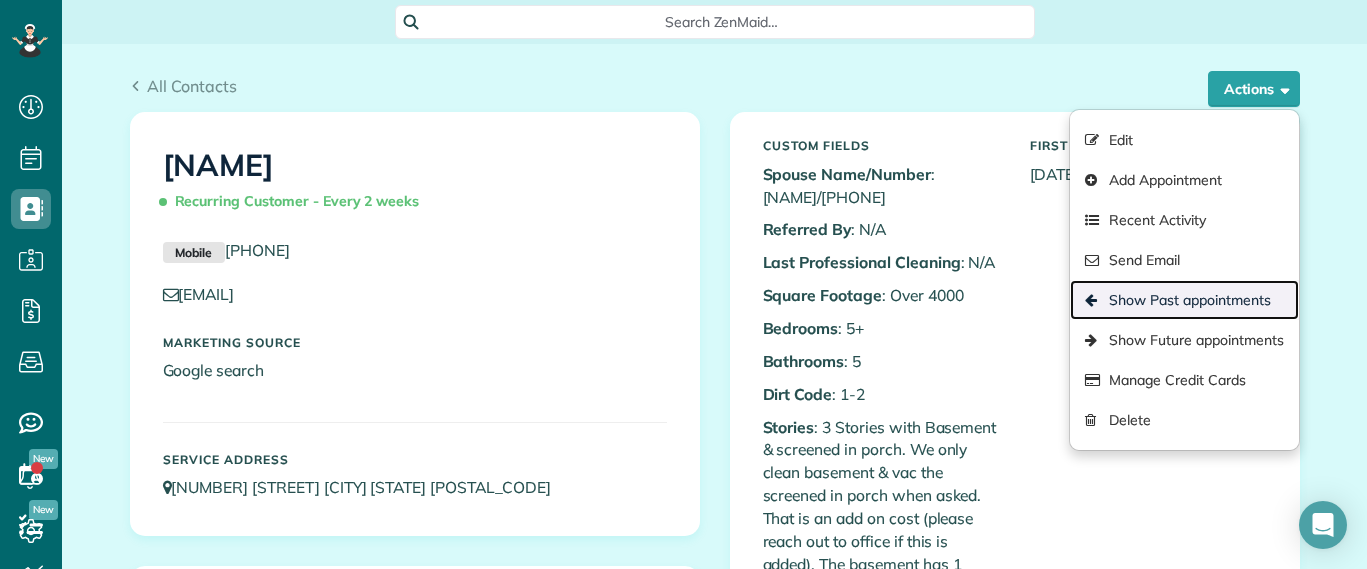 click on "Show Past appointments" at bounding box center (1184, 300) 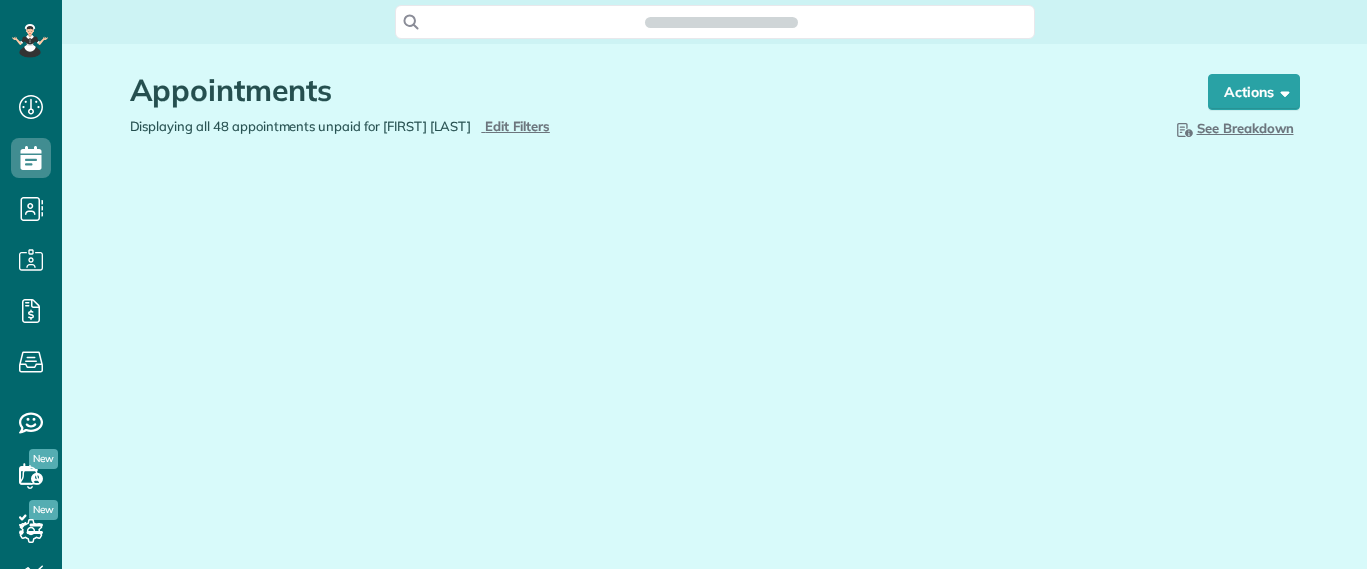 scroll, scrollTop: 0, scrollLeft: 0, axis: both 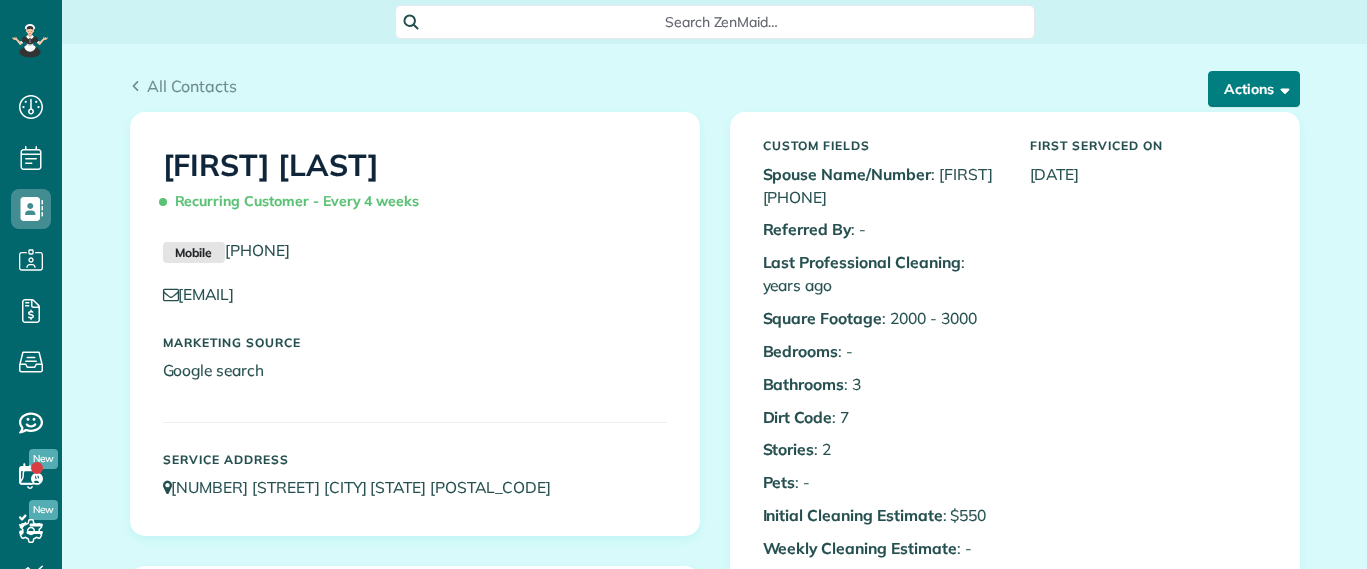 click at bounding box center [1281, 88] 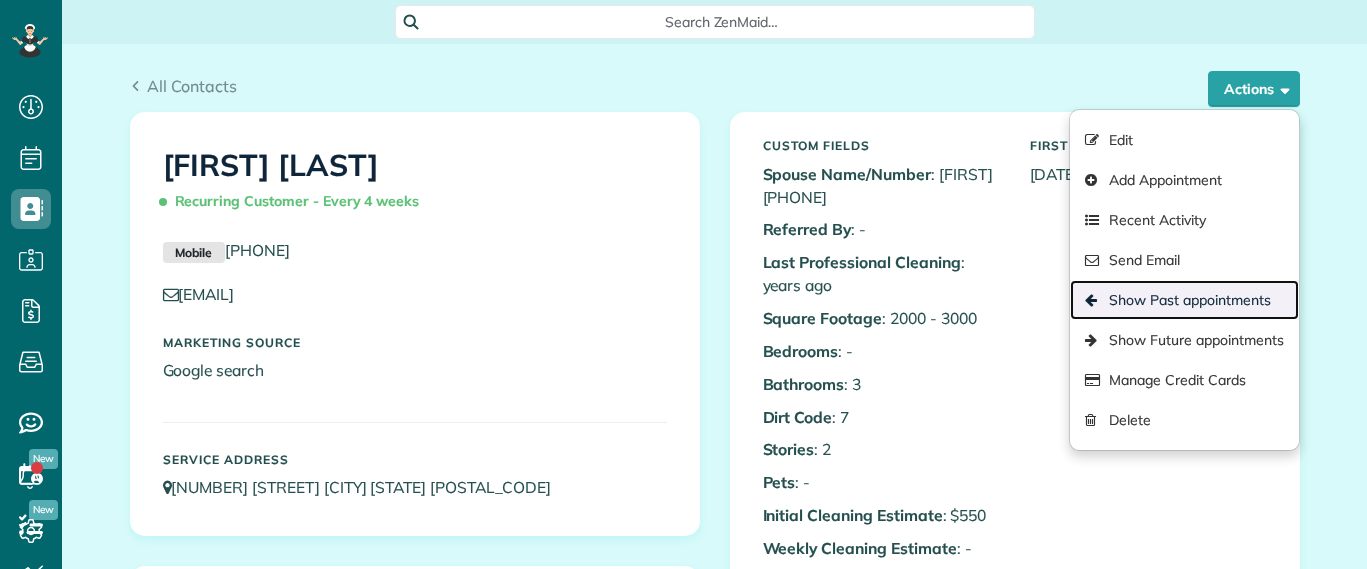 click on "Show Past appointments" at bounding box center [1184, 300] 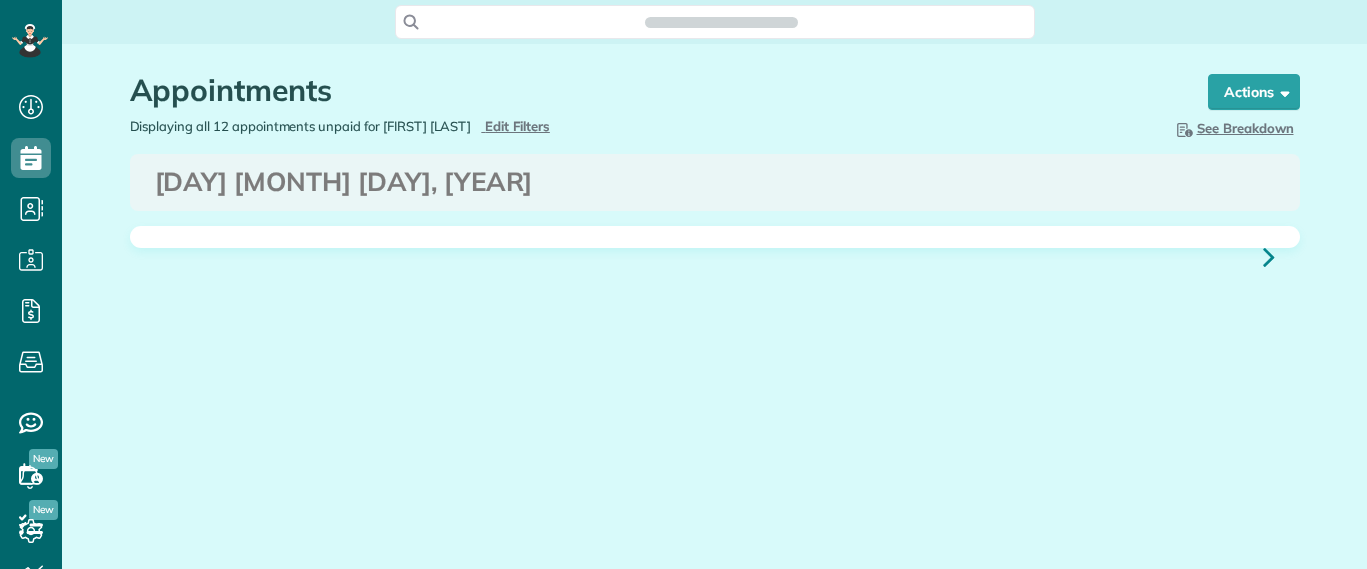 scroll, scrollTop: 0, scrollLeft: 0, axis: both 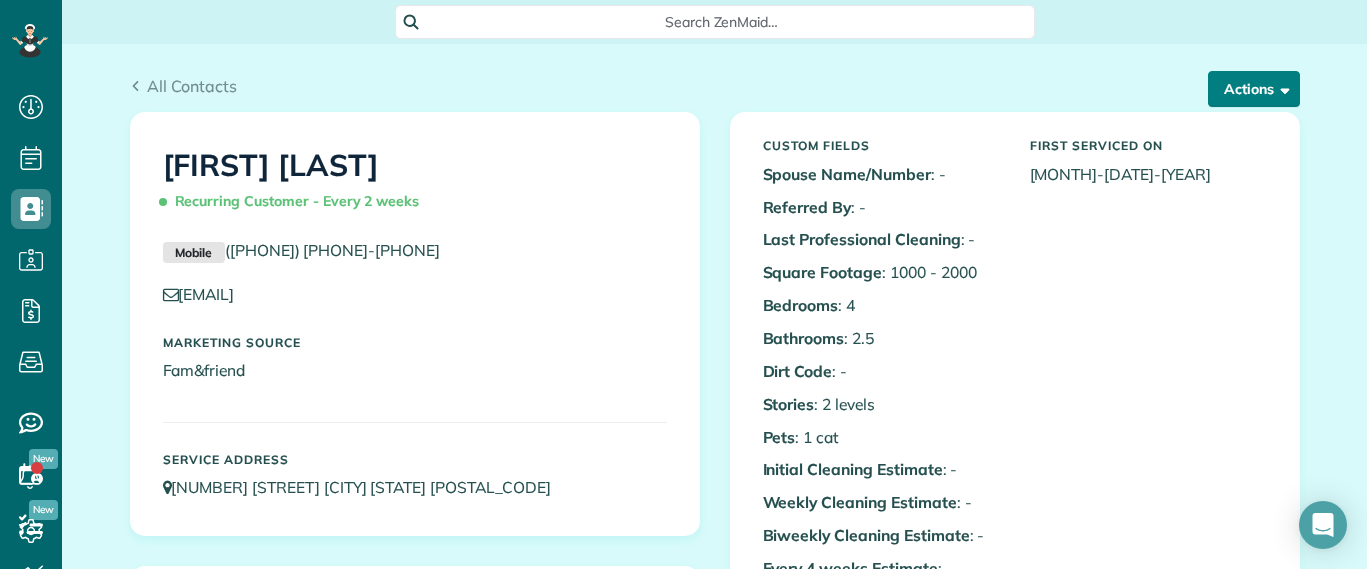 click on "Actions" at bounding box center (1254, 89) 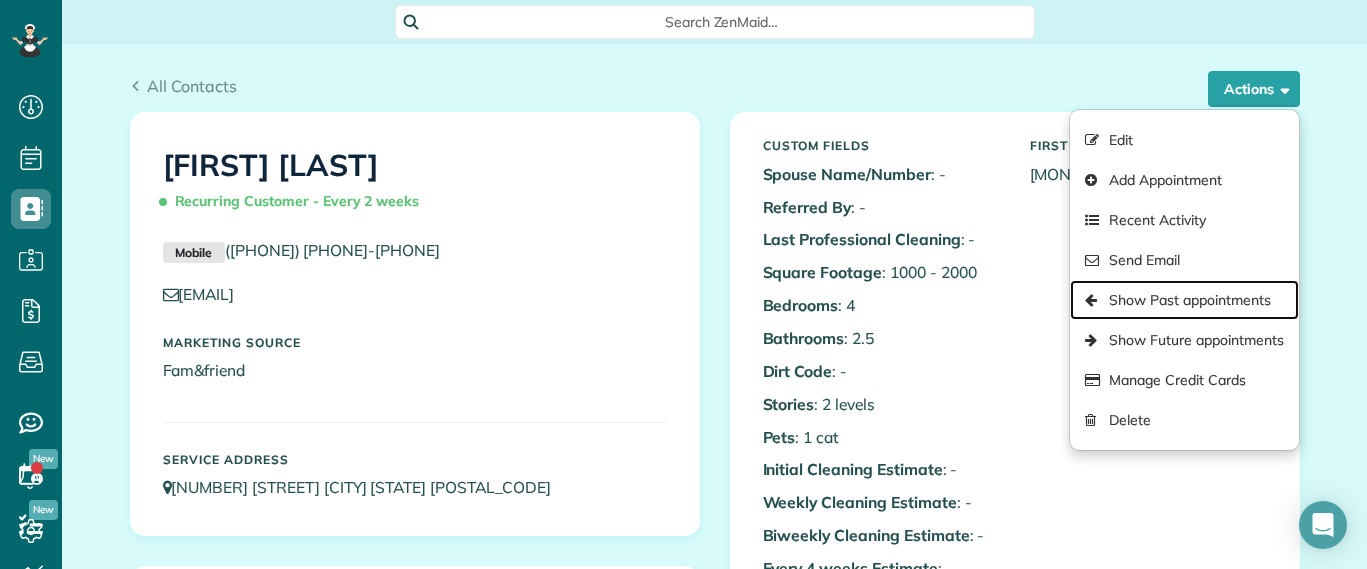 click on "Show Past appointments" at bounding box center (1184, 300) 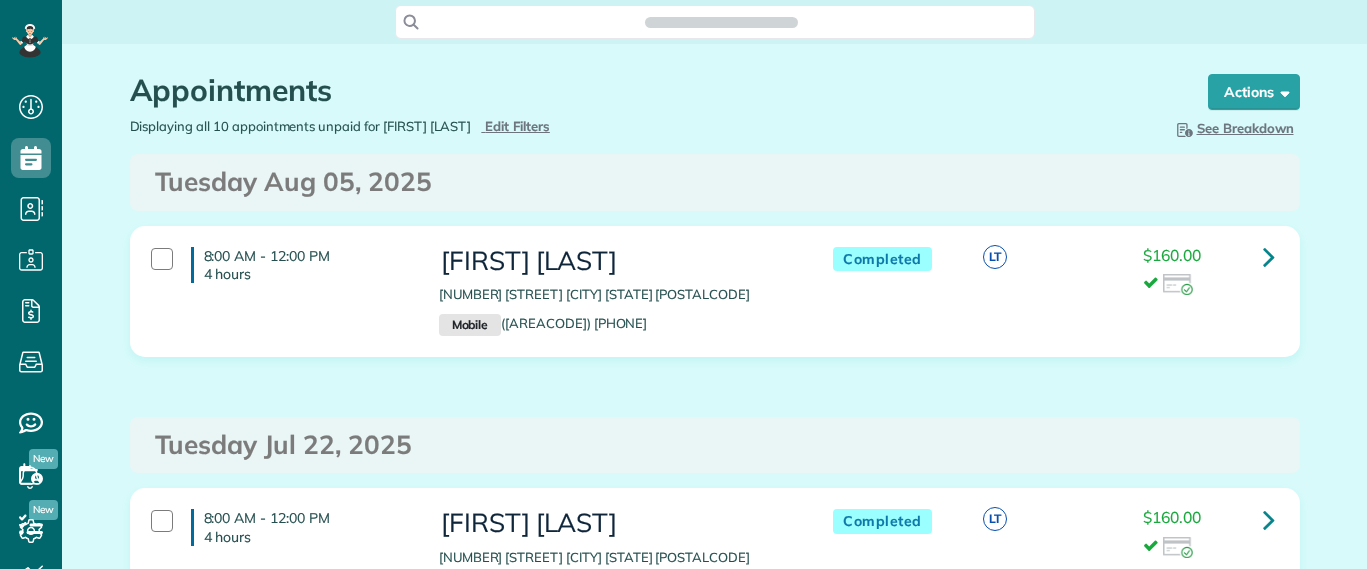 scroll, scrollTop: 0, scrollLeft: 0, axis: both 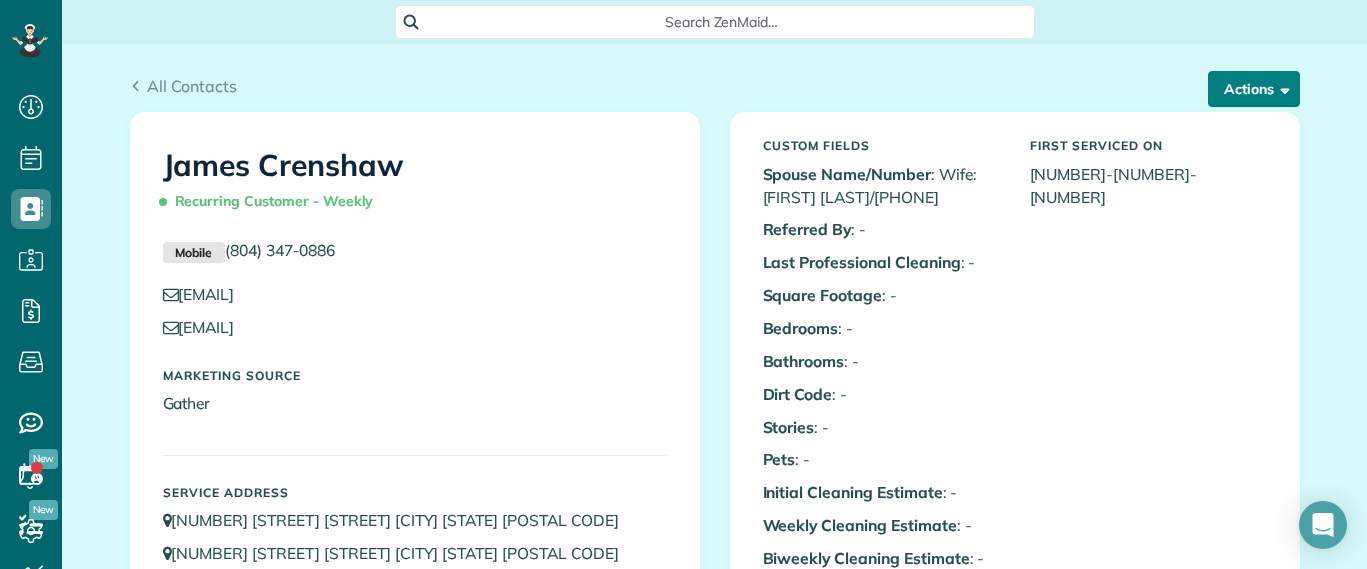 click on "Actions" at bounding box center [1254, 89] 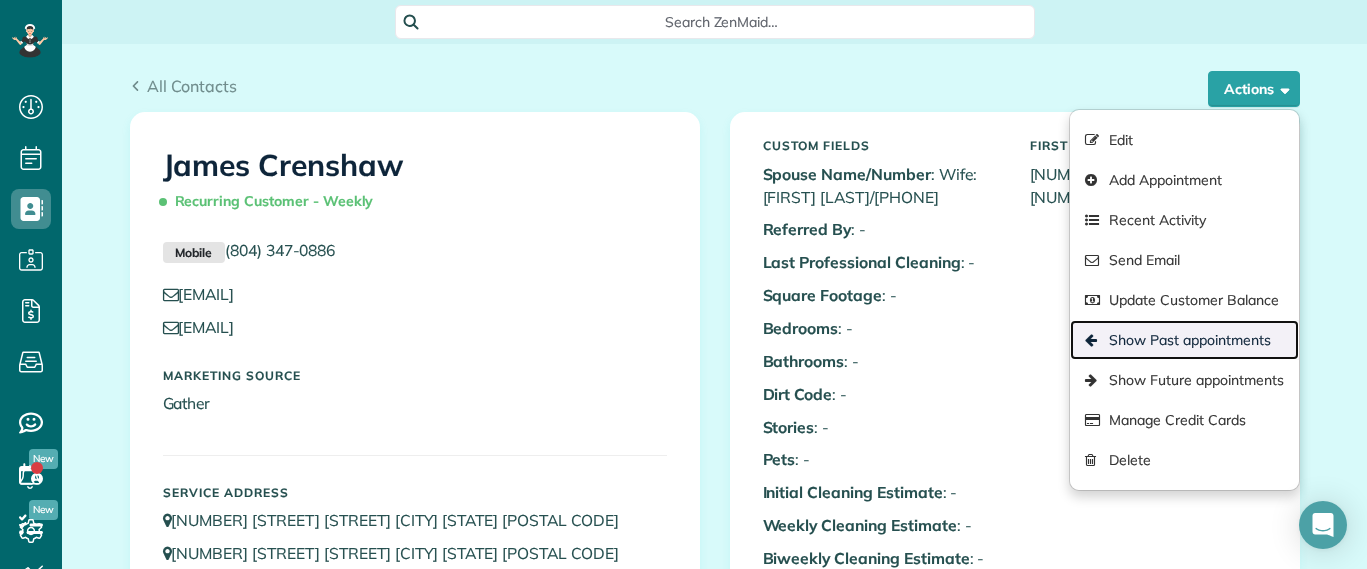 click on "Show Past appointments" at bounding box center [1184, 340] 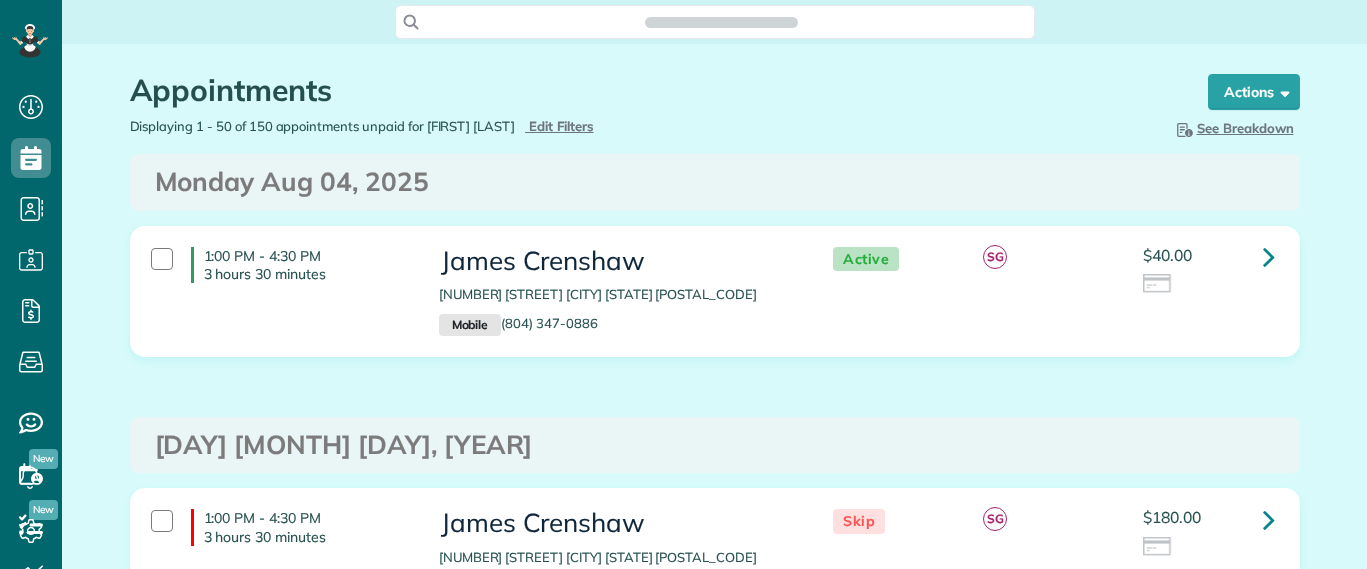 scroll, scrollTop: 0, scrollLeft: 0, axis: both 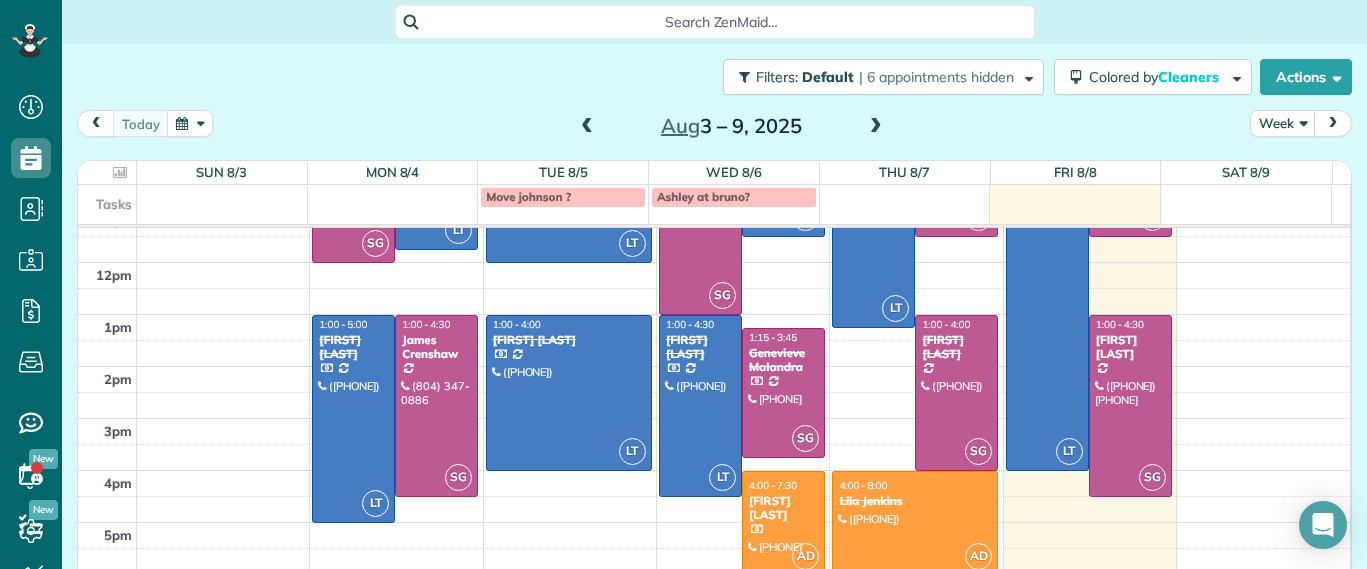 click at bounding box center (876, 127) 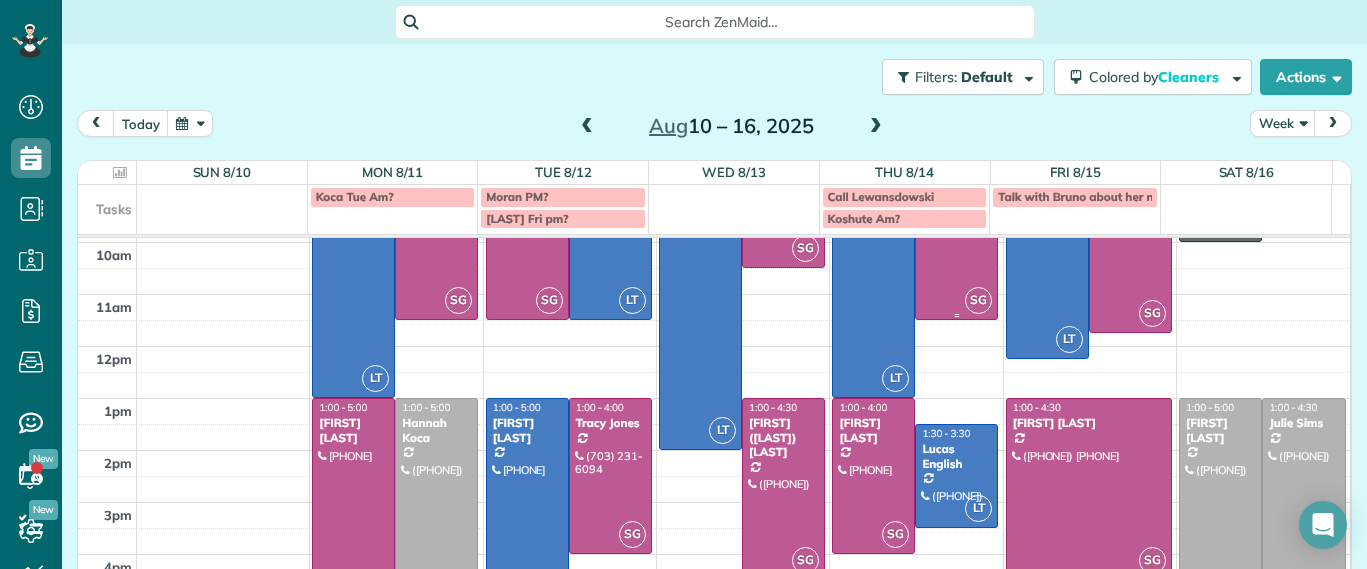 scroll, scrollTop: 234, scrollLeft: 0, axis: vertical 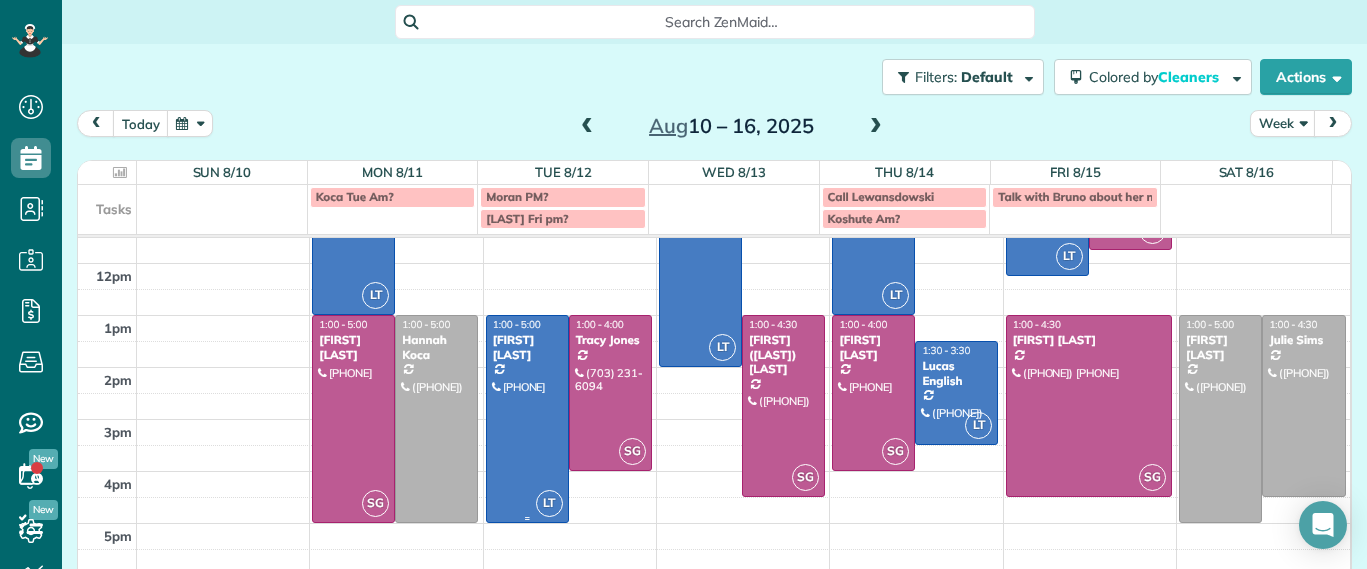 click at bounding box center [527, 419] 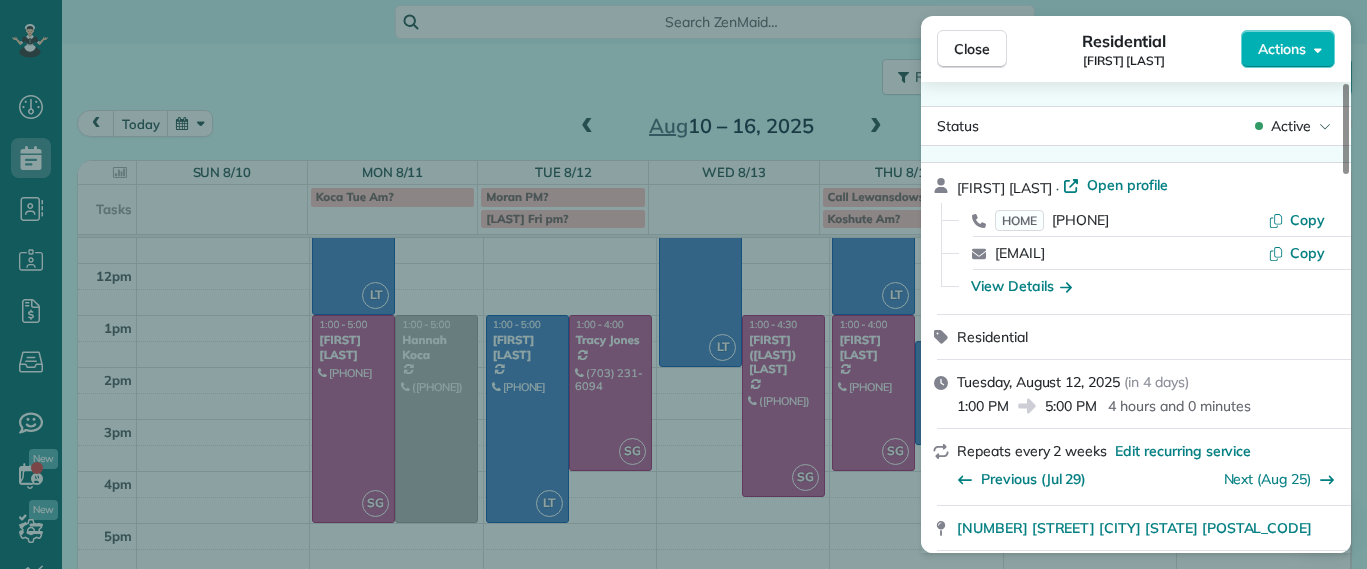 click on "[DATE] Close Residential [FIRST] [LAST] Actions Status Active [FIRST] [LAST] · Open profile HOME ([PHONE]) Copy [EMAIL] Copy View Details Residential [DATE] ( in [DAYS] days ) [TIME] [TIME] [DURATION] Repeats every [WEEKS] weeks Edit recurring service Previous ([DATE]) Next ([DATE]) [NUMBER] [STREET] [CITY] [STATE] [POSTAL_CODE] Service was not rated yet Setup ratings Cleaners Time in and out Assign Invite Cleaners [FIRST] [LAST] [TIME] [TIME] Checklist Try Now Keep this appointment up to your standards. Stay on top of every detail, keep your cleaners organised, and your client happy. Assign a checklist Watch a 5 min demo Billing Billing actions Service Service Price (1x $[PRICE]) $[PRICE] Add an item Overcharge $[PRICE] Discount $[PRICE] Coupon discount - Primary tax - Secondary tax - Total appointment price $[PRICE] Tips collected $[PRICE] Unpaid Mark as paid Total including tip $[PRICE] Get paid online in no-time! Send an invoice and reward your cleaners with tips Charge customer credit card Man Hours" at bounding box center [683, 284] 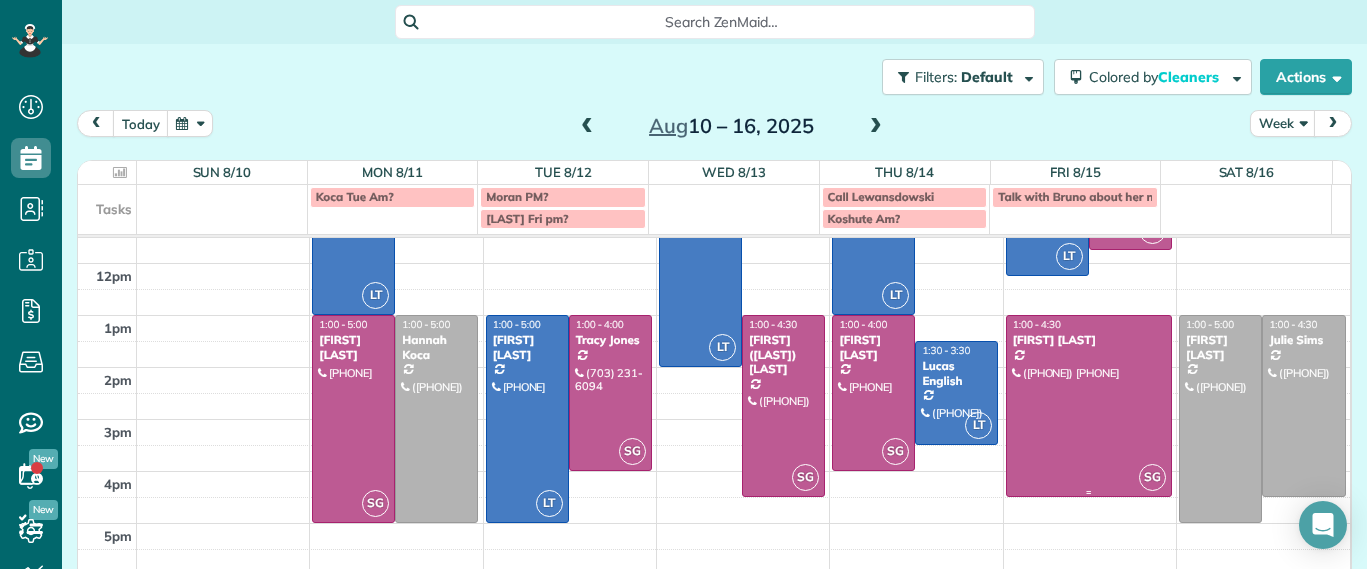 scroll, scrollTop: 0, scrollLeft: 0, axis: both 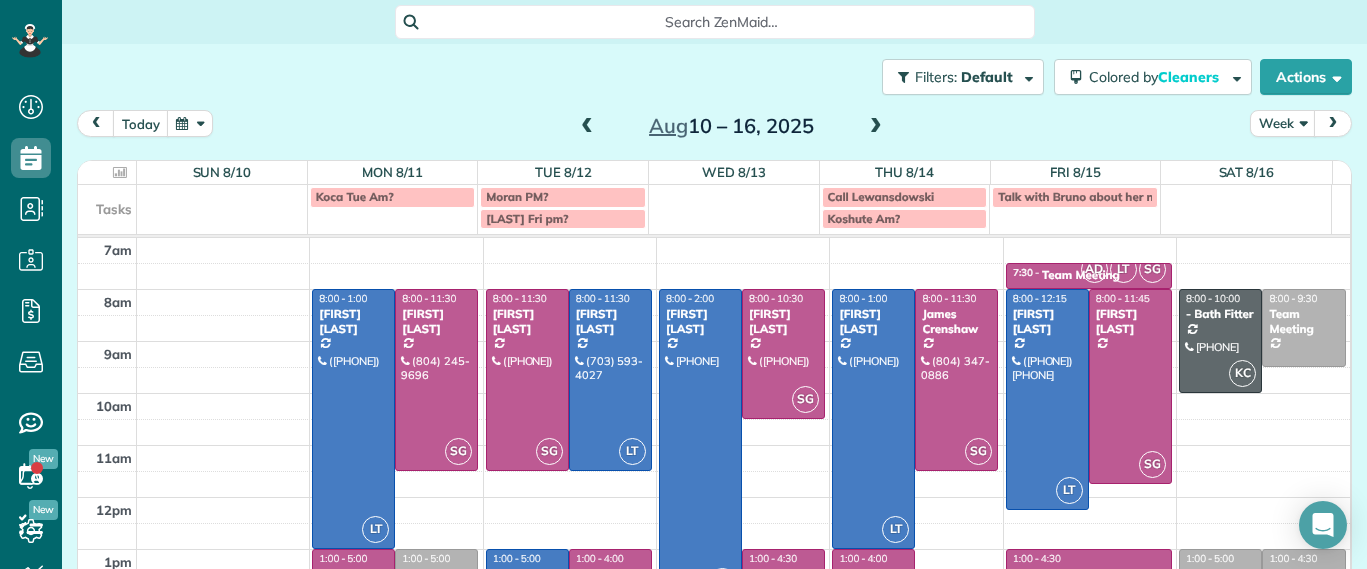 click at bounding box center (876, 127) 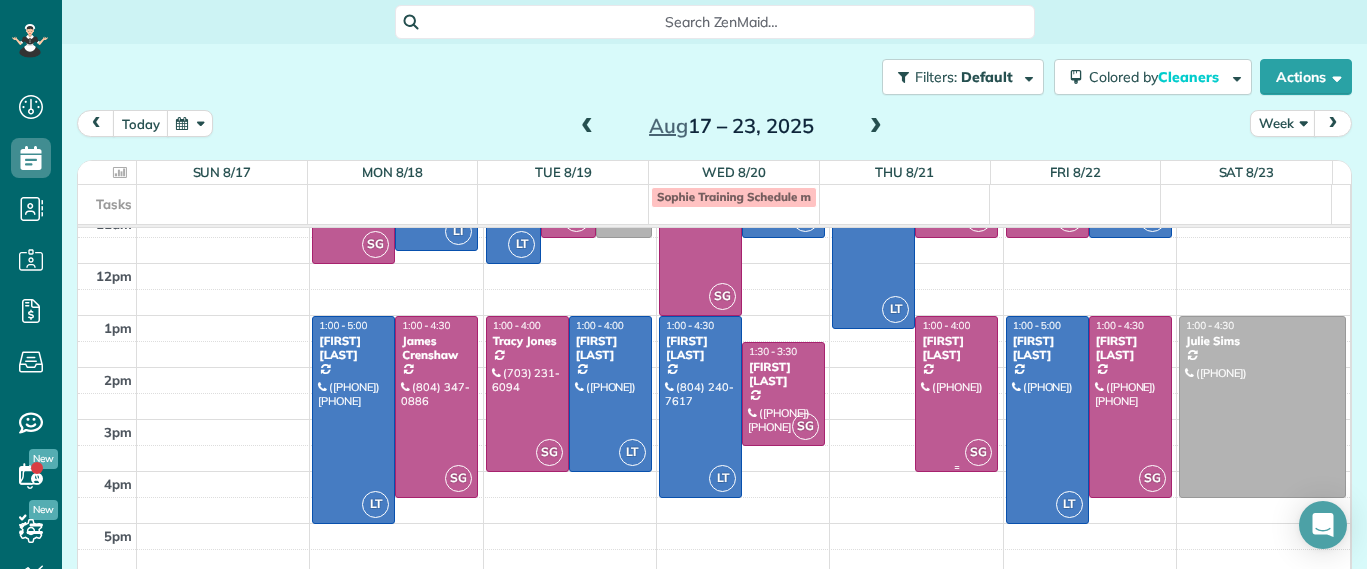 scroll, scrollTop: 0, scrollLeft: 0, axis: both 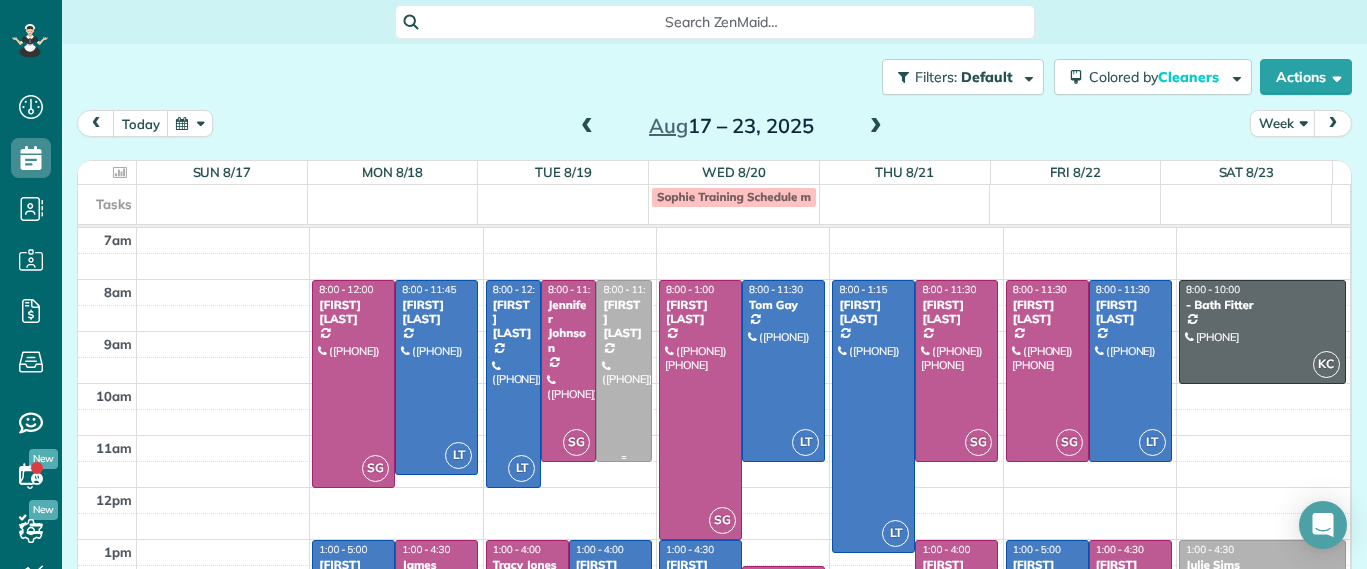 click at bounding box center [623, 371] 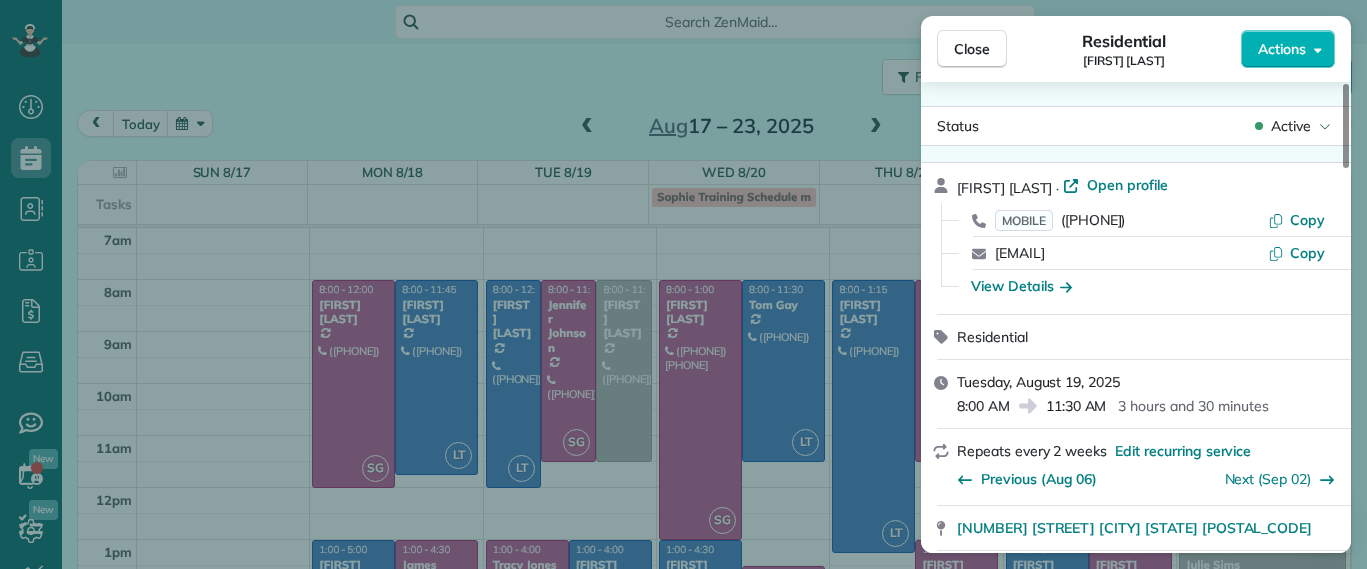 click on "[DATE] Close Residential [FIRST] [LAST] Actions Status Active [FIRST] [LAST] · Open profile MOBILE ([PHONE]) Copy [EMAIL] Copy View Details Residential [DATE] [TIME] [TIME] [DURATION] Repeats every [WEEKS] weeks Edit recurring service Previous ([DATE]) Next ([DATE]) [NUMBER] [STREET] [CITY] [STATE] [POSTAL_CODE] Service was not rated yet Setup ratings Cleaners Time in and out Assign Invite Cleaners No cleaners assigned yet Checklist Try Now Keep this appointment up to your standards. Stay on top of every detail, keep your cleaners organised, and your client happy. Assign a checklist Watch a 5 min demo Billing Billing actions Service Service Price (1x $[PRICE]) $[PRICE] Add an item Overcharge $[PRICE] Discount $[PRICE] Coupon discount - Primary tax - Secondary tax - Total appointment price $[PRICE] Tips collected $[PRICE] Unpaid Mark as paid Total including tip $[PRICE] Get paid online in no-time! Send an invoice and reward your cleaners with tips Charge customer credit card Man Hours - Notes" at bounding box center (683, 284) 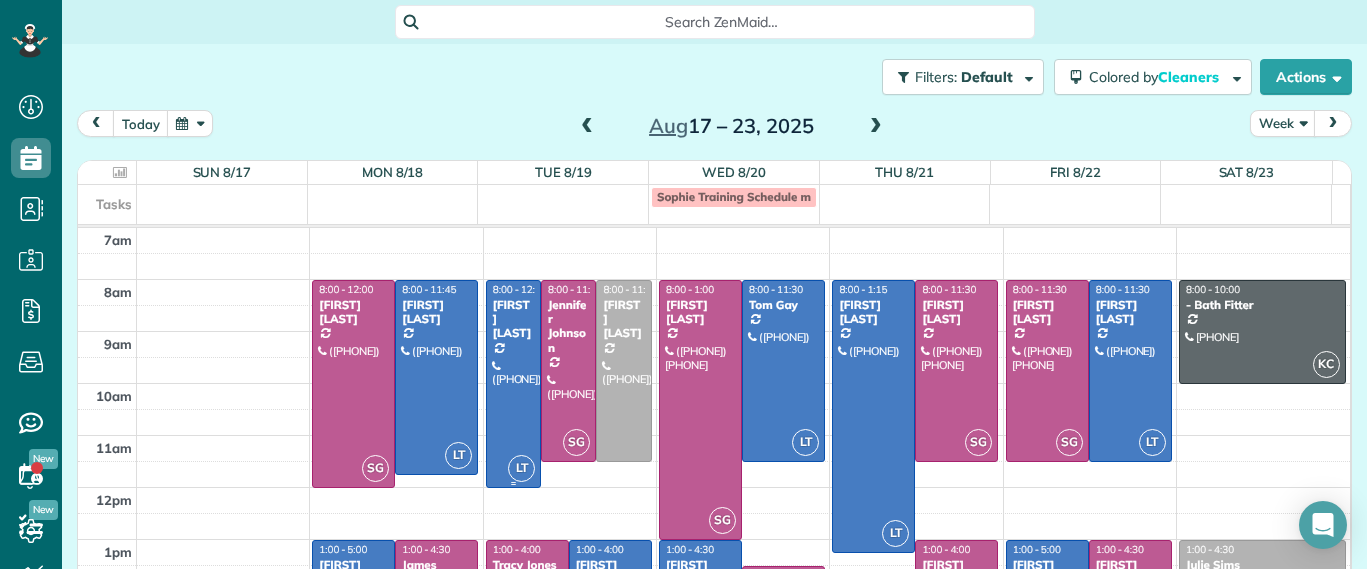 click at bounding box center [513, 384] 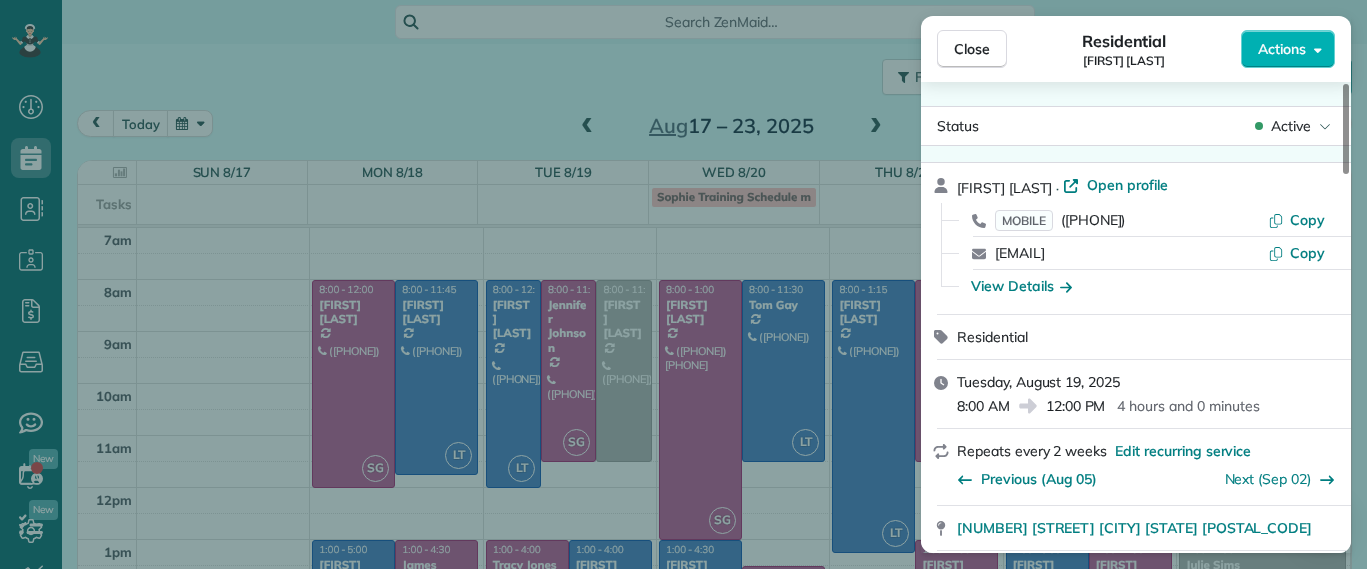 click on "Close Residential [FIRST] [LAST] Actions Status Active [FIRST] [LAST] · Open profile MOBILE ([PHONE]) Copy [EMAIL] Copy View Details Residential Tuesday, August 19, 2025 8:00 AM 12:00 PM 4 hours and 0 minutes Repeats every 2 weeks Edit recurring service Previous (Aug 05) Next (Sep 02) [NUMBER] [STREET] [CITY] [STATE] [POSTAL_CODE] Service was not rated yet Setup ratings Cleaners Time in and out Assign Invite Cleaners [FIRST]   [LAST] 8:00 AM 12:00 PM Checklist Try Now Keep this appointment up to your standards. Stay on top of every detail, keep your cleaners organised, and your client happy. Assign a checklist Watch a 5 min demo Billing Billing actions Service Service Price (1x $160.00) $160.00 Add an item Overcharge $0.00 Discount $0.00 Coupon discount - Primary tax - Secondary tax - Total appointment price $160.00 Tips collected $0.00 Unpaid Mark as paid Total including tip $160.00 Get paid online in no-time! Send an invoice and reward your cleaners with tips Charge customer credit card Man Hours" at bounding box center [683, 284] 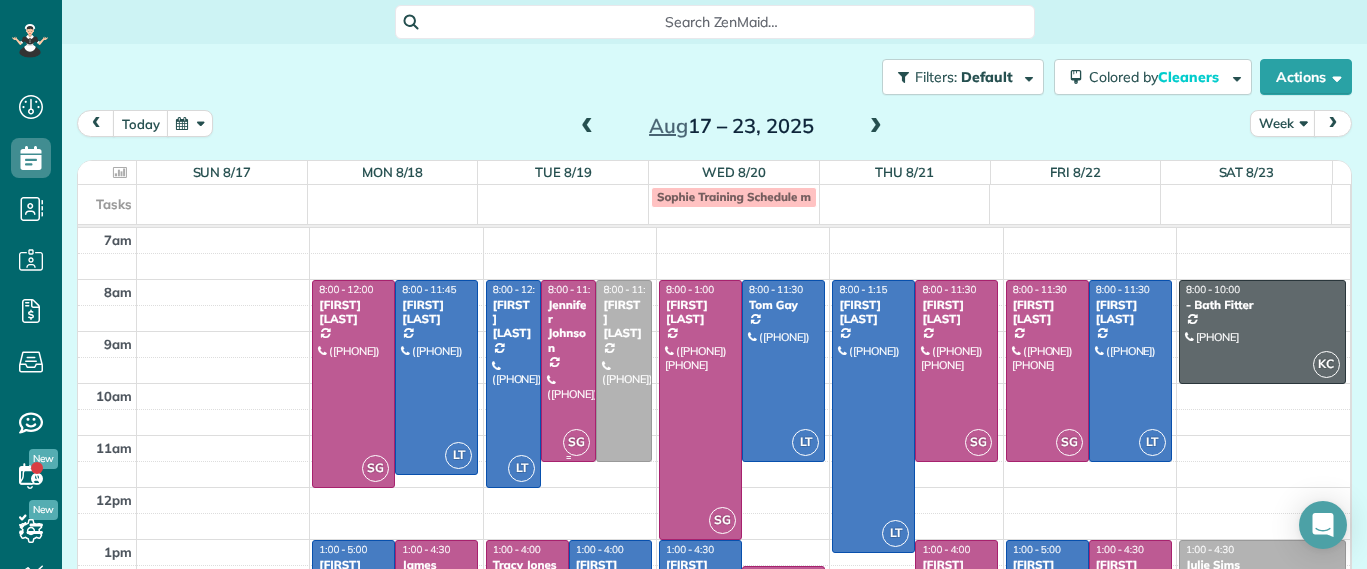 click on "Jennifer Johnson" at bounding box center [568, 327] 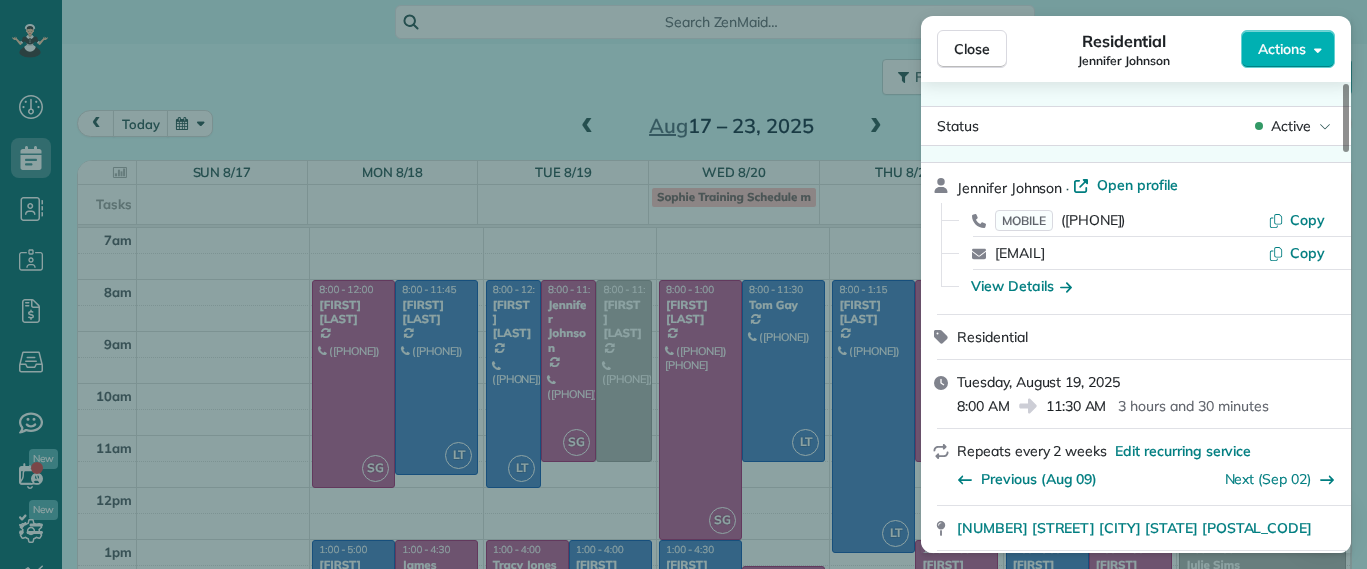 click on "[DATE] Close Residential [FIRST] [LAST] Actions Status Active [FIRST] [LAST] · Open profile MOBILE ([PHONE]) Copy [EMAIL] Copy View Details Residential [DATE] [TIME] [TIME] [DURATION] Repeats every [WEEKS] weeks Edit recurring service Previous ([DATE]) Next ([DATE]) [NUMBER] [STREET] [CITY] [STATE] [POSTAL_CODE] Service was not rated yet Setup ratings Cleaners Time in and out Assign Invite Cleaners [FIRST] [LAST] [TIME] [TIME] Checklist Try Now Keep this appointment up to your standards. Stay on top of every detail, keep your cleaners organised, and your client happy. Assign a checklist Watch a 5 min demo Billing Billing actions Service Service Price (1x $[PRICE]) $[PRICE] Add an item Overcharge $[PRICE] Discount $[PRICE] Coupon discount - Primary tax - Secondary tax - Total appointment price $[PRICE] Tips collected $[PRICE] Unpaid Mark as paid Total including tip $[PRICE] Get paid online in no-time! Send an invoice and reward your cleaners with tips Charge customer credit card -" at bounding box center (683, 284) 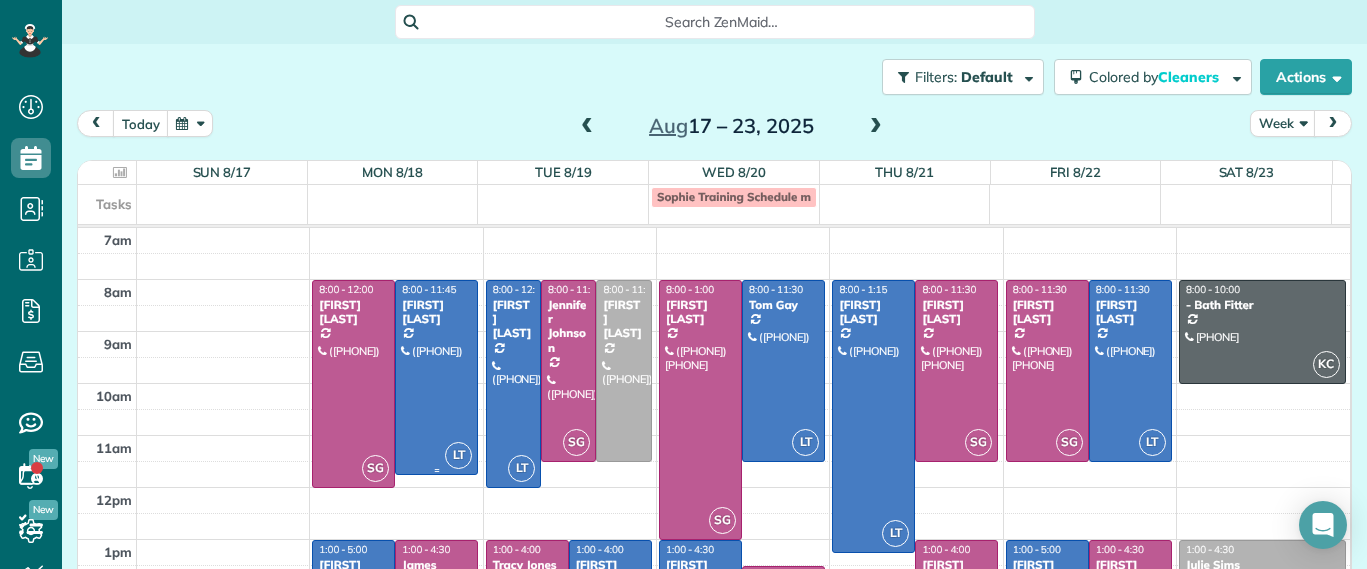 click at bounding box center [436, 377] 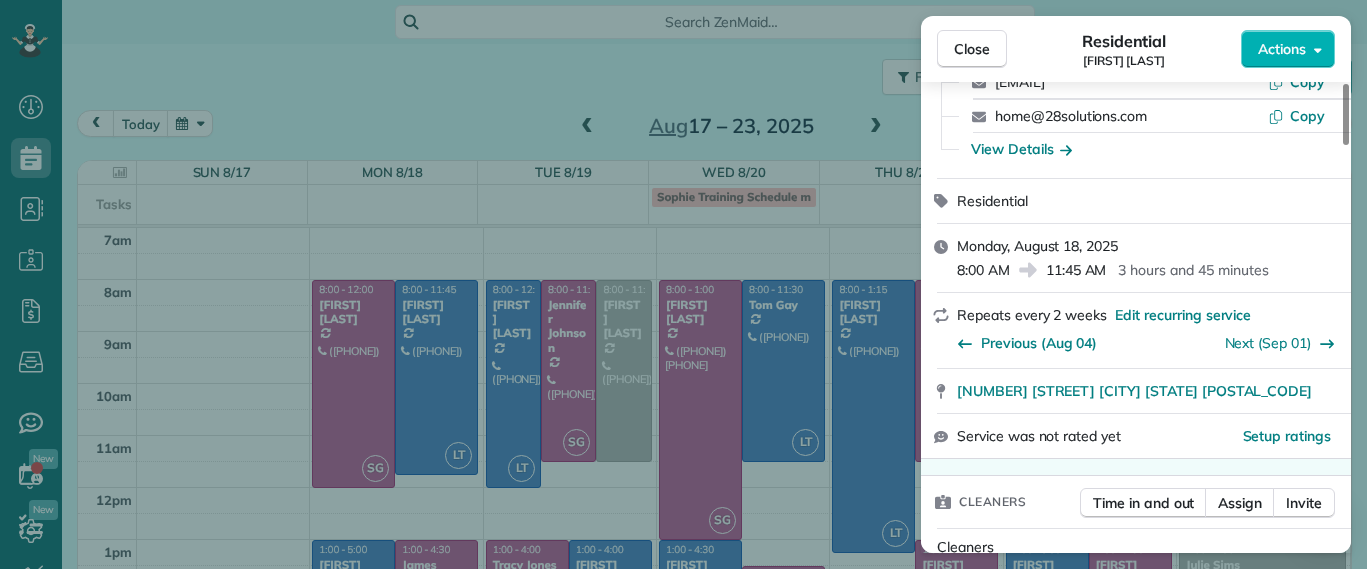 scroll, scrollTop: 250, scrollLeft: 0, axis: vertical 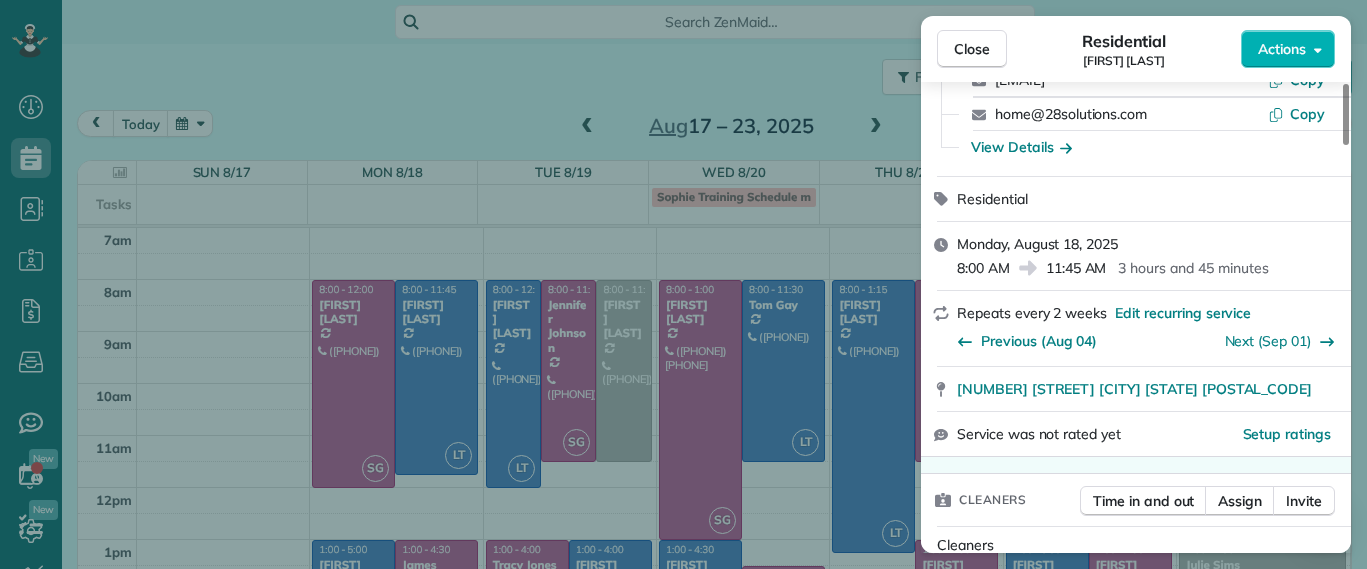 click on "Close Residential [FIRST] [LAST] Actions Status Active [FIRST] [LAST] · Open profile MOBILE ([PHONE]) Copy MOBILE ([PHONE]) Copy [EMAIL] Copy [EMAIL] Copy View Details Residential Monday, August 18, 2025 8:00 AM 11:45 AM 3 hours and 45 minutes Repeats every 2 weeks Edit recurring service Previous (Aug 04) Next (Sep 01) [NUMBER] [STREET] [CITY] [STATE] [POSTAL_CODE] Service was not rated yet Setup ratings Cleaners Time in and out Assign Invite Cleaners [FIRST]   [LAST] 8:00 AM 11:45 AM Checklist Try Now Keep this appointment up to your standards. Stay on top of every detail, keep your cleaners organised, and your client happy. Assign a checklist Watch a 5 min demo Billing Billing actions Service Service Price (1x $192.00) $192.00 Add an item Overcharge $0.00 Discount $0.00 Coupon discount - Primary tax - Secondary tax - Total appointment price $192.00 Tips collected $0.00 Unpaid Mark as paid Total including tip $192.00 Get paid online in no-time! Man Hours -" at bounding box center [683, 284] 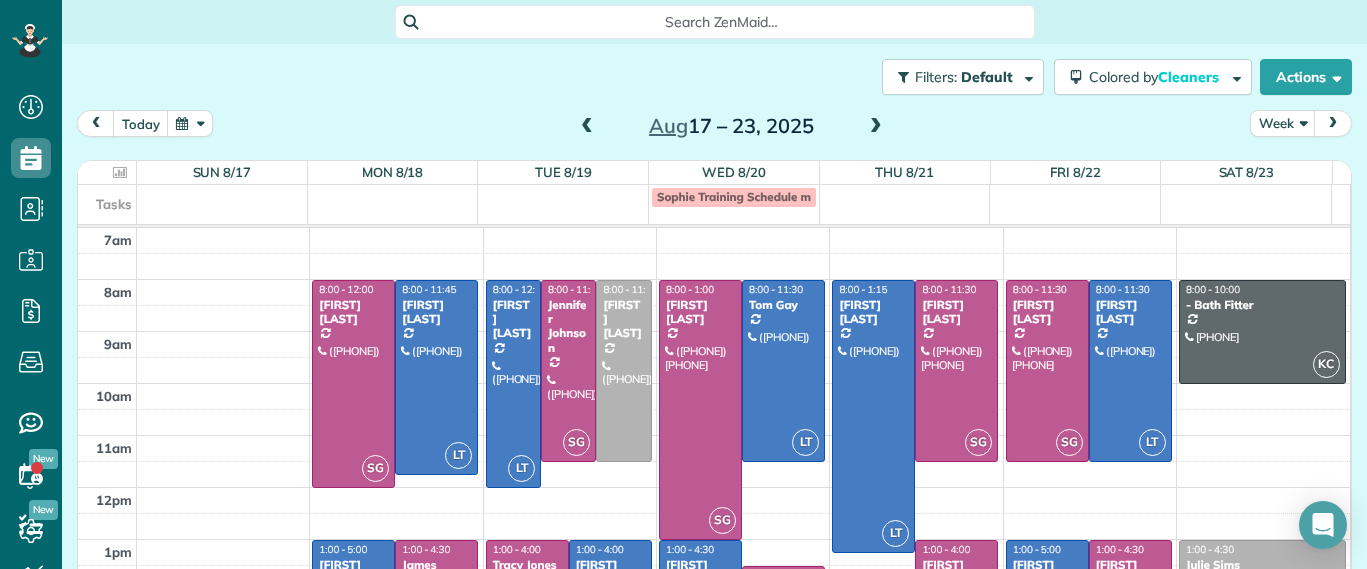 scroll, scrollTop: 224, scrollLeft: 0, axis: vertical 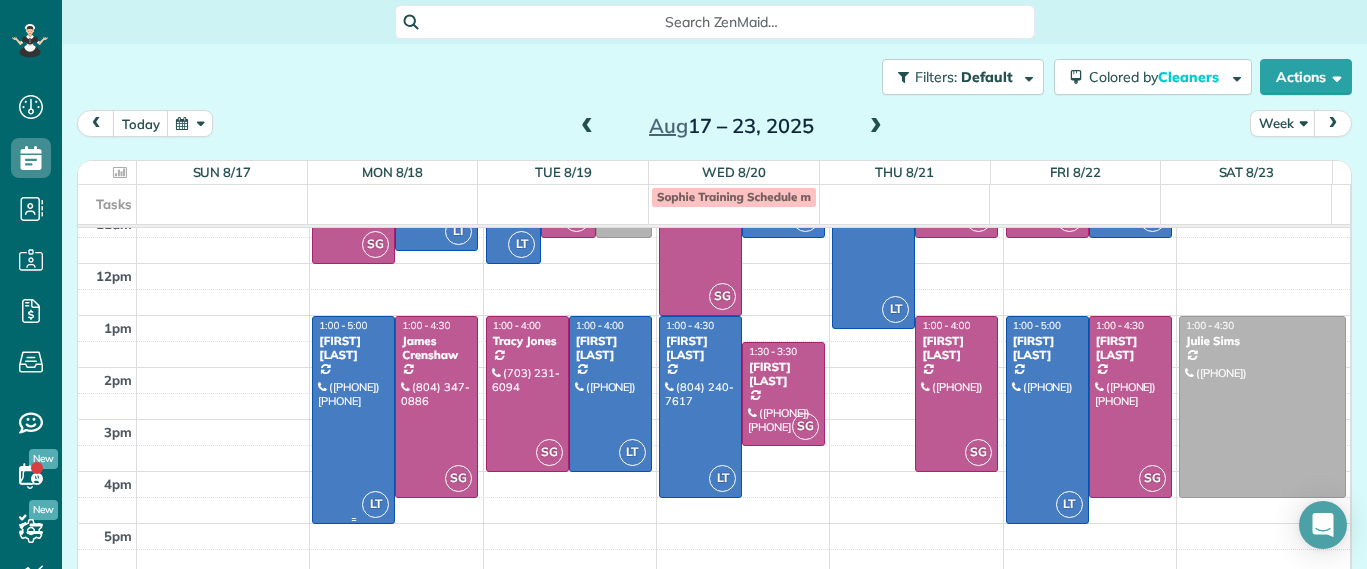click at bounding box center (353, 420) 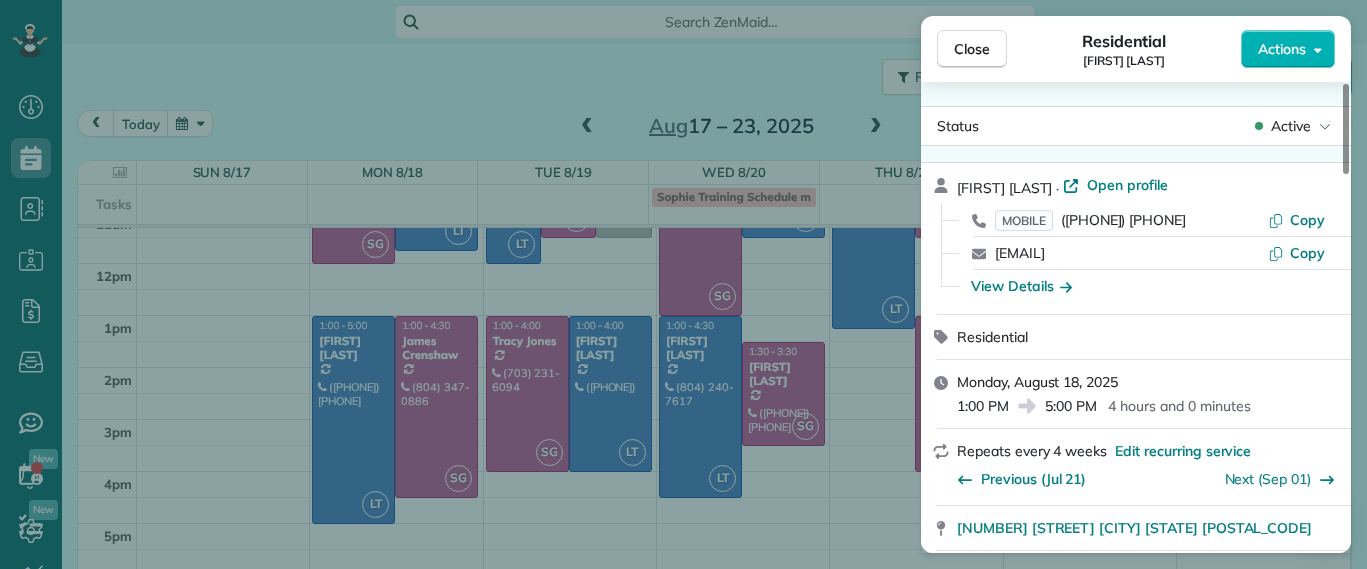 click on "Close Residential [FIRST] [LAST] Actions Status Active [FIRST] [LAST] · Open profile MOBILE ([PHONE]) Copy [EMAIL] Copy View Details Residential Monday, August 18, 2025 1:00 PM 5:00 PM 4 hours and 0 minutes Repeats every 4 weeks Edit recurring service Previous (Jul 21) Next (Sep 01) [NUMBER] [STREET] [CITY] [STATE] [POSTAL_CODE] Service was not rated yet Setup ratings Cleaners Time in and out Assign Invite Cleaners [FIRST]   [LAST] 1:00 PM 5:00 PM Checklist Try Now Keep this appointment up to your standards. Stay on top of every detail, keep your cleaners organised, and your client happy. Assign a checklist Watch a 5 min demo Billing Billing actions Service Service Price (1x $210.00) $210.00 Add an item Overcharge $0.00 Discount $0.00 Coupon discount - Primary tax - Secondary tax - Total appointment price $210.00 Tips collected $0.00 Unpaid Mark as paid Total including tip $210.00 Get paid online in no-time! Send an invoice and reward your cleaners with tips Charge customer credit card Man Hours -" at bounding box center (683, 284) 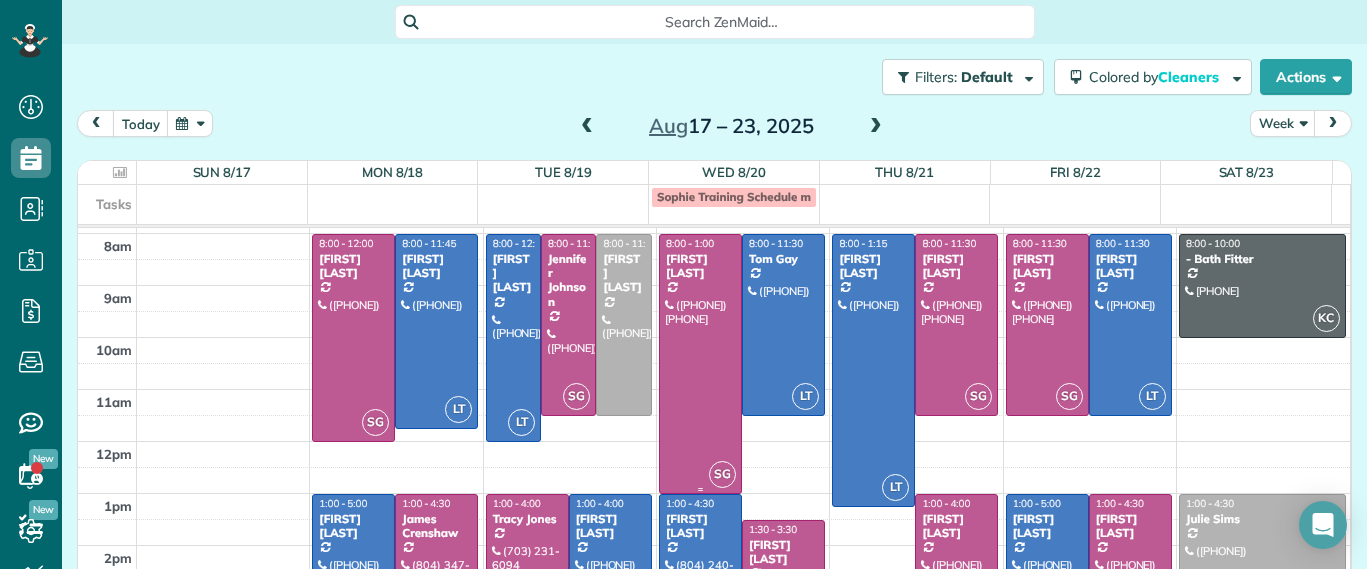 scroll, scrollTop: 0, scrollLeft: 0, axis: both 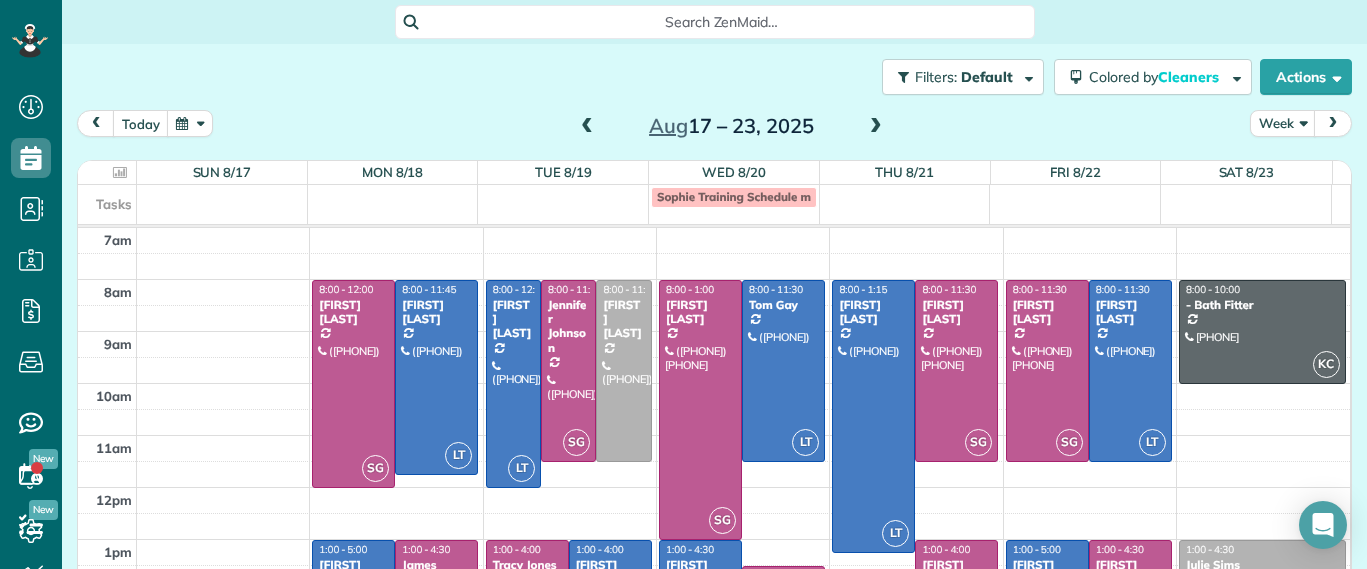 click at bounding box center [587, 127] 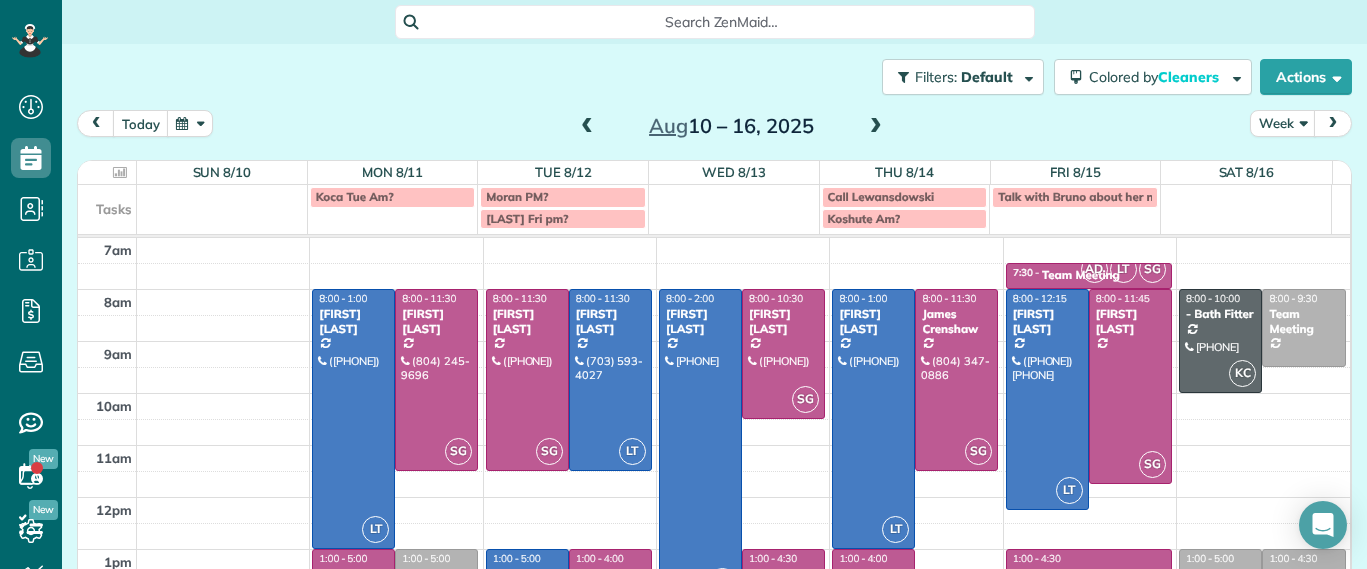 click at bounding box center [876, 127] 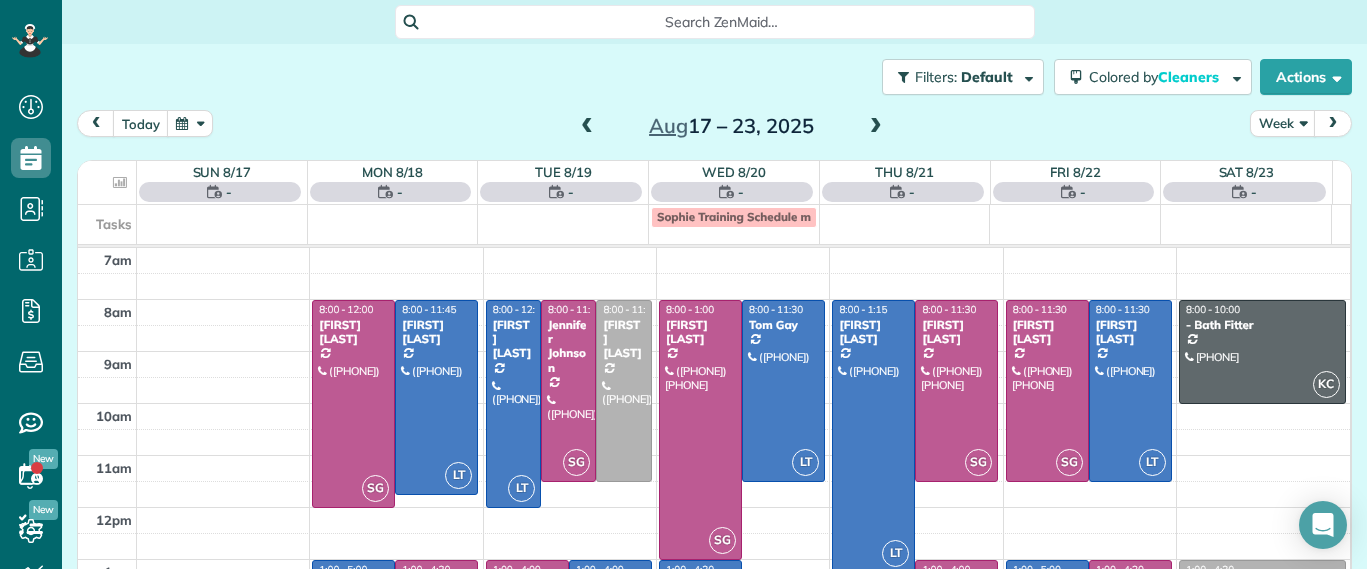 click at bounding box center [587, 127] 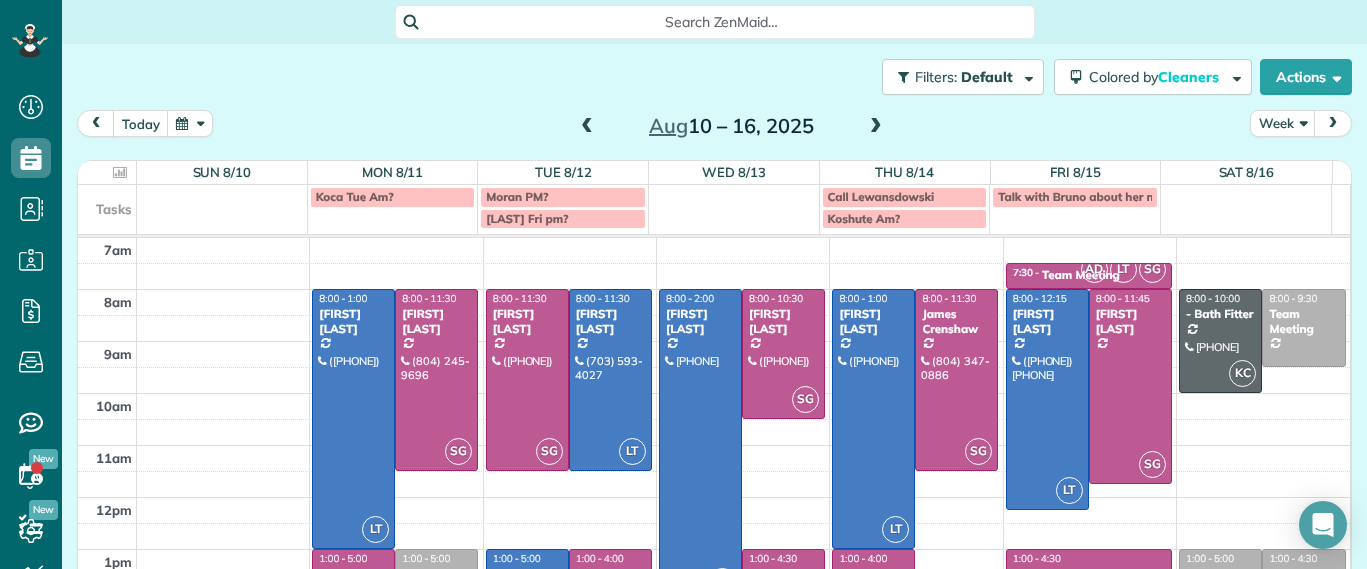 click at bounding box center [876, 127] 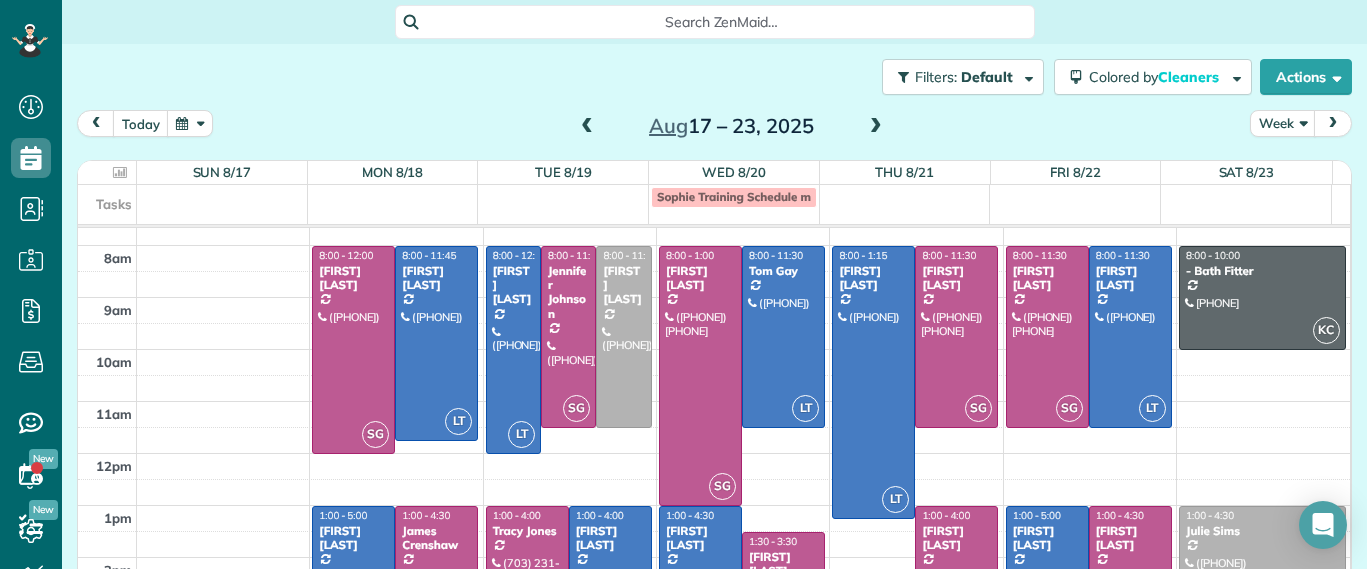 scroll, scrollTop: 0, scrollLeft: 0, axis: both 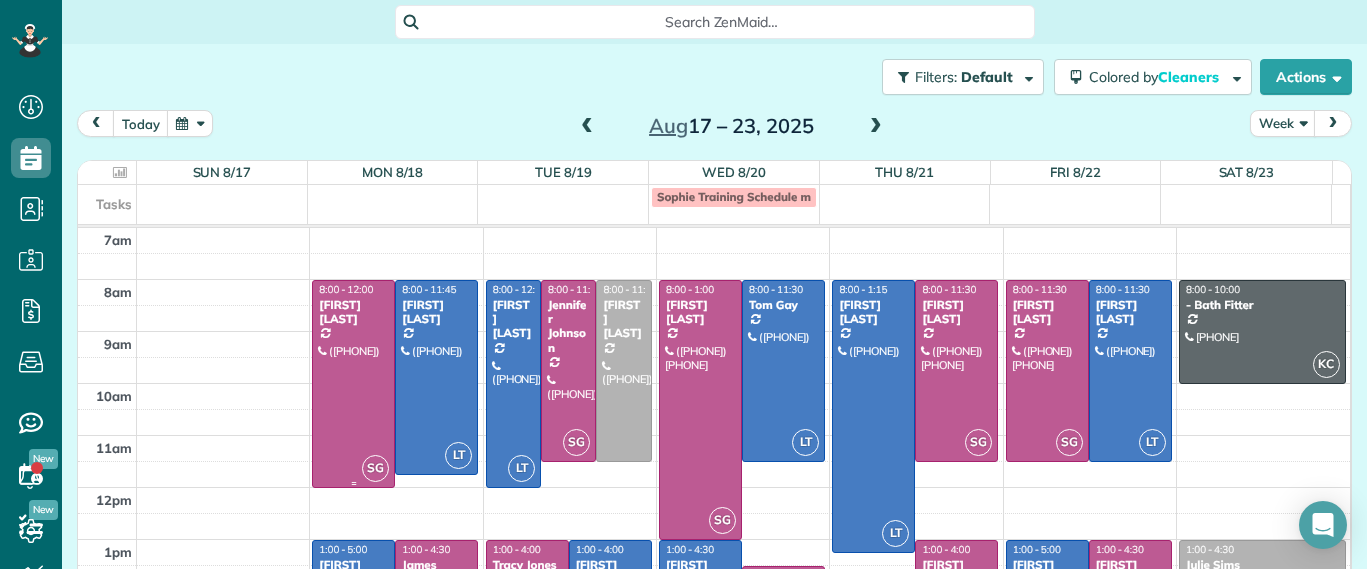 click at bounding box center (353, 384) 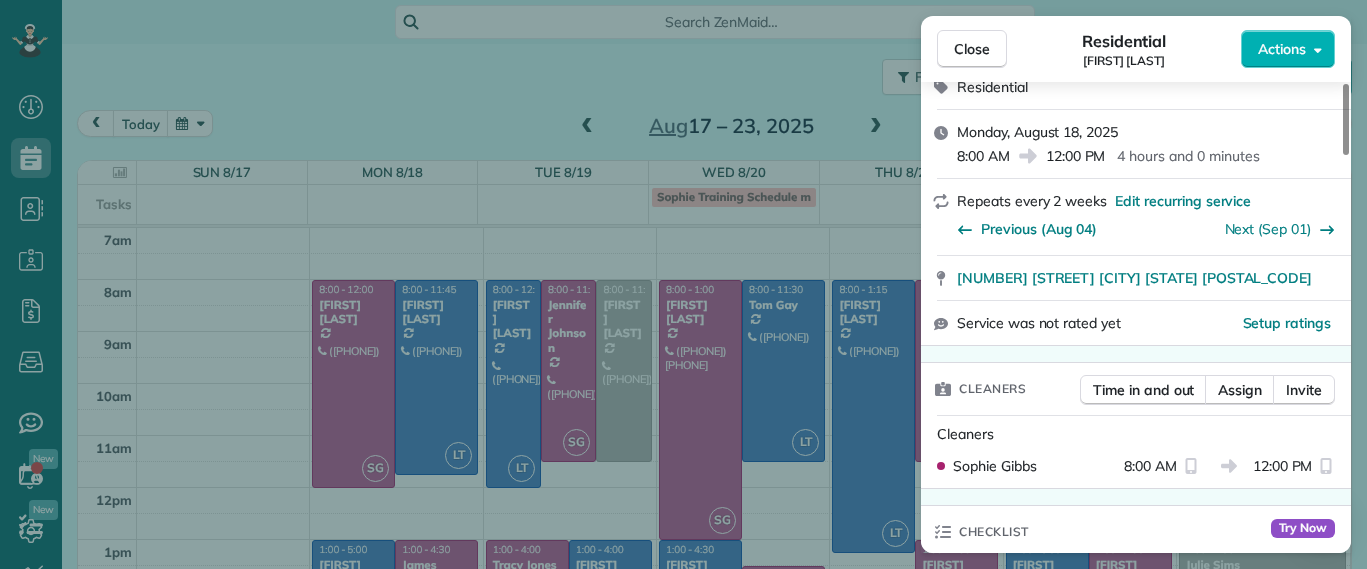 scroll, scrollTop: 0, scrollLeft: 0, axis: both 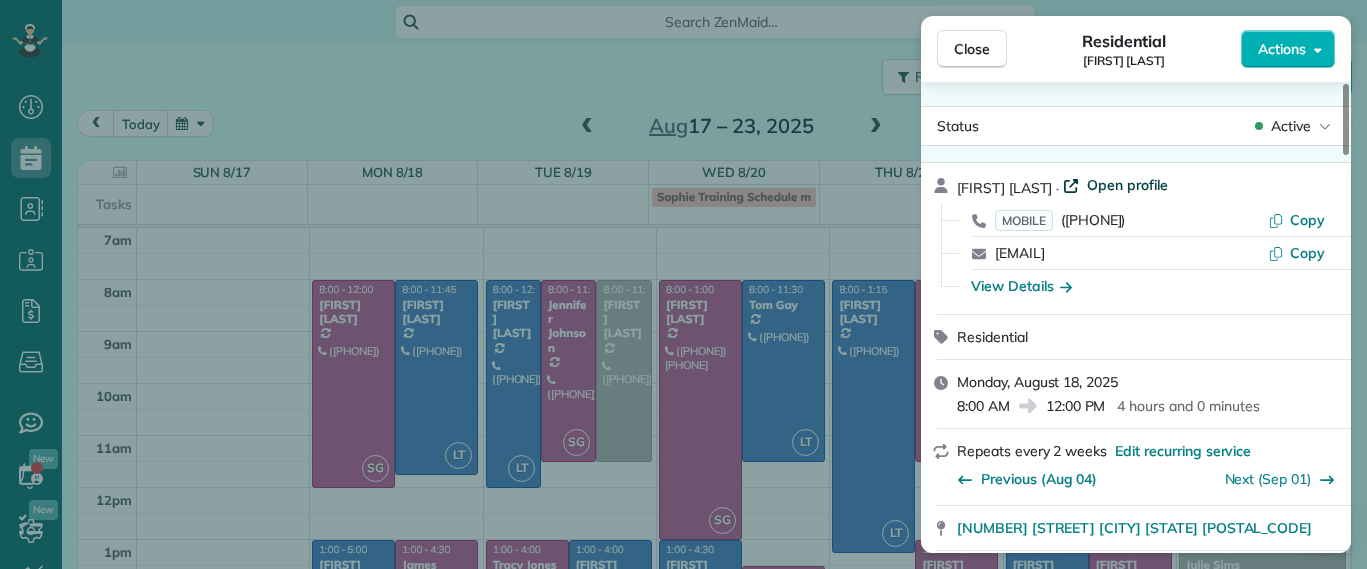 click on "Open profile" at bounding box center [1127, 185] 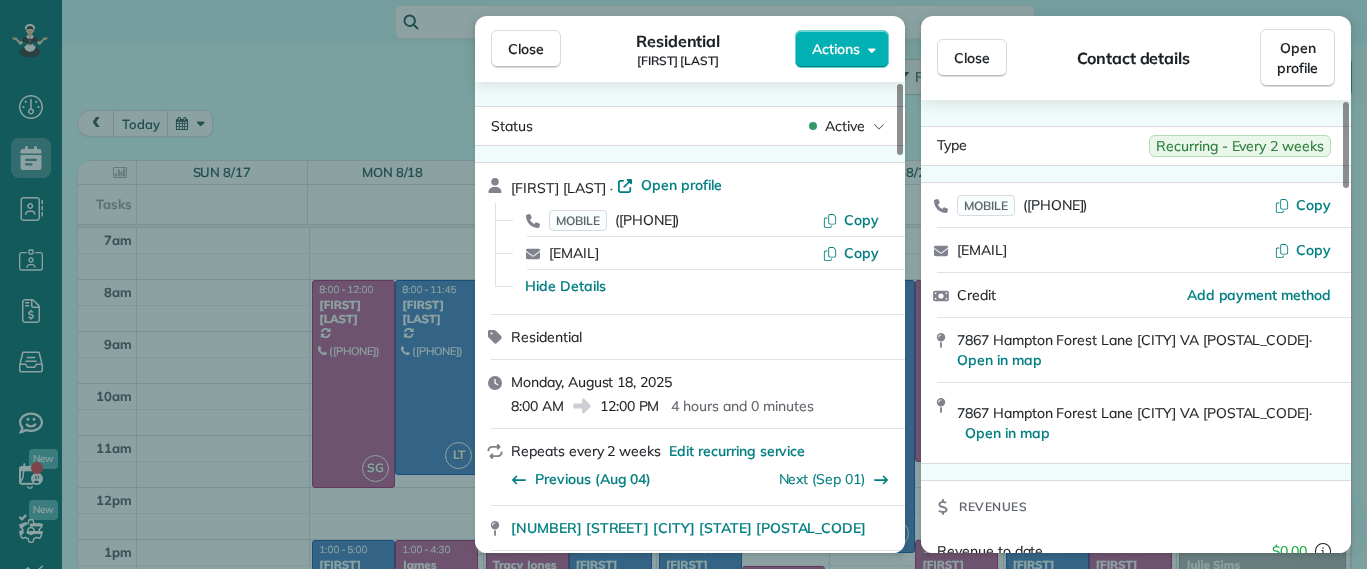 click on "Close Residential [FIRST] [LAST] Actions Status Active [FIRST] [LAST] · Open profile MOBILE ([PHONE]) Copy [EMAIL] Copy Hide Details Residential Monday, August 18, 2025 8:00 AM 12:00 PM 4 hours and 0 minutes Repeats every 2 weeks Edit recurring service Previous (Aug 04) Next (Sep 01) [NUMBER] [STREET] [CITY] [STATE] [POSTAL_CODE] Service was not rated yet Setup ratings Cleaners Time in and out Assign Invite Cleaners [FIRST]   [LAST] 8:00 AM 12:00 PM Checklist Try Now Keep this appointment up to your standards. Stay on top of every detail, keep your cleaners organised, and your client happy. Assign a checklist Watch a 5 min demo Billing Billing actions Service Service Price (1x $220.00) $220.00 Add an item Overcharge $0.00 Discount $0.00 Coupon discount - Primary tax - Secondary tax - Total appointment price $220.00 Tips collected $0.00 Unpaid Mark as paid Total including tip $220.00 Get paid online in no-time! Send an invoice and reward your cleaners with tips Charge customer credit card" at bounding box center (683, 284) 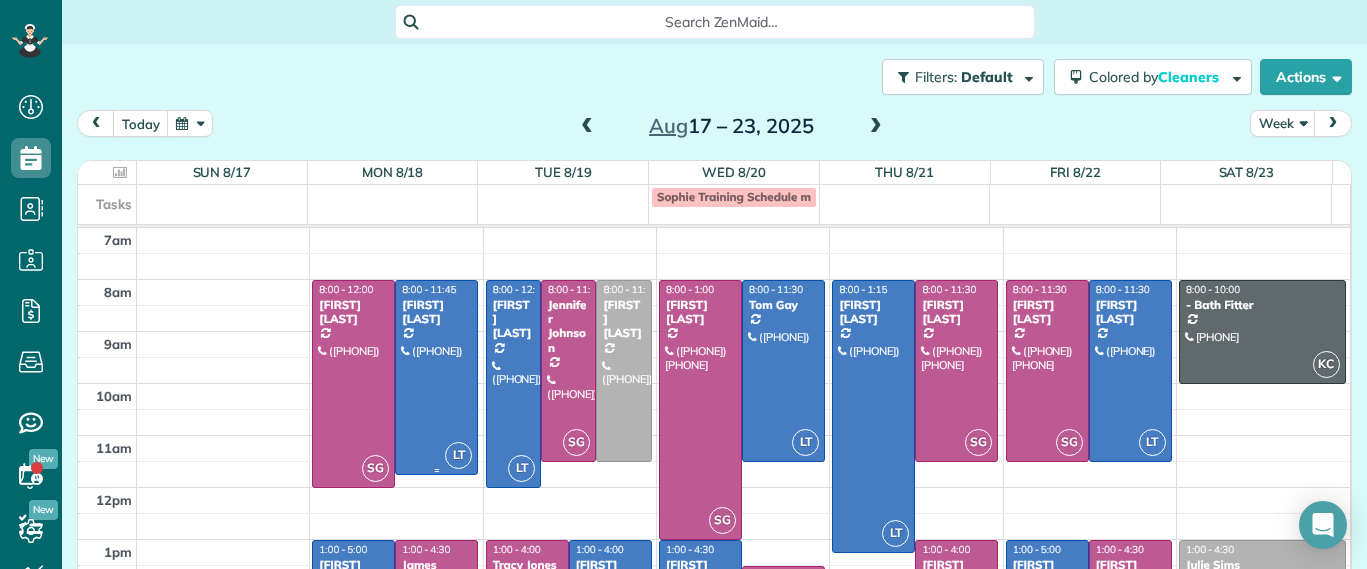 click at bounding box center [436, 377] 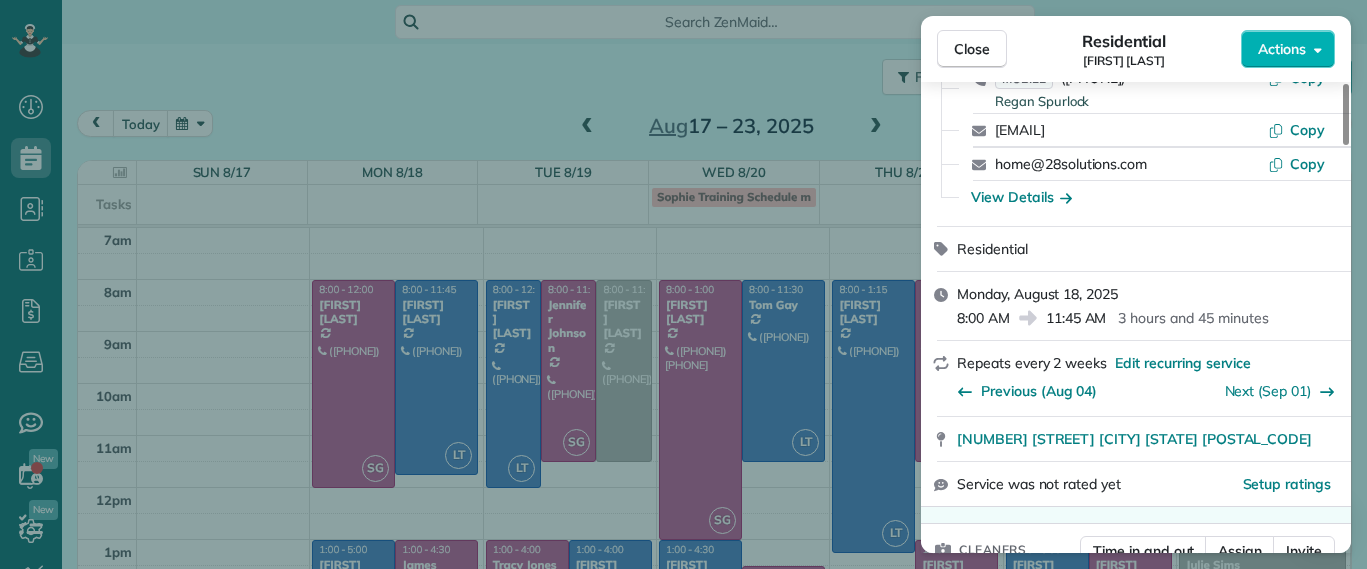 scroll, scrollTop: 375, scrollLeft: 0, axis: vertical 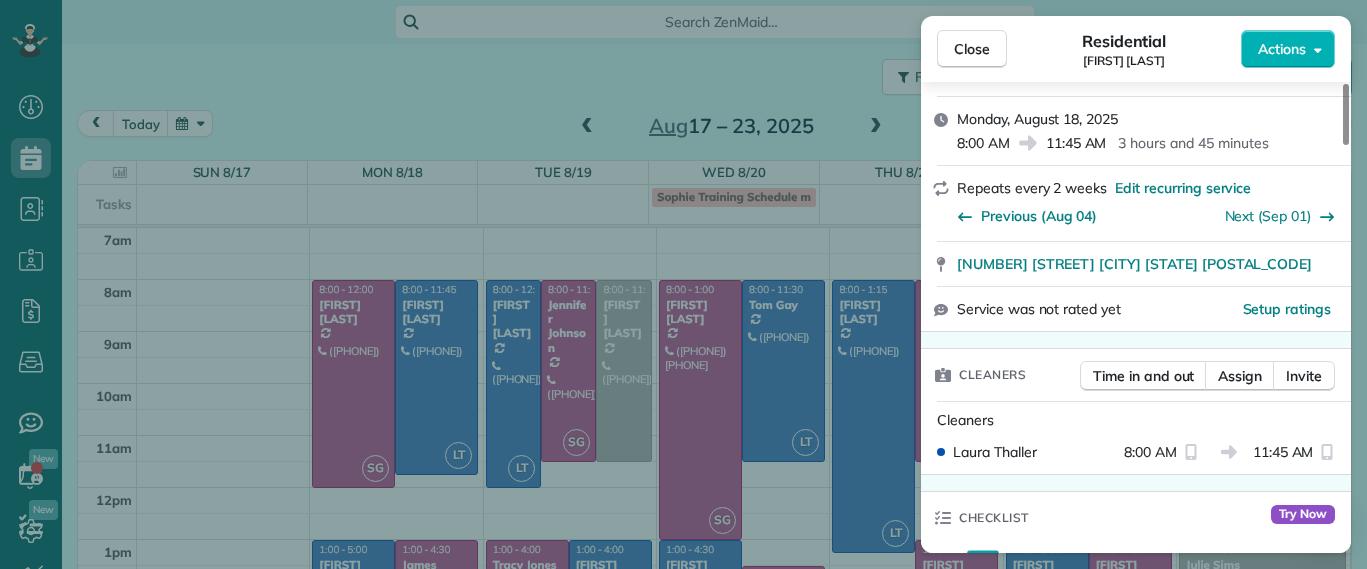click on "Close Residential [FIRST] [LAST] Actions Status Active [FIRST] [LAST] · Open profile MOBILE ([PHONE]) Copy MOBILE ([PHONE]) Copy [EMAIL] Copy [EMAIL] Copy View Details Residential Monday, August 18, 2025 8:00 AM 11:45 AM 3 hours and 45 minutes Repeats every 2 weeks Edit recurring service Previous (Aug 04) Next (Sep 01) [NUMBER] [STREET] [CITY] [STATE] [POSTAL_CODE] Service was not rated yet Setup ratings Cleaners Time in and out Assign Invite Cleaners [FIRST]   [LAST] 8:00 AM 11:45 AM Checklist Try Now Keep this appointment up to your standards. Stay on top of every detail, keep your cleaners organised, and your client happy. Assign a checklist Watch a 5 min demo Billing Billing actions Service Service Price (1x $192.00) $192.00 Add an item Overcharge $0.00 Discount $0.00 Coupon discount - Primary tax - Secondary tax - Total appointment price $192.00 Tips collected $0.00 Unpaid Mark as paid Total including tip $192.00 Get paid online in no-time! Man Hours -" at bounding box center (683, 284) 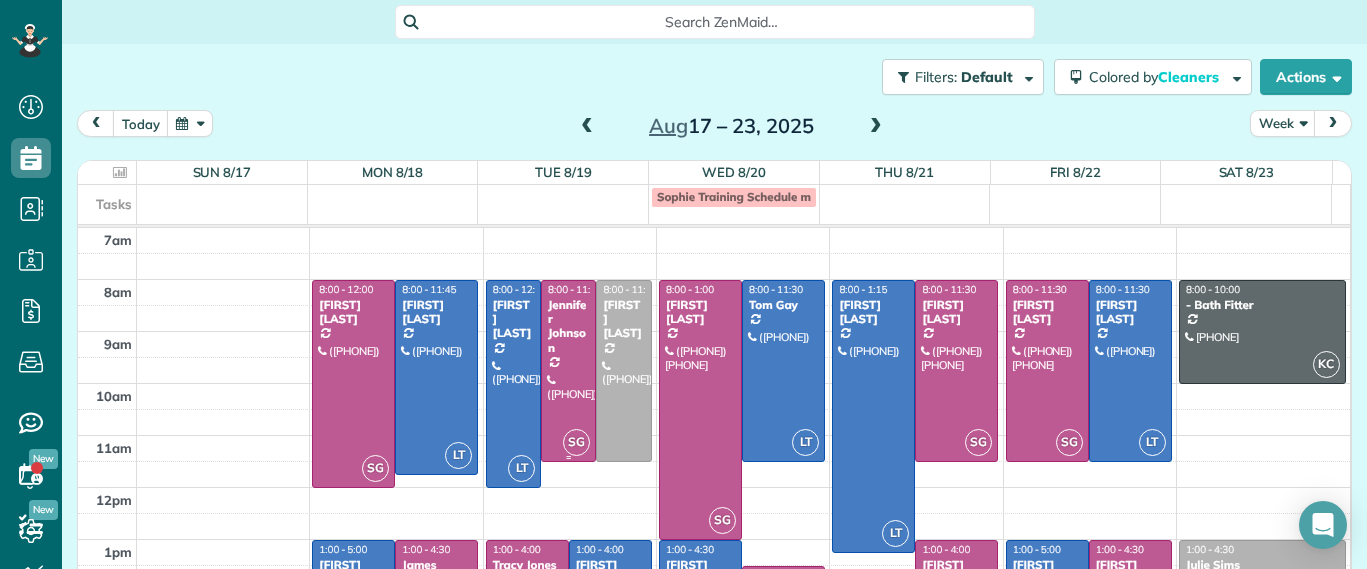 click at bounding box center [513, 384] 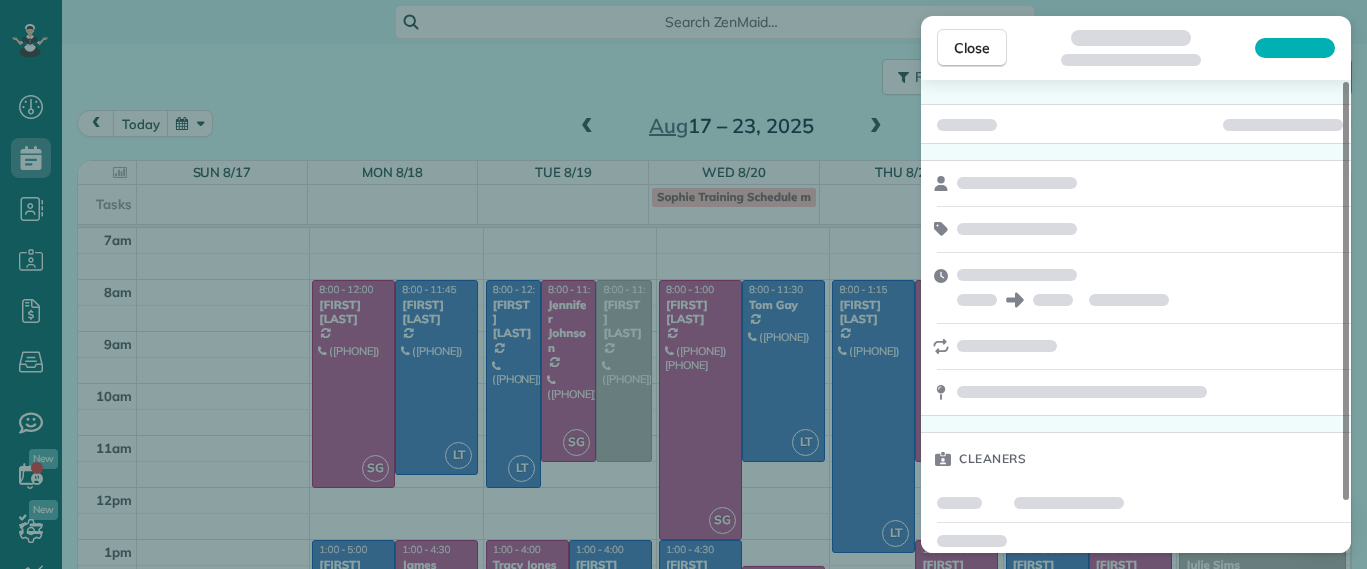 click on "Close   Cleaners" at bounding box center [683, 284] 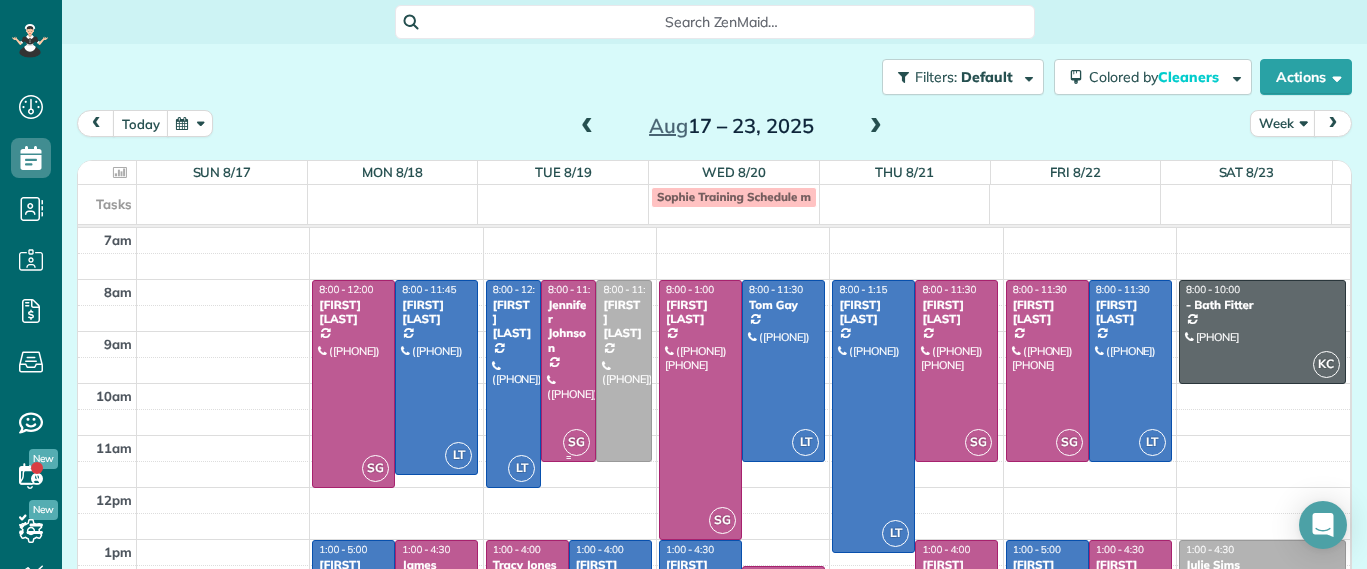 click on "Jennifer Johnson" at bounding box center [568, 327] 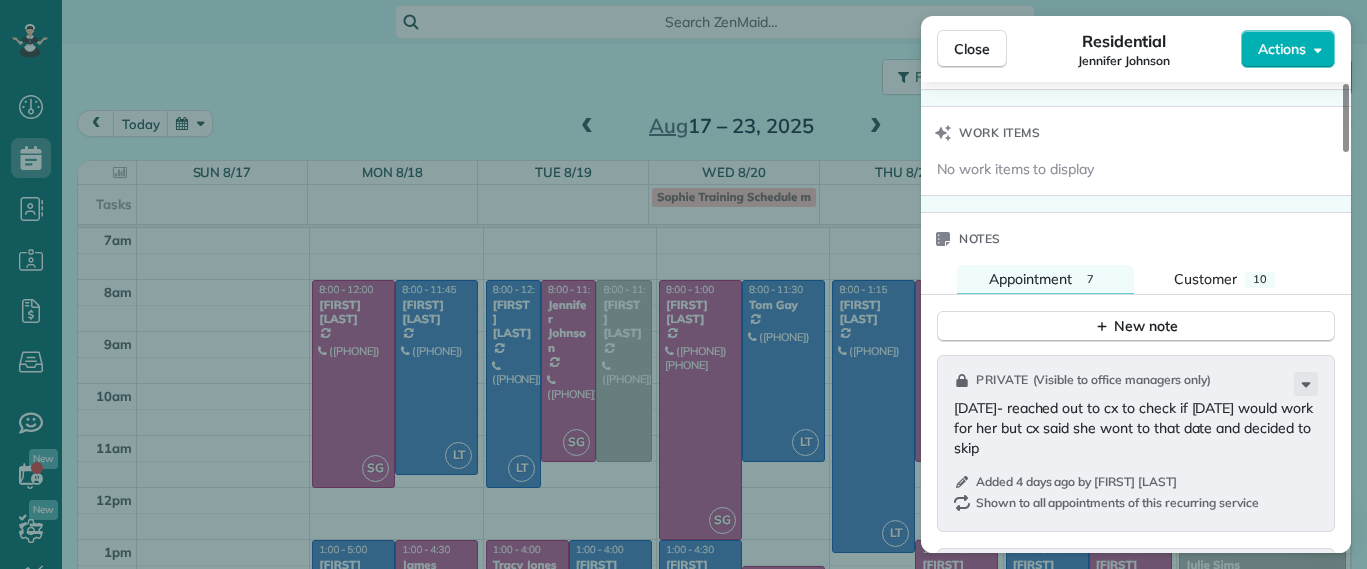 scroll, scrollTop: 1767, scrollLeft: 0, axis: vertical 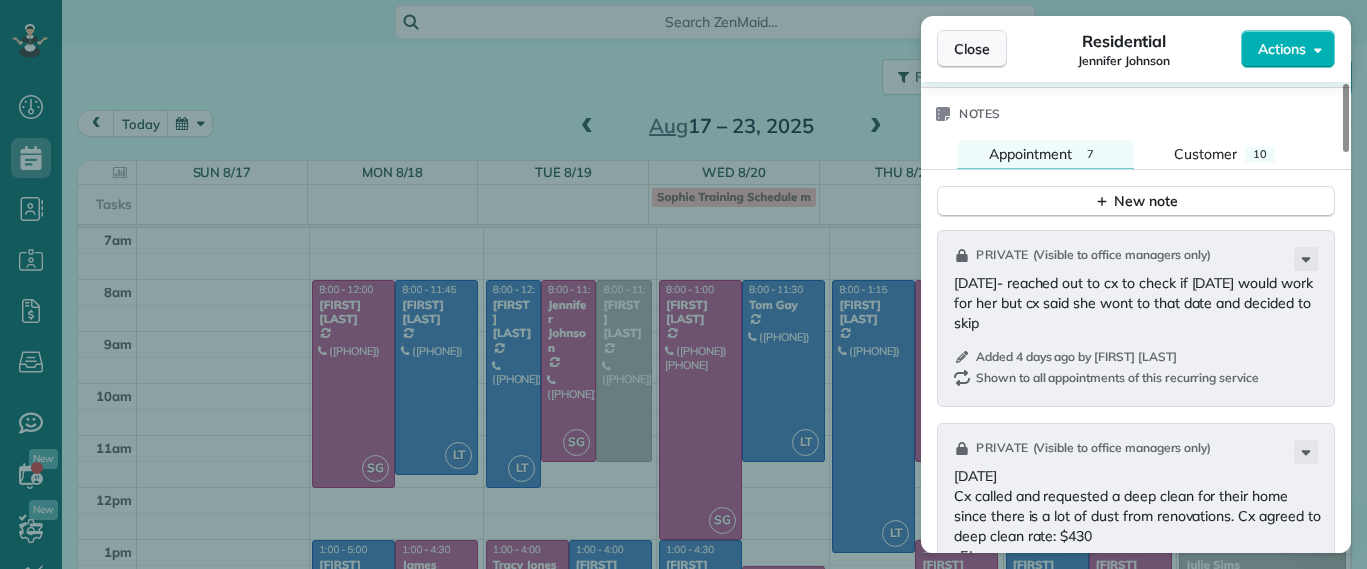 click on "Close" at bounding box center (972, 49) 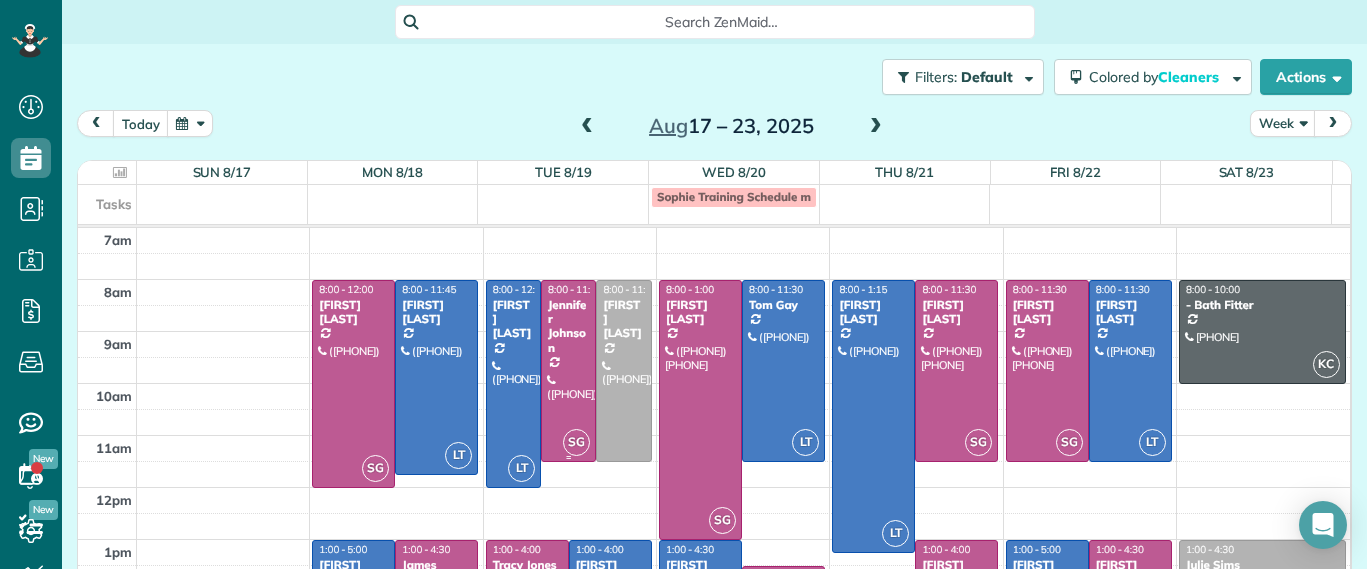 click at bounding box center [513, 384] 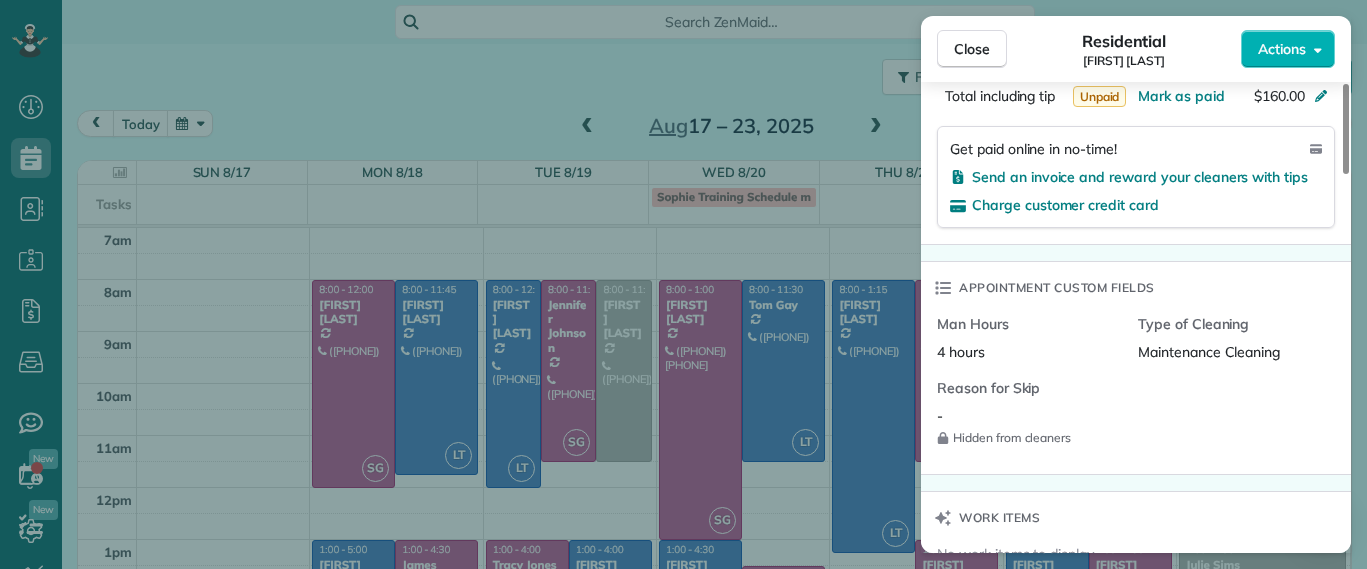 scroll, scrollTop: 1632, scrollLeft: 0, axis: vertical 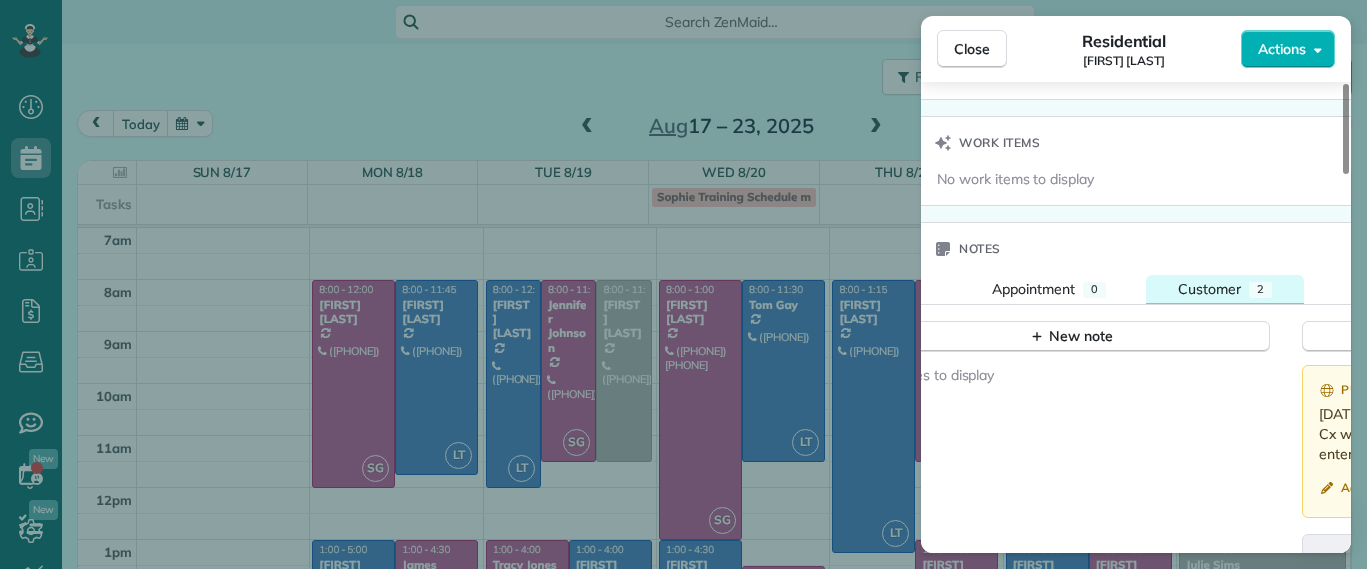 click on "Customer" at bounding box center (1209, 289) 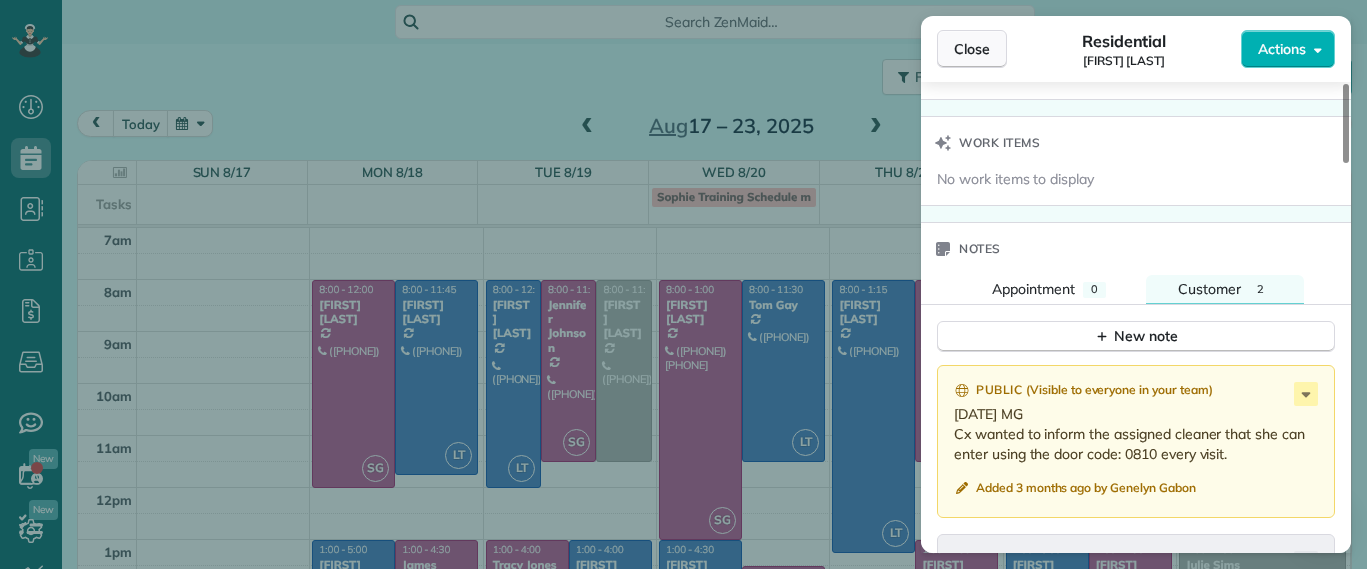 click on "Close" at bounding box center [972, 49] 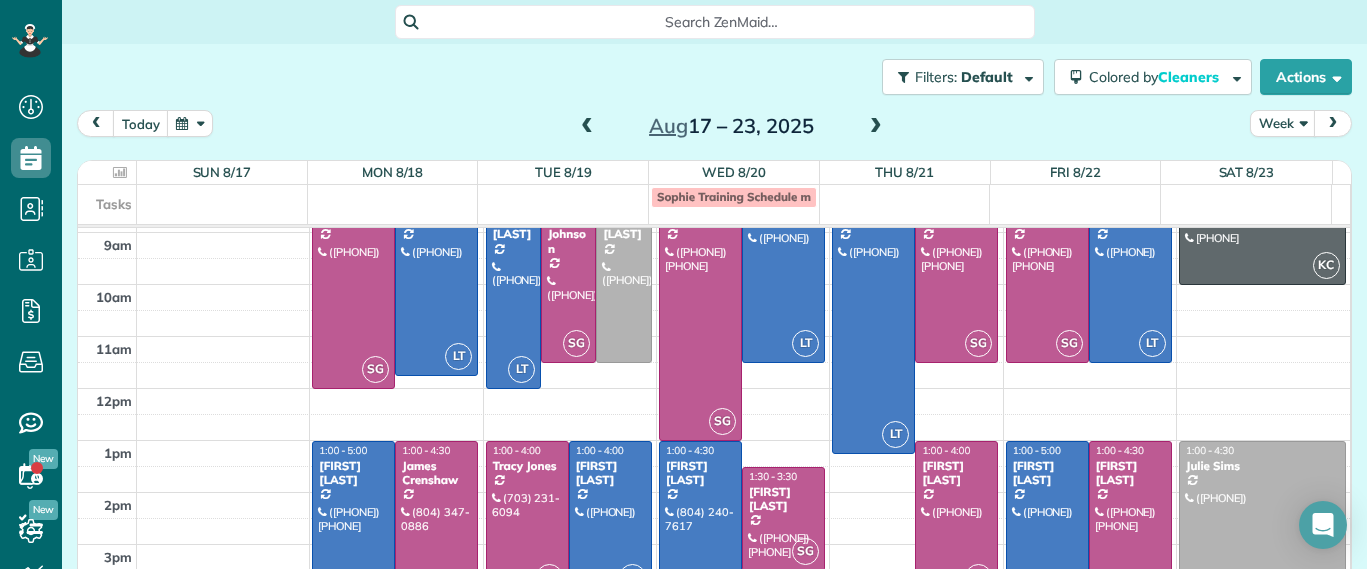 scroll, scrollTop: 0, scrollLeft: 0, axis: both 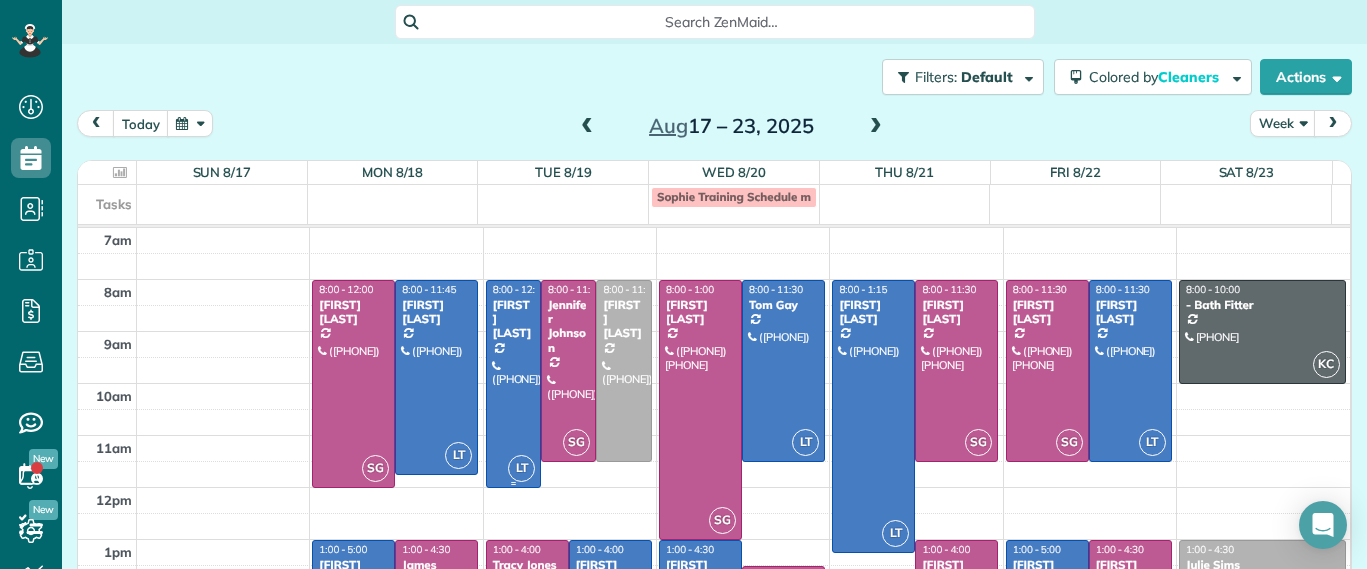 click at bounding box center [513, 384] 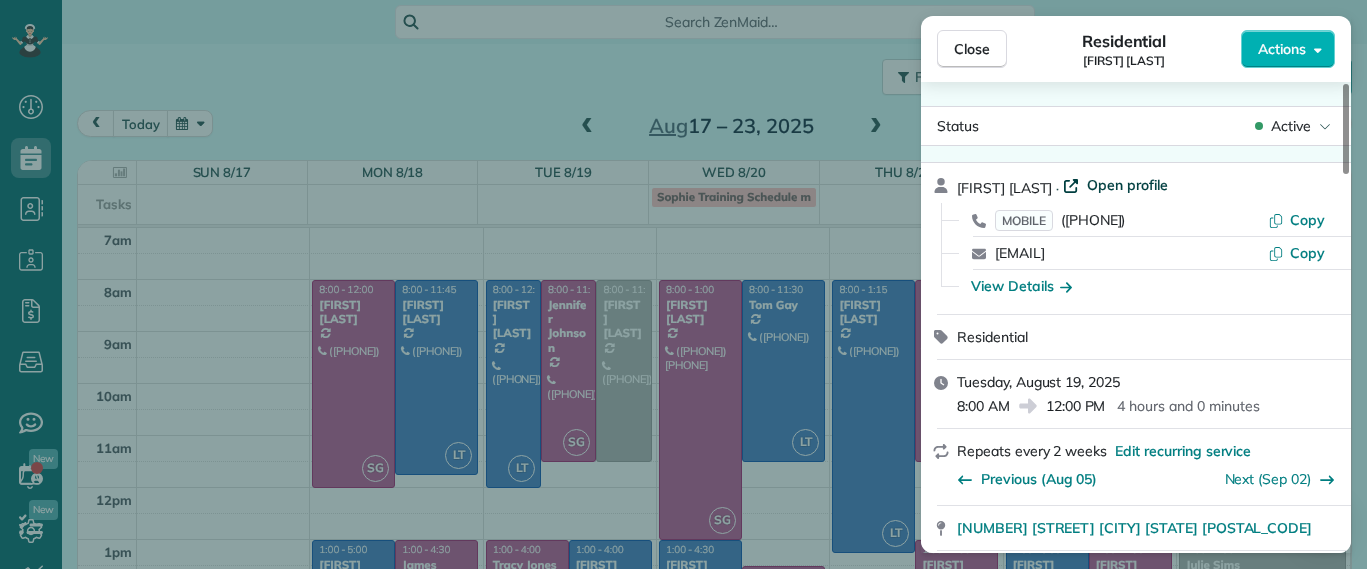 click on "Open profile" at bounding box center (1127, 185) 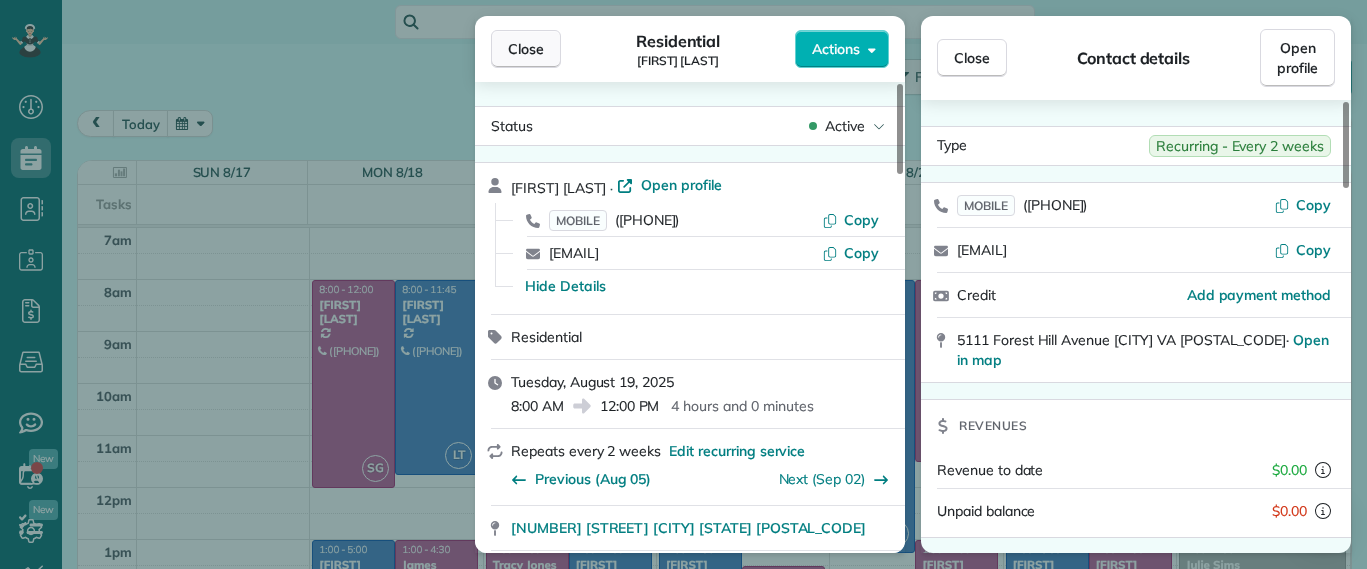 click on "Close" at bounding box center (526, 49) 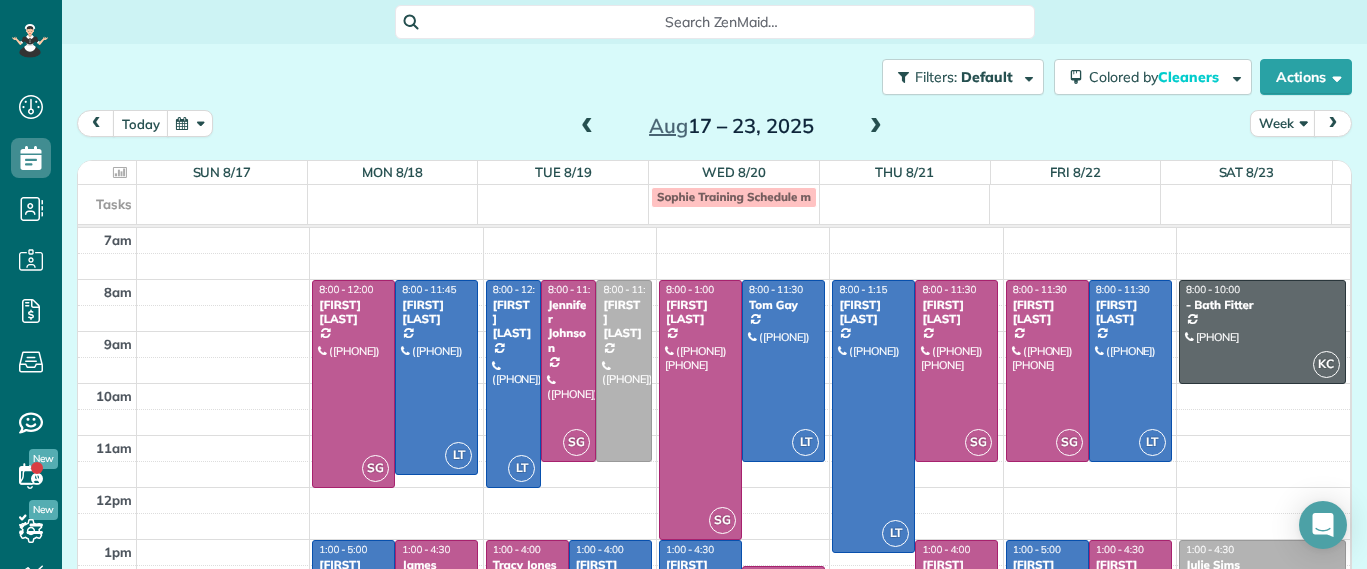 click on "Dashboard
Scheduling
Calendar View
List View
Dispatch View - Weekly scheduling (Beta)" at bounding box center [683, 284] 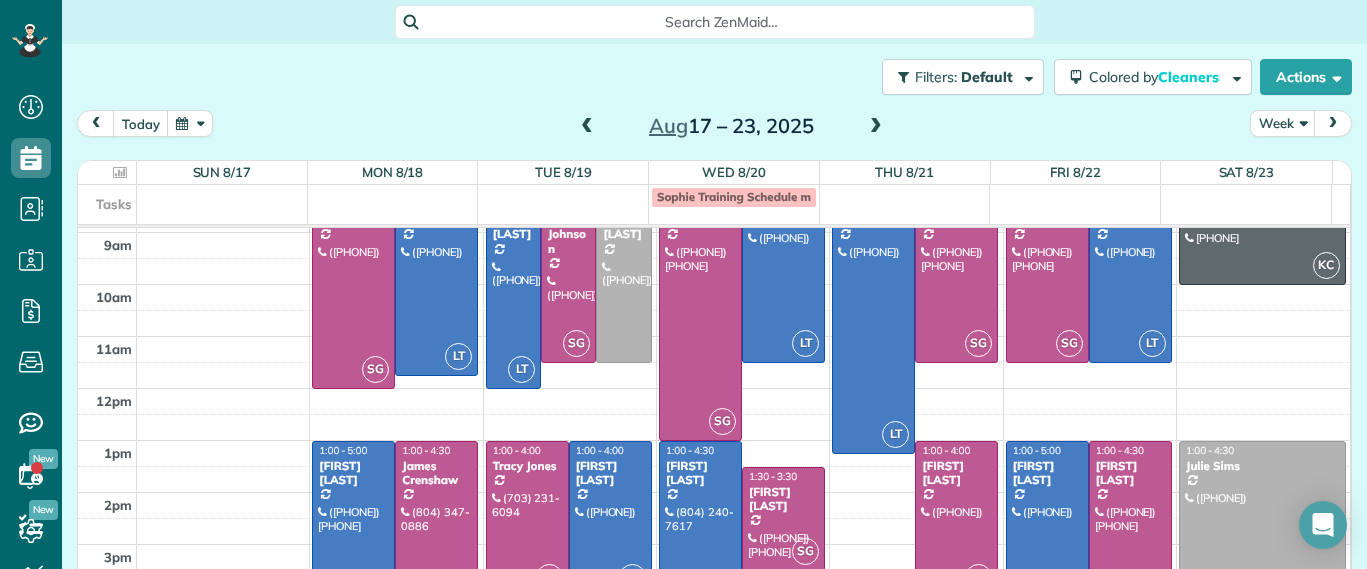 scroll, scrollTop: 224, scrollLeft: 0, axis: vertical 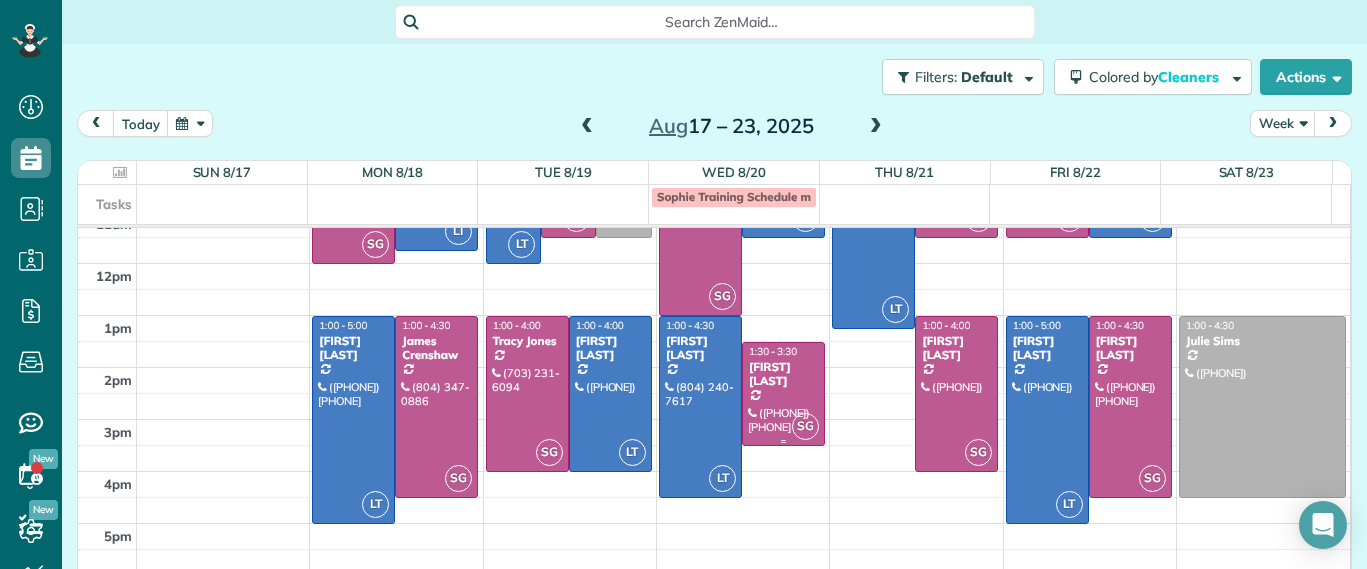 click on "[FIRST] [LAST]" at bounding box center (783, 374) 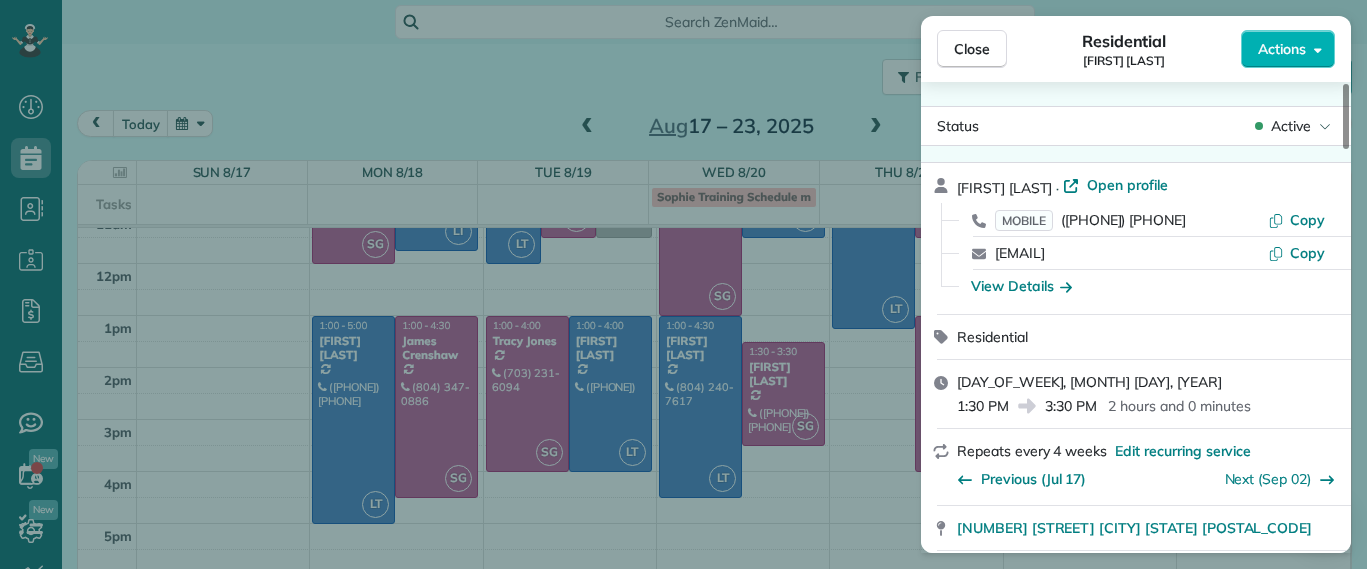 click on "Close Residential [FIRST] [LAST] Actions Status Active [FIRST] [LAST] · Open profile MOBILE ([PHONE]) Copy [EMAIL] Copy View Details Residential Wednesday, August 20, 2025 1:30 PM 3:30 PM 2 hours and 0 minutes Repeats every 4 weeks Edit recurring service Previous (Jul 17) Next (Sep 02) [NUMBER] [STREET] [CITY] [STATE] [POSTAL_CODE] Service was not rated yet Setup ratings Cleaners Time in and out Assign Invite Cleaners [FIRST]   [LAST] 1:30 PM 3:30 PM Checklist Try Now Keep this appointment up to your standards. Stay on top of every detail, keep your cleaners organised, and your client happy. Assign a checklist Watch a 5 min demo Billing Billing actions Service Service Price (1x $138.00) $138.00 Add an item Overcharge $0.00 Discount $0.00 Coupon discount - Primary tax - Secondary tax - Total appointment price $138.00 Tips collected $0.00 Unpaid Mark as paid Total including tip $138.00 Get paid online in no-time! Send an invoice and reward your cleaners with tips Charge customer credit card Man Hours 2.0 Hours -" at bounding box center [683, 284] 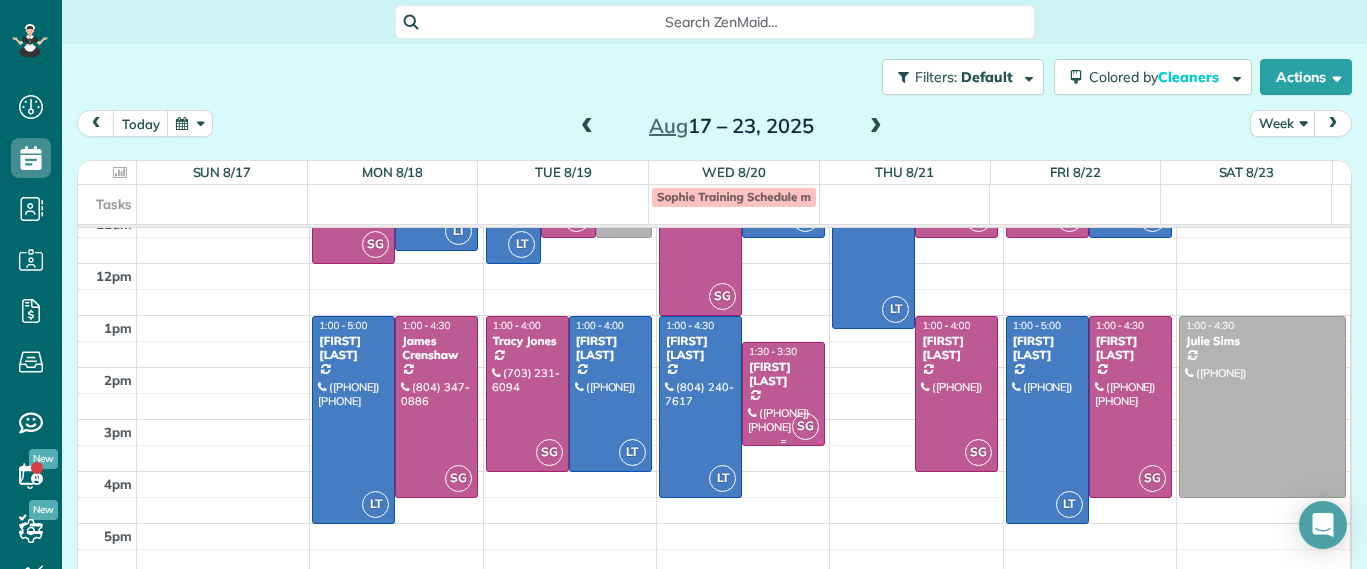 scroll, scrollTop: 26, scrollLeft: 0, axis: vertical 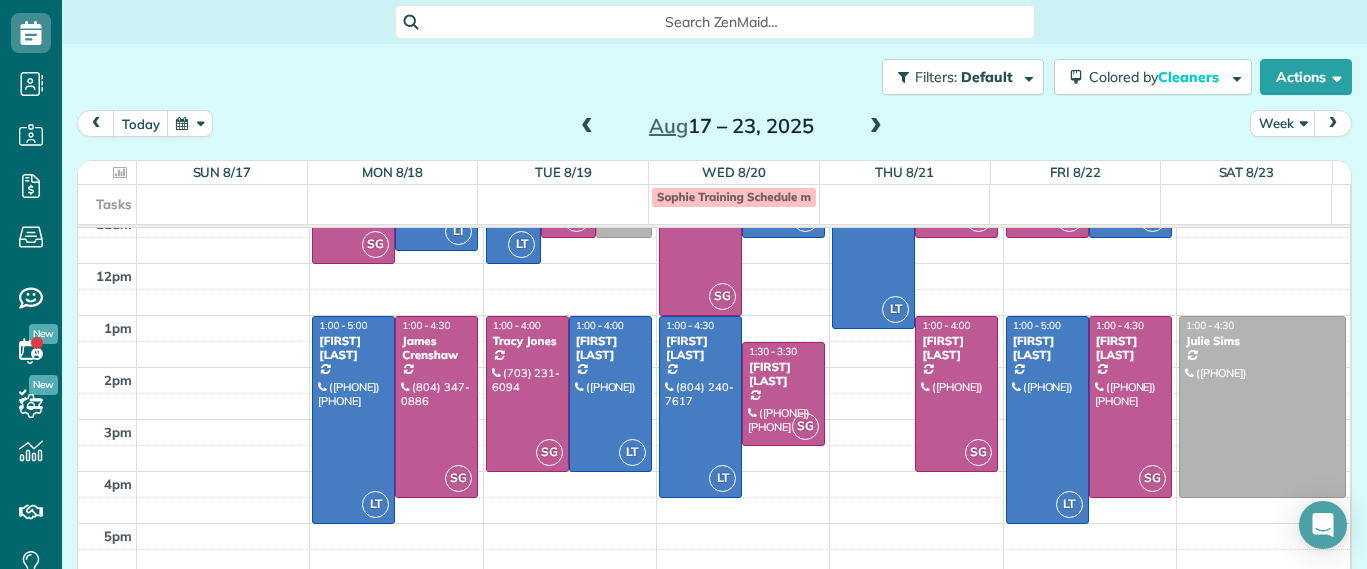 click at bounding box center [587, 127] 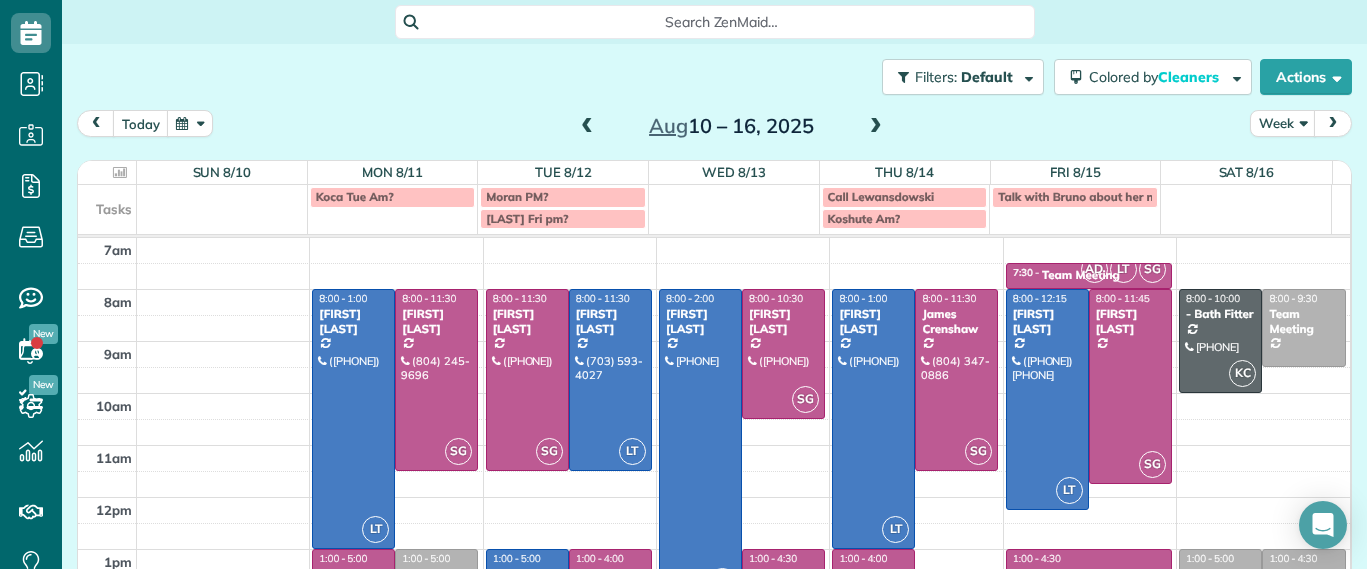 click at bounding box center (876, 127) 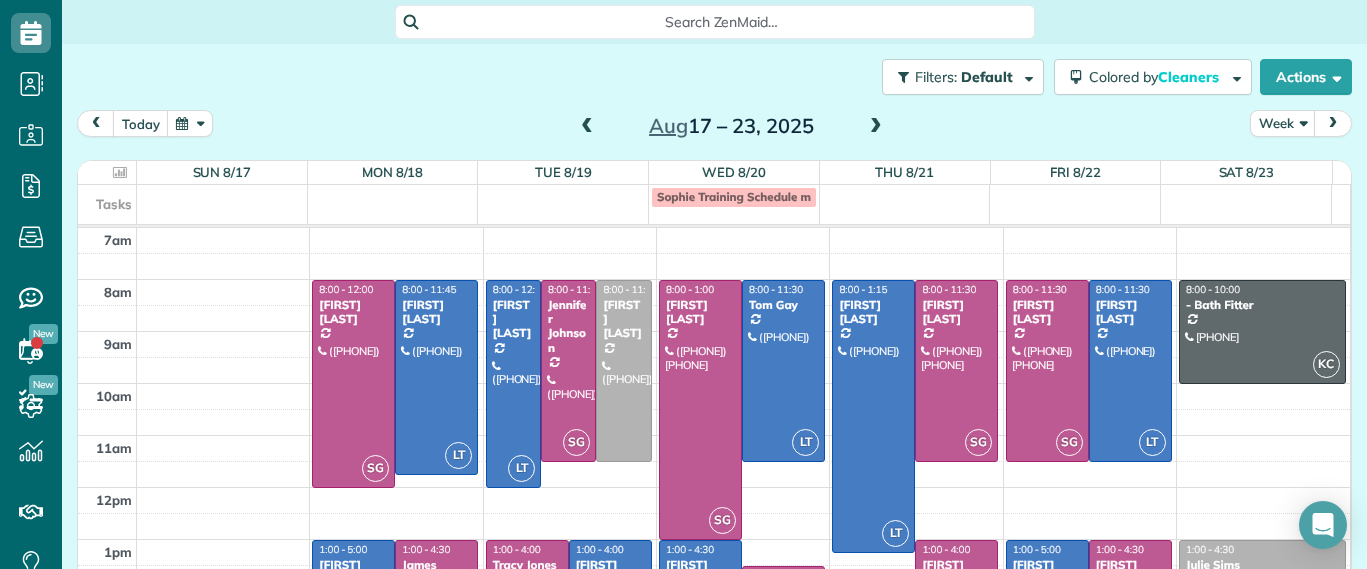 click at bounding box center (876, 127) 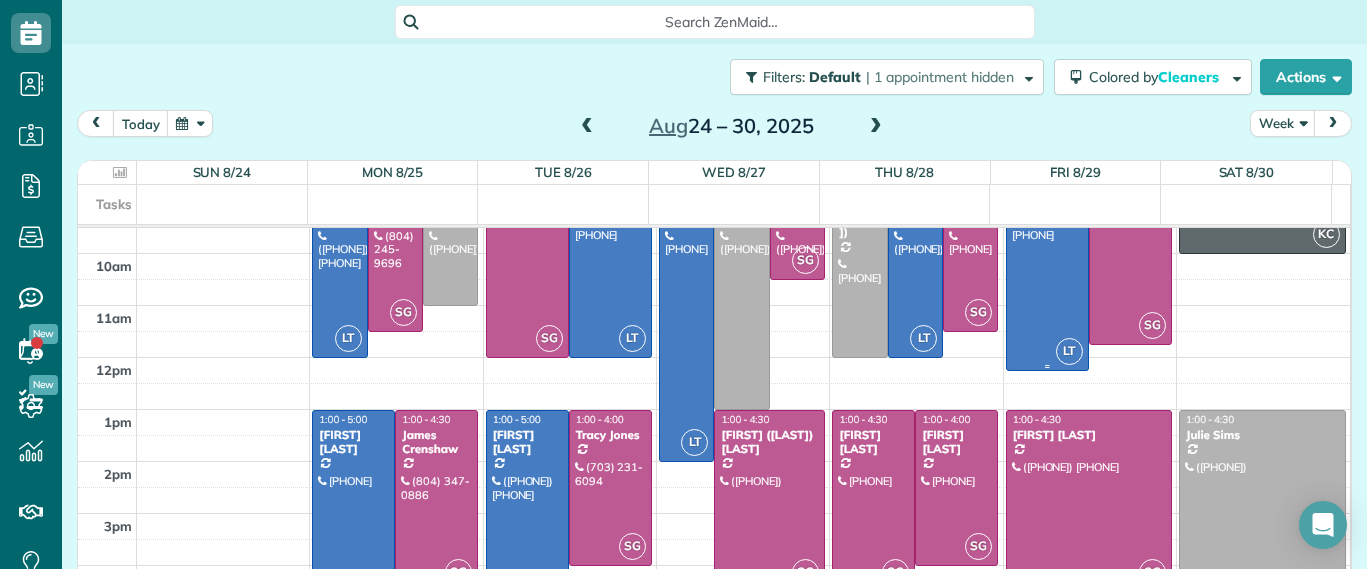 scroll, scrollTop: 224, scrollLeft: 0, axis: vertical 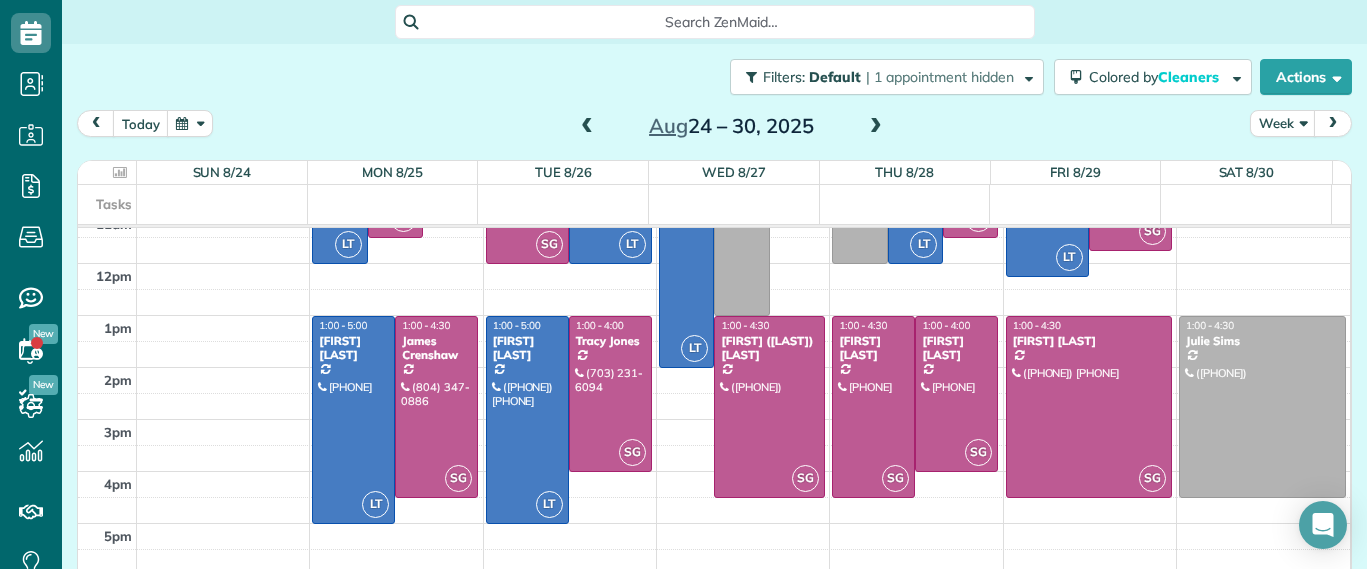 click at bounding box center [587, 127] 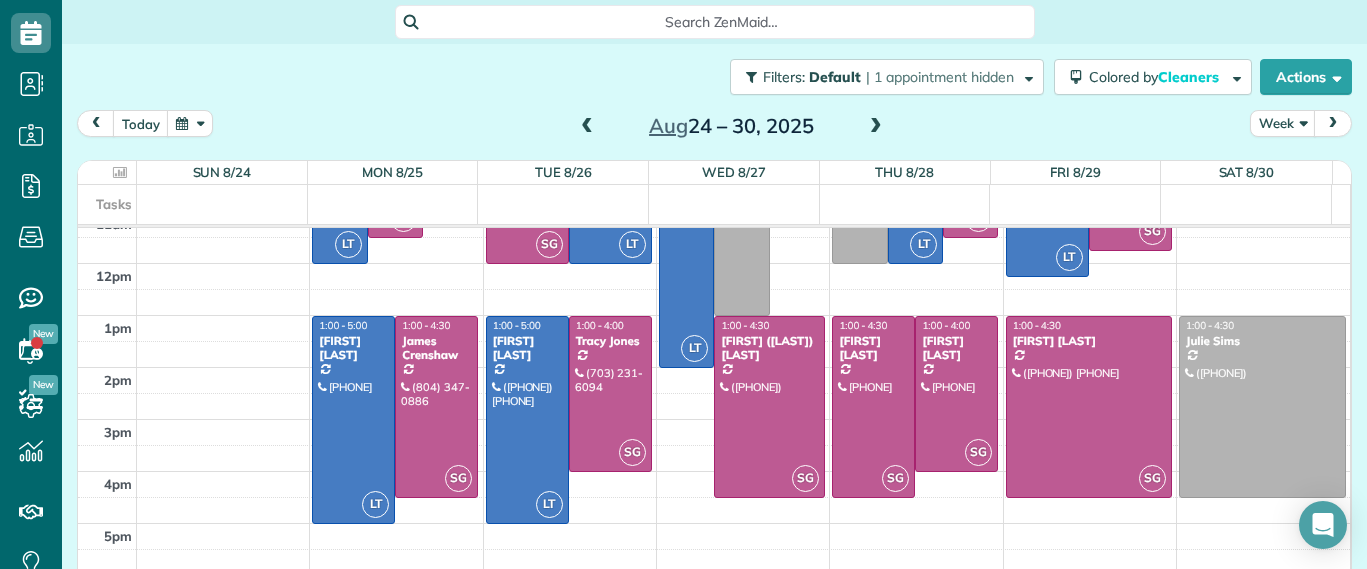 scroll, scrollTop: 0, scrollLeft: 0, axis: both 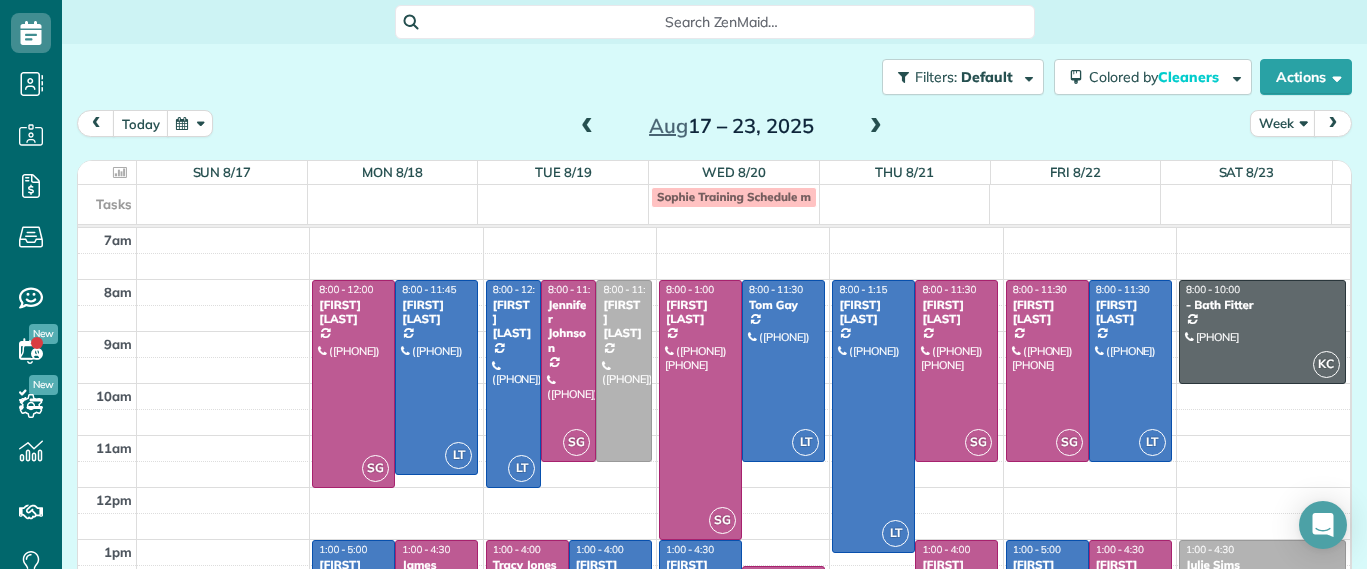 click at bounding box center [587, 127] 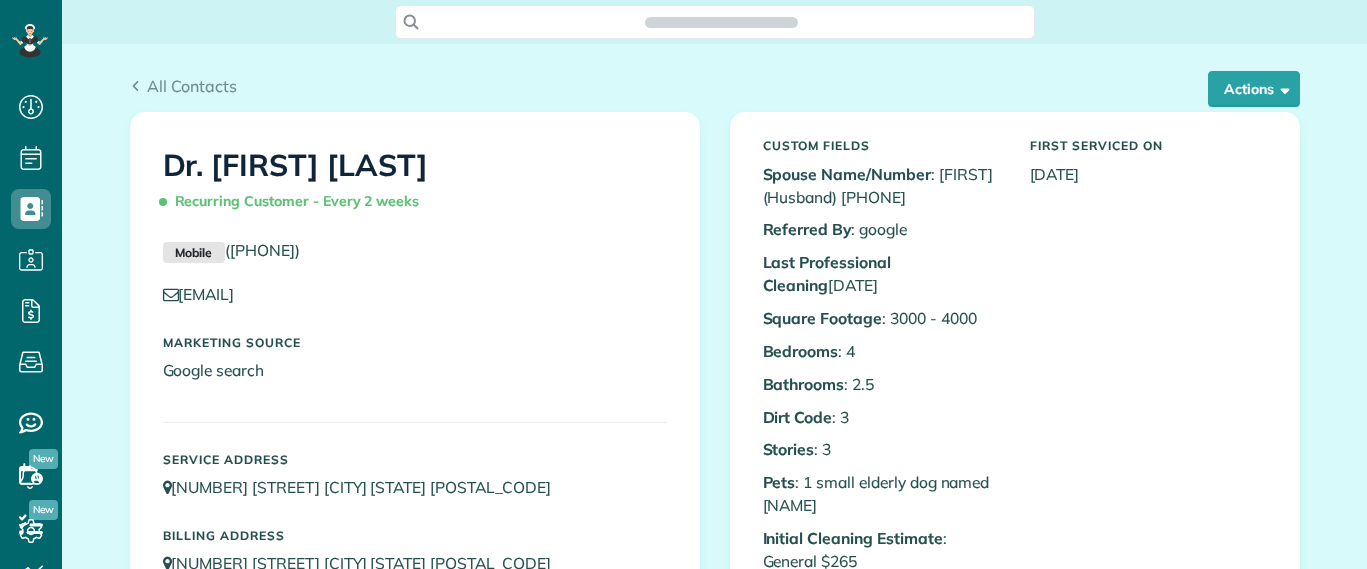 scroll, scrollTop: 0, scrollLeft: 0, axis: both 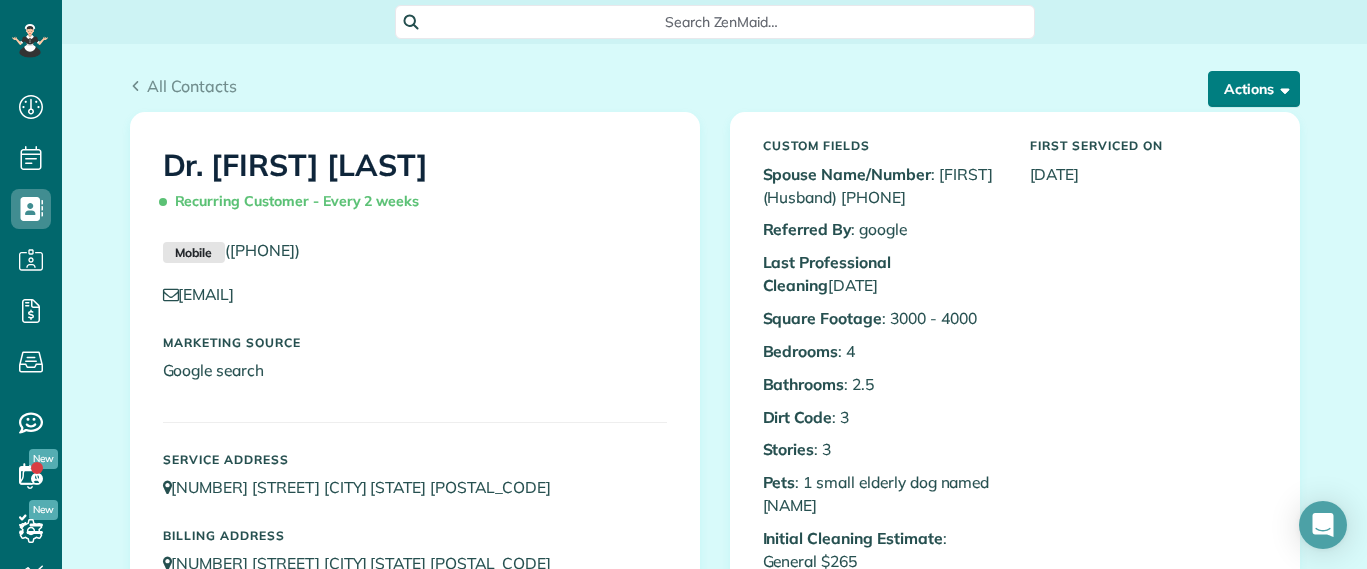 click on "Actions" at bounding box center [1254, 89] 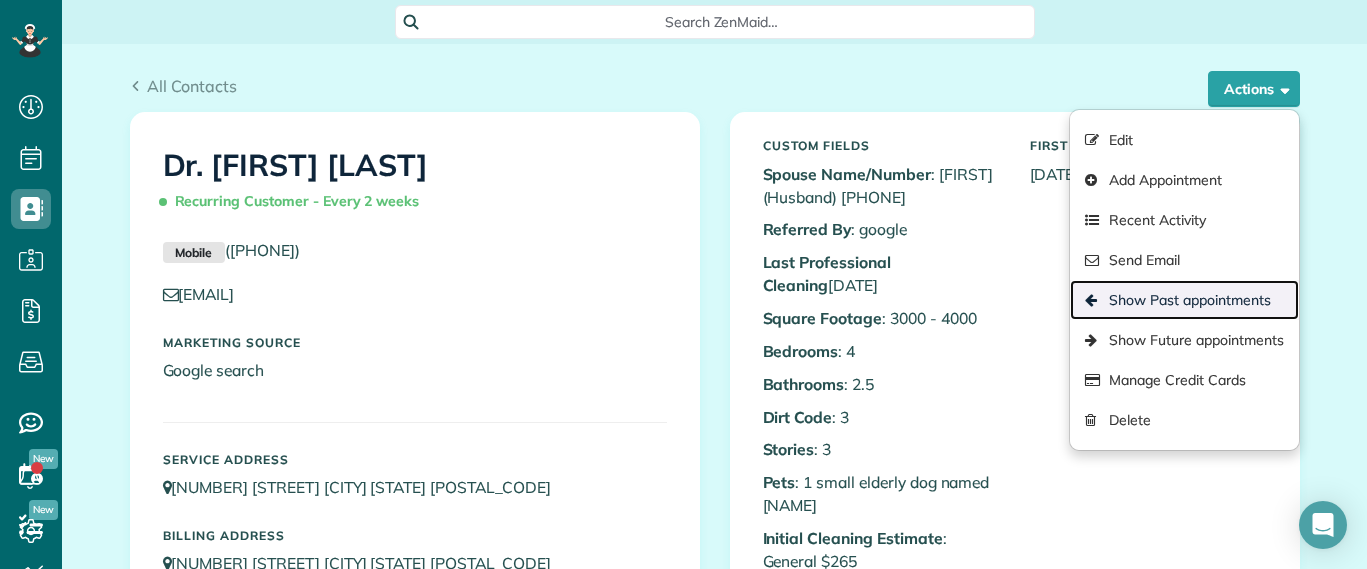 click on "Show Past appointments" at bounding box center (1184, 300) 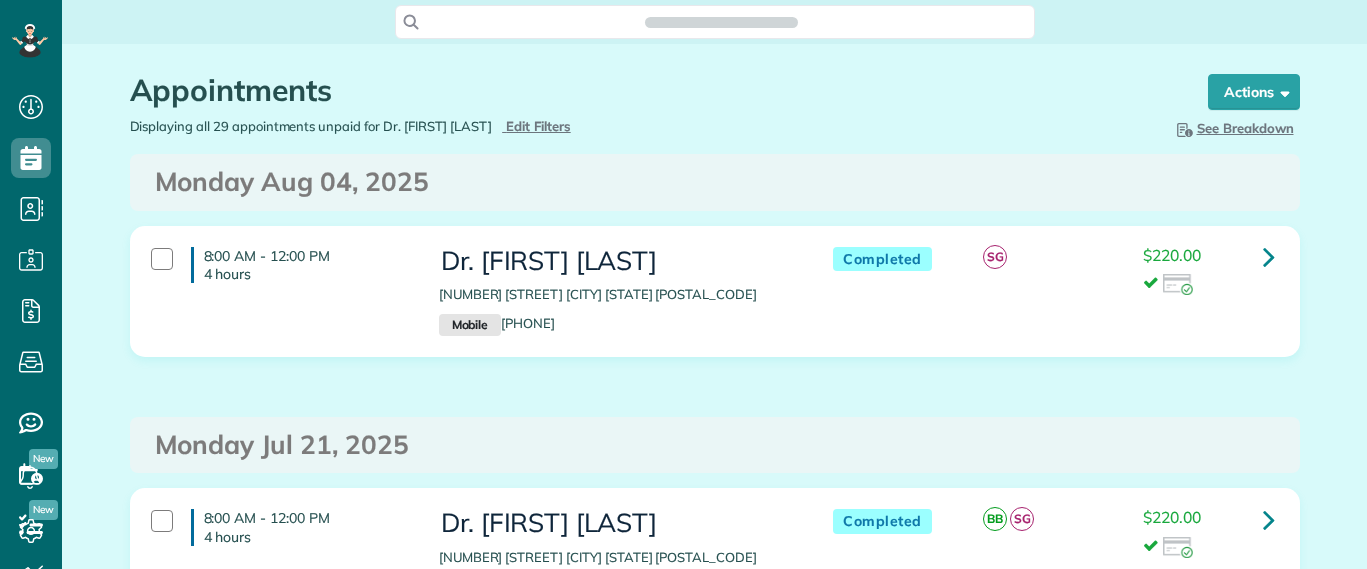 scroll, scrollTop: 0, scrollLeft: 0, axis: both 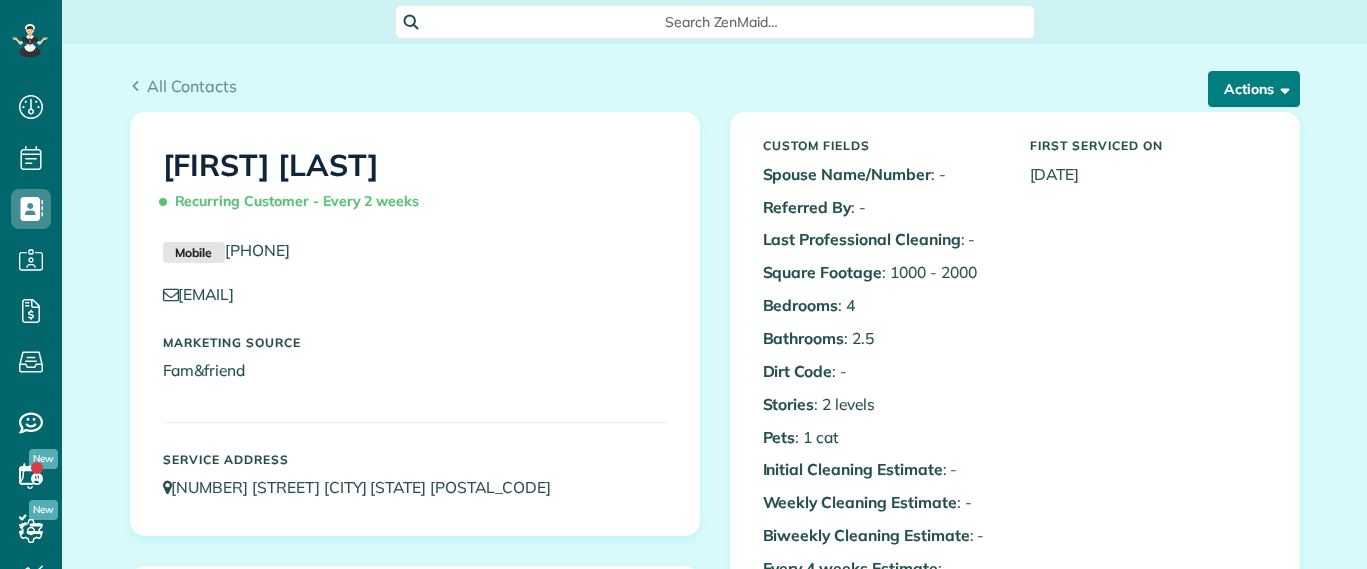 click on "Actions" at bounding box center [1254, 89] 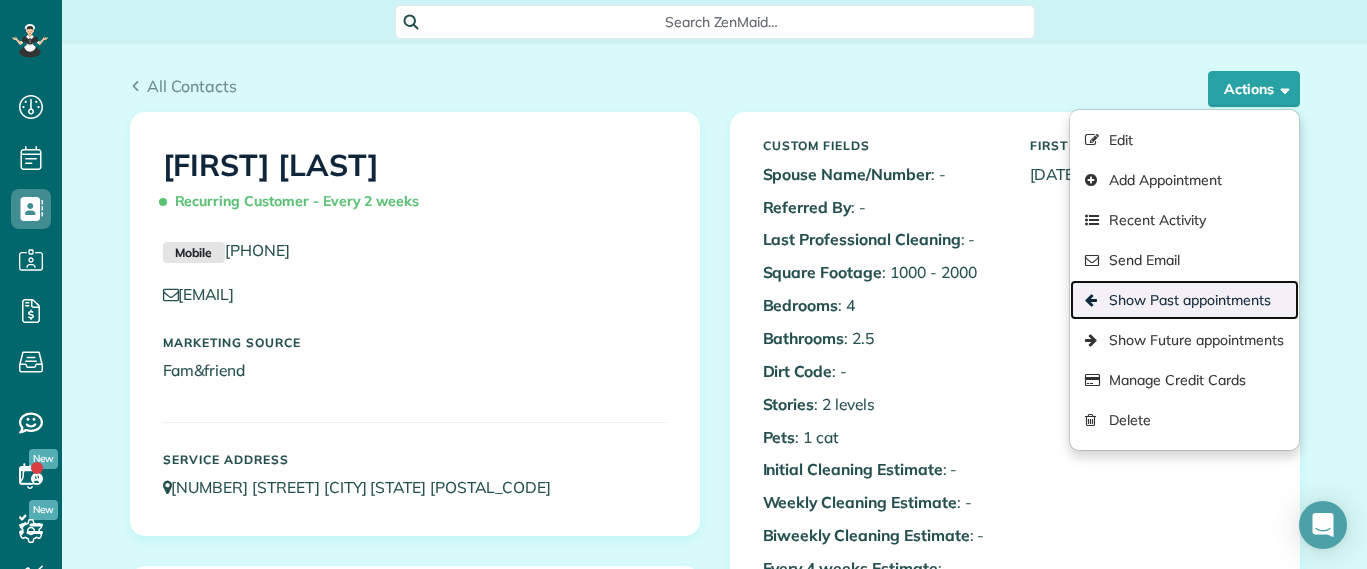 click on "Show Past appointments" at bounding box center [1184, 300] 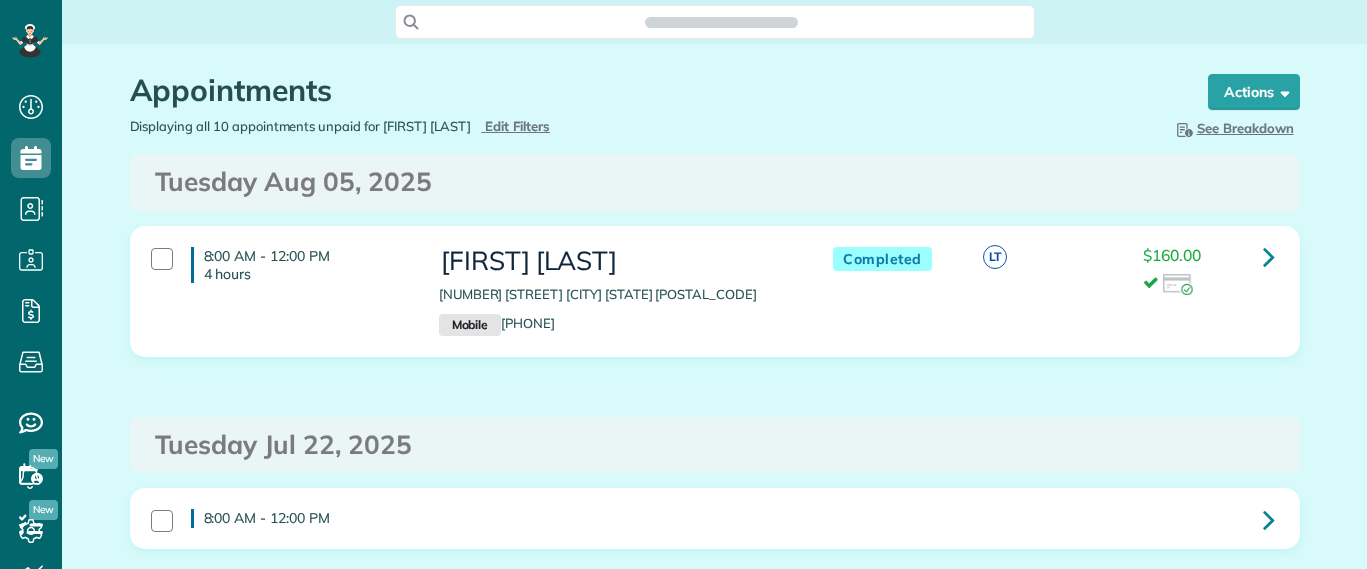 scroll, scrollTop: 0, scrollLeft: 0, axis: both 